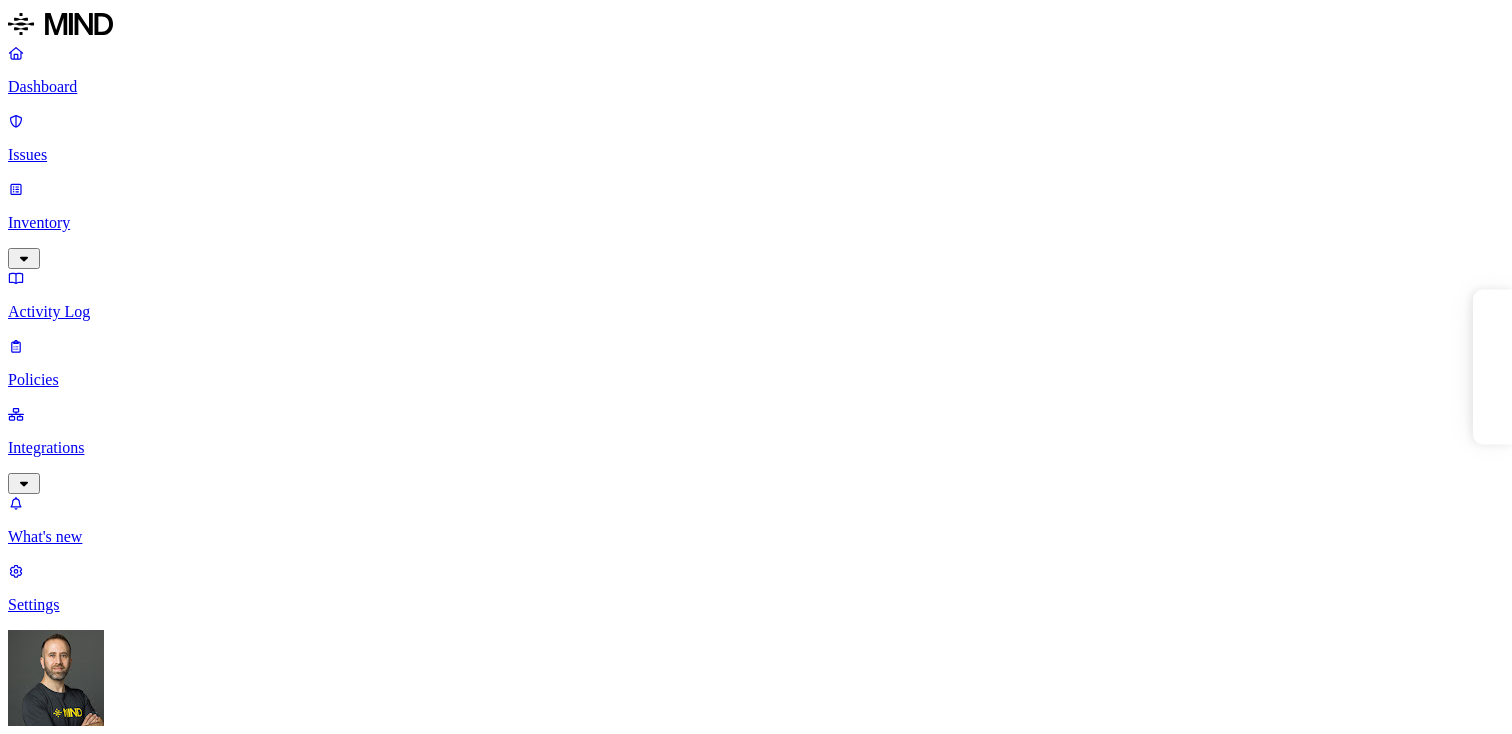 scroll, scrollTop: 0, scrollLeft: 0, axis: both 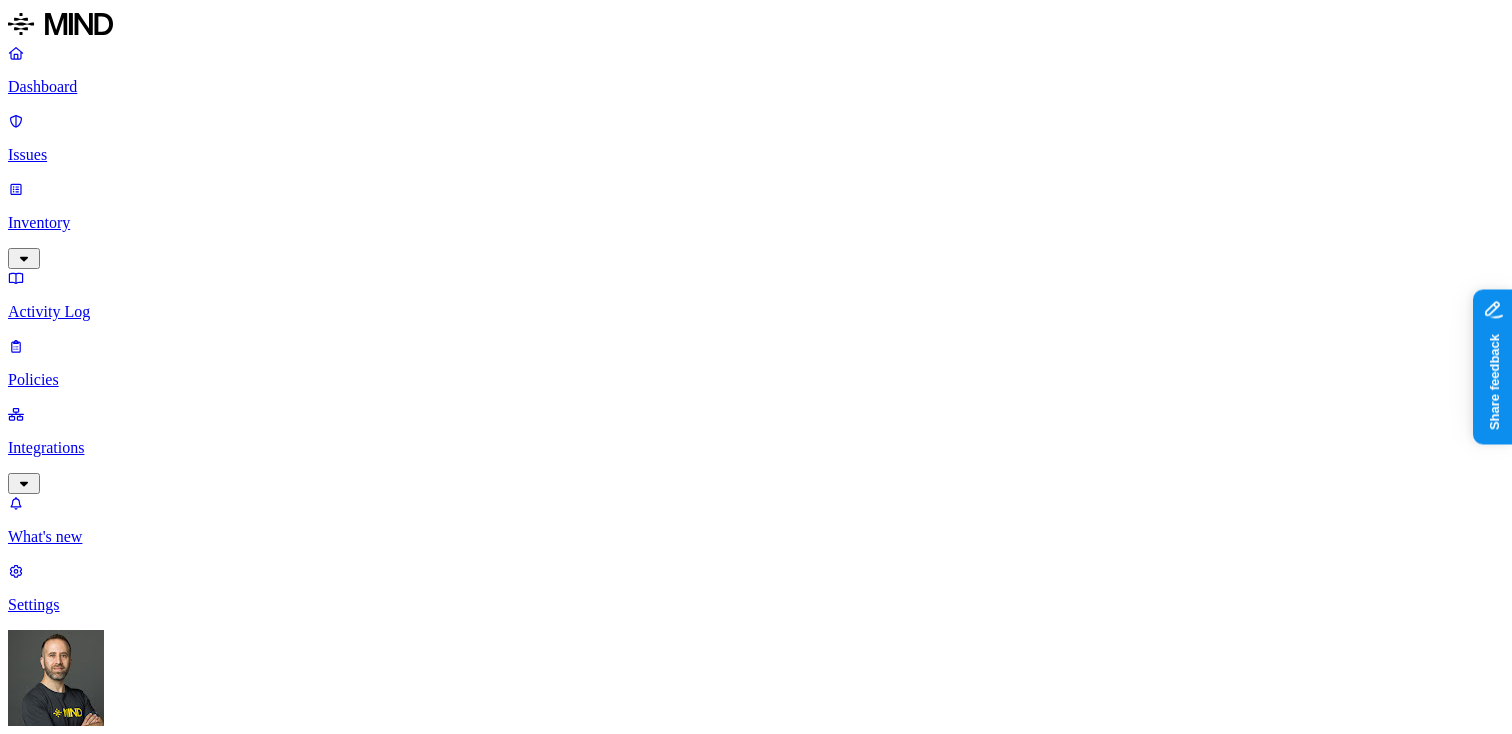 click on "Integrations" at bounding box center [756, 448] 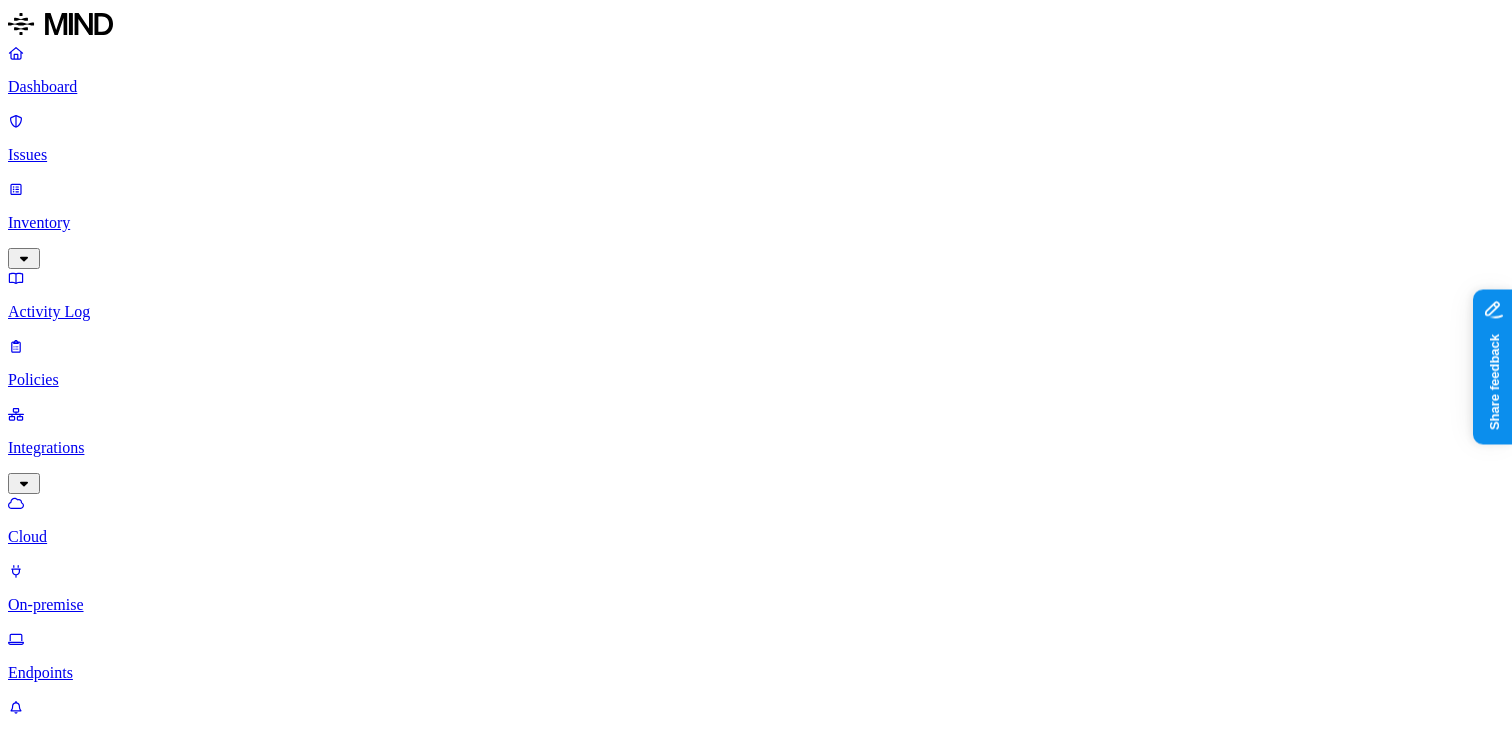 click on "Add Integration" at bounding box center [68, 1116] 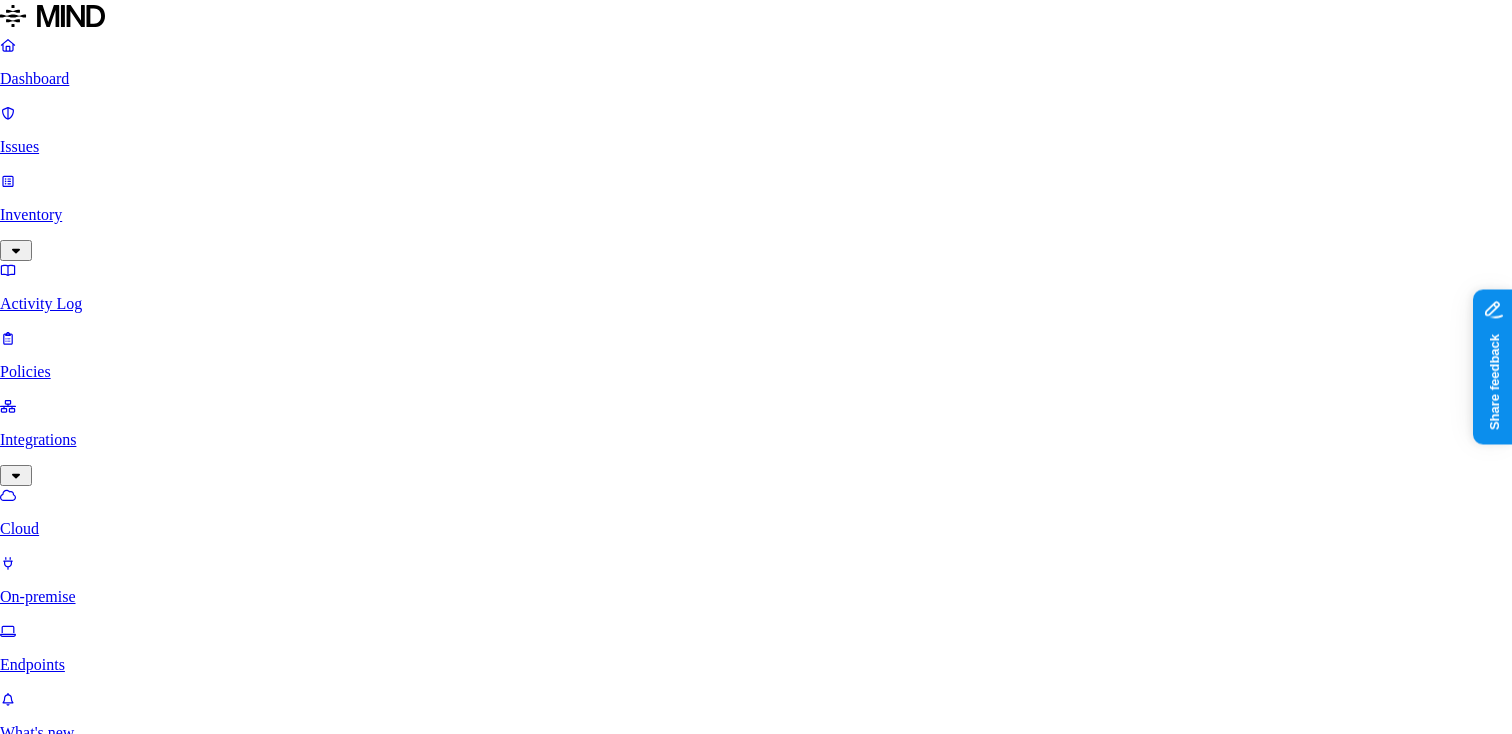 scroll, scrollTop: 0, scrollLeft: 0, axis: both 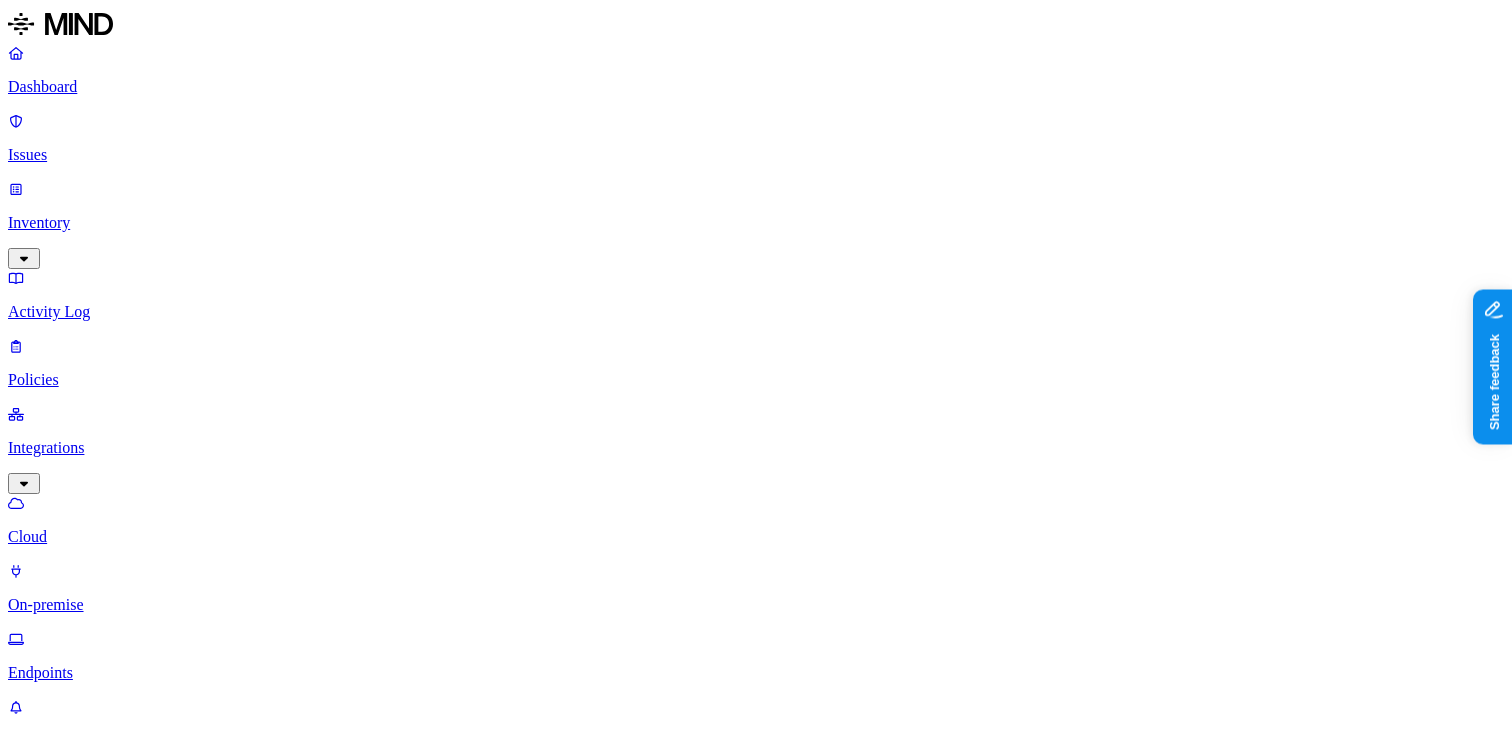 click on "Dashboard" at bounding box center [756, 87] 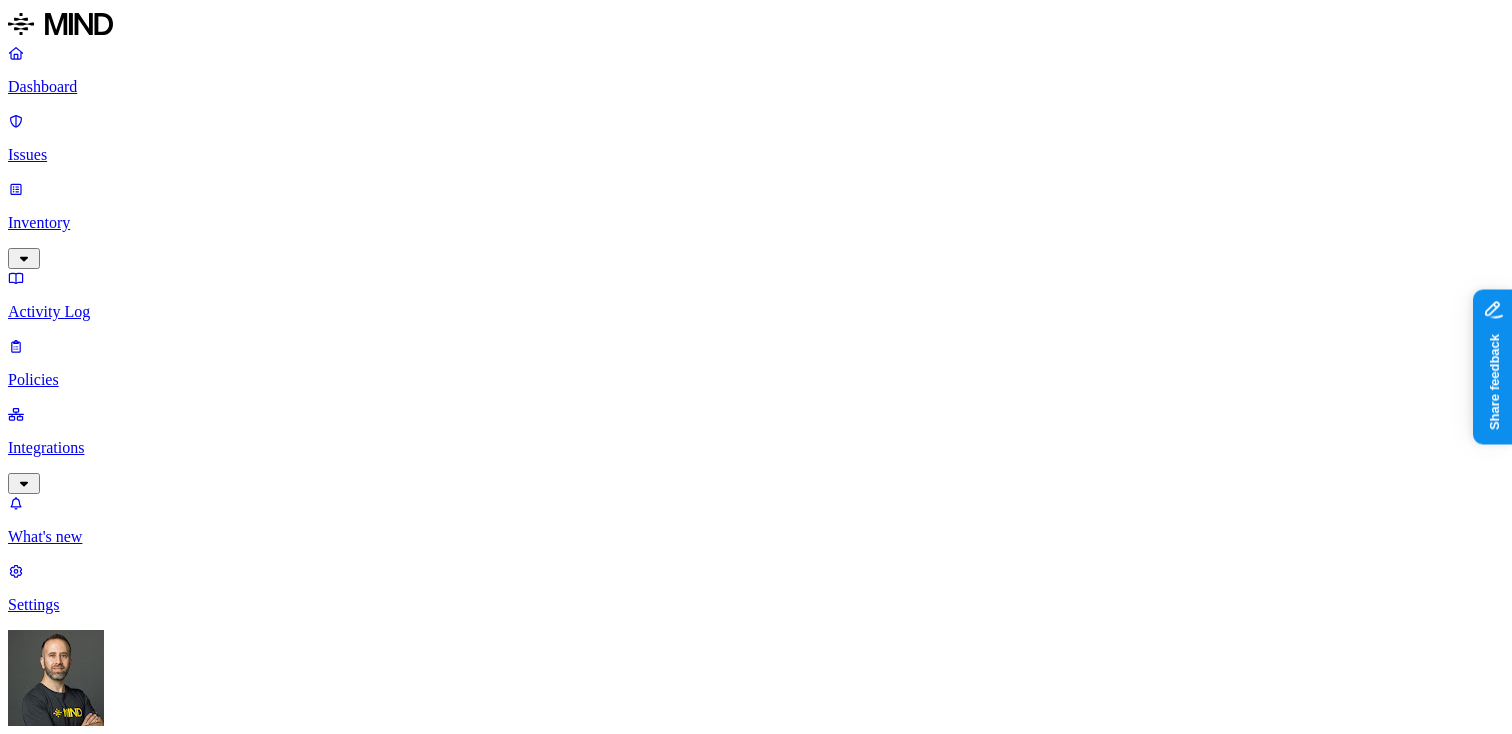 click on "Inventory" at bounding box center (756, 223) 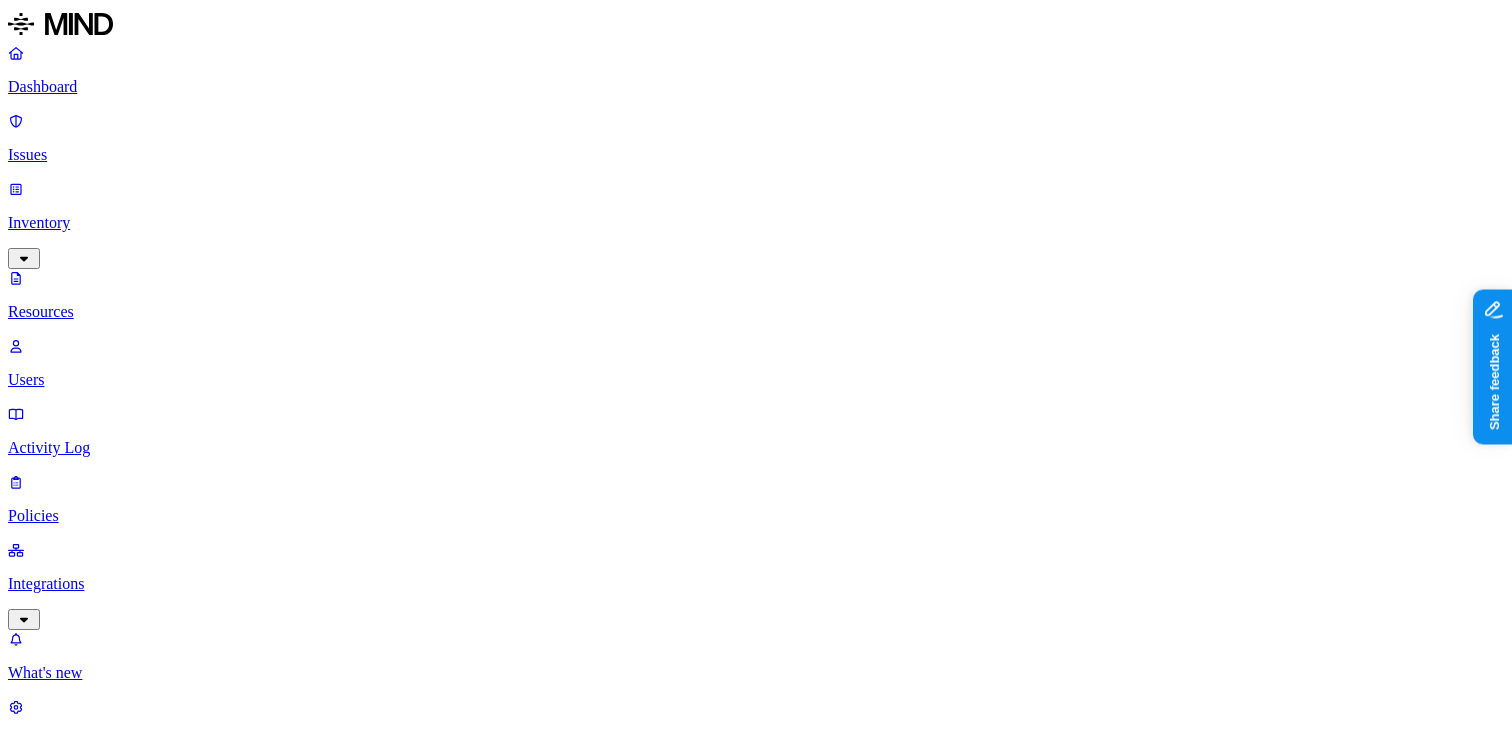 click on "Users" at bounding box center [756, 380] 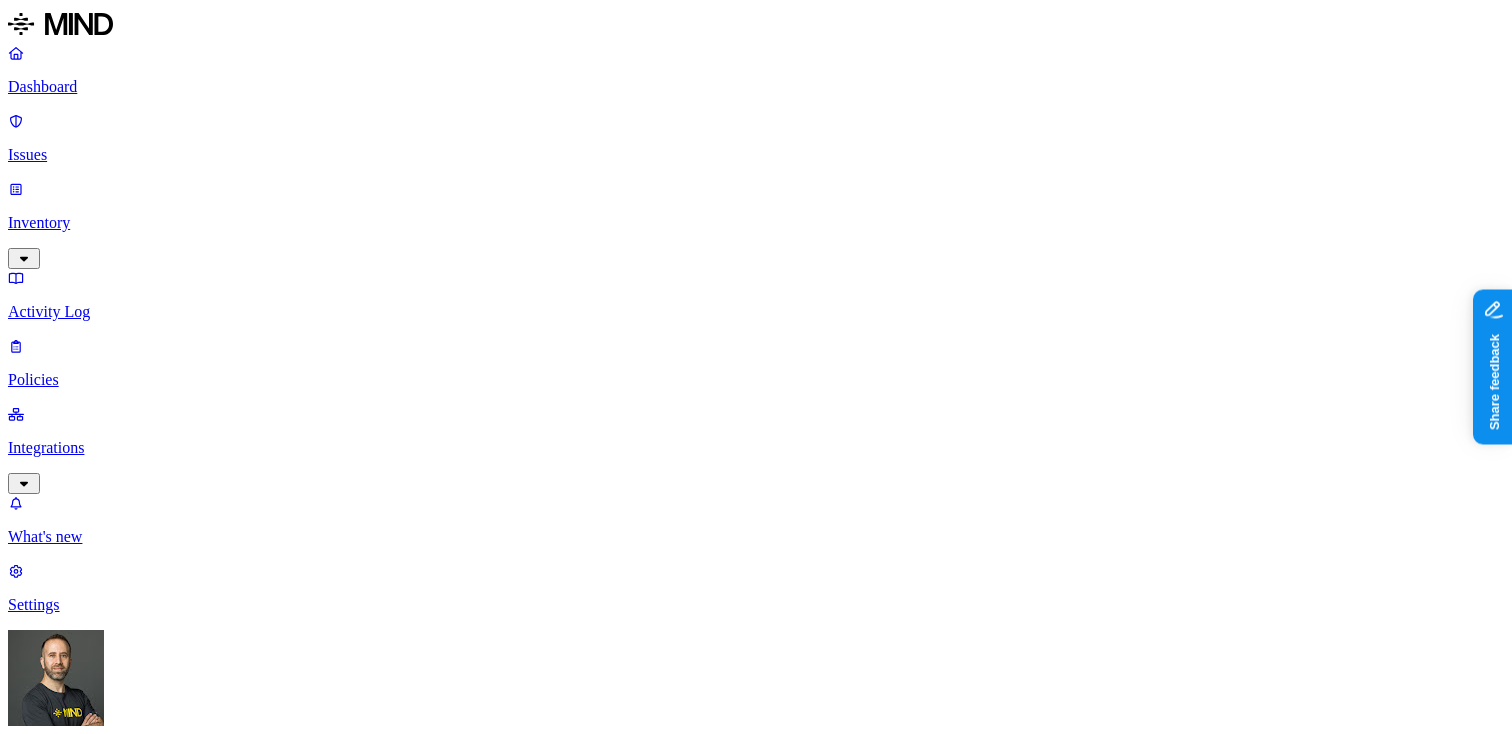click 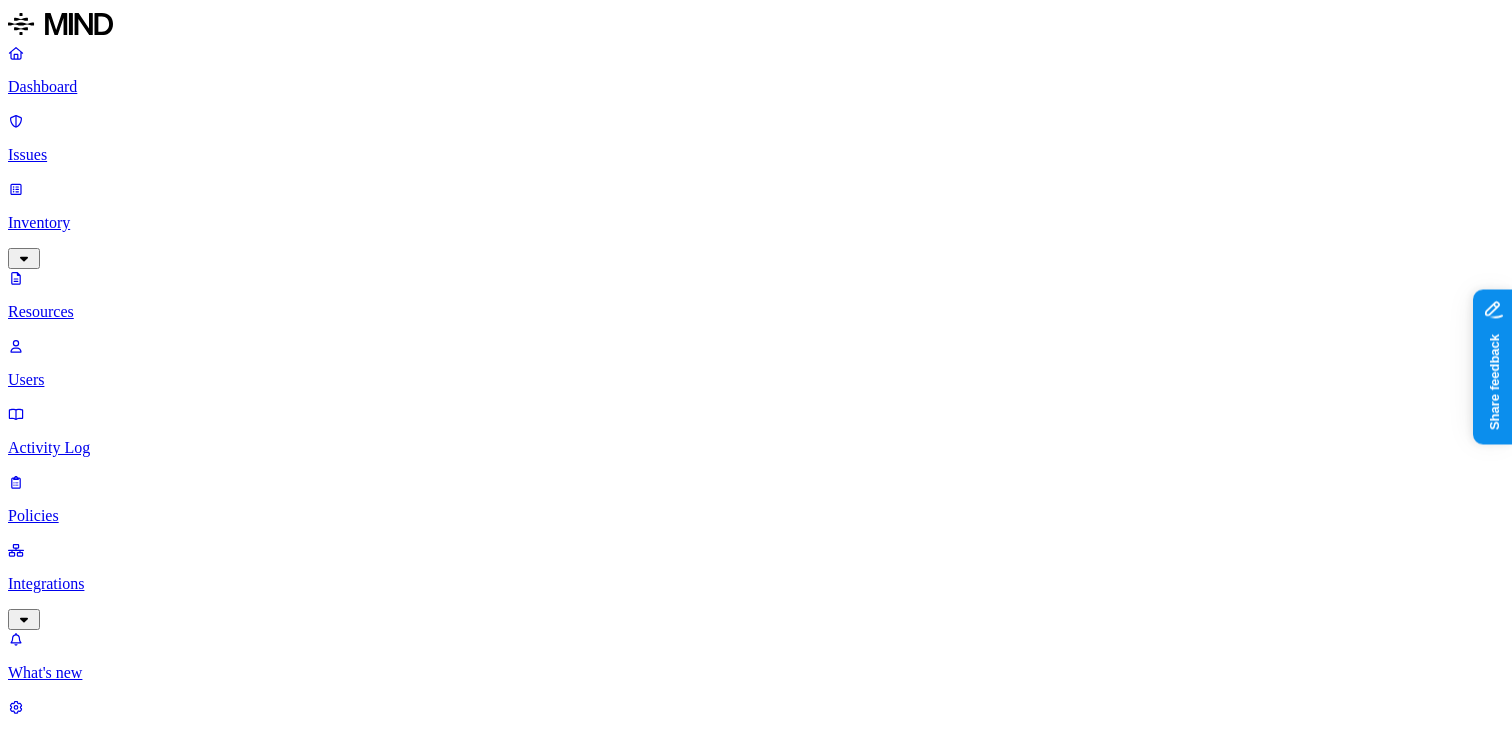 click on "Resources" at bounding box center [756, 1004] 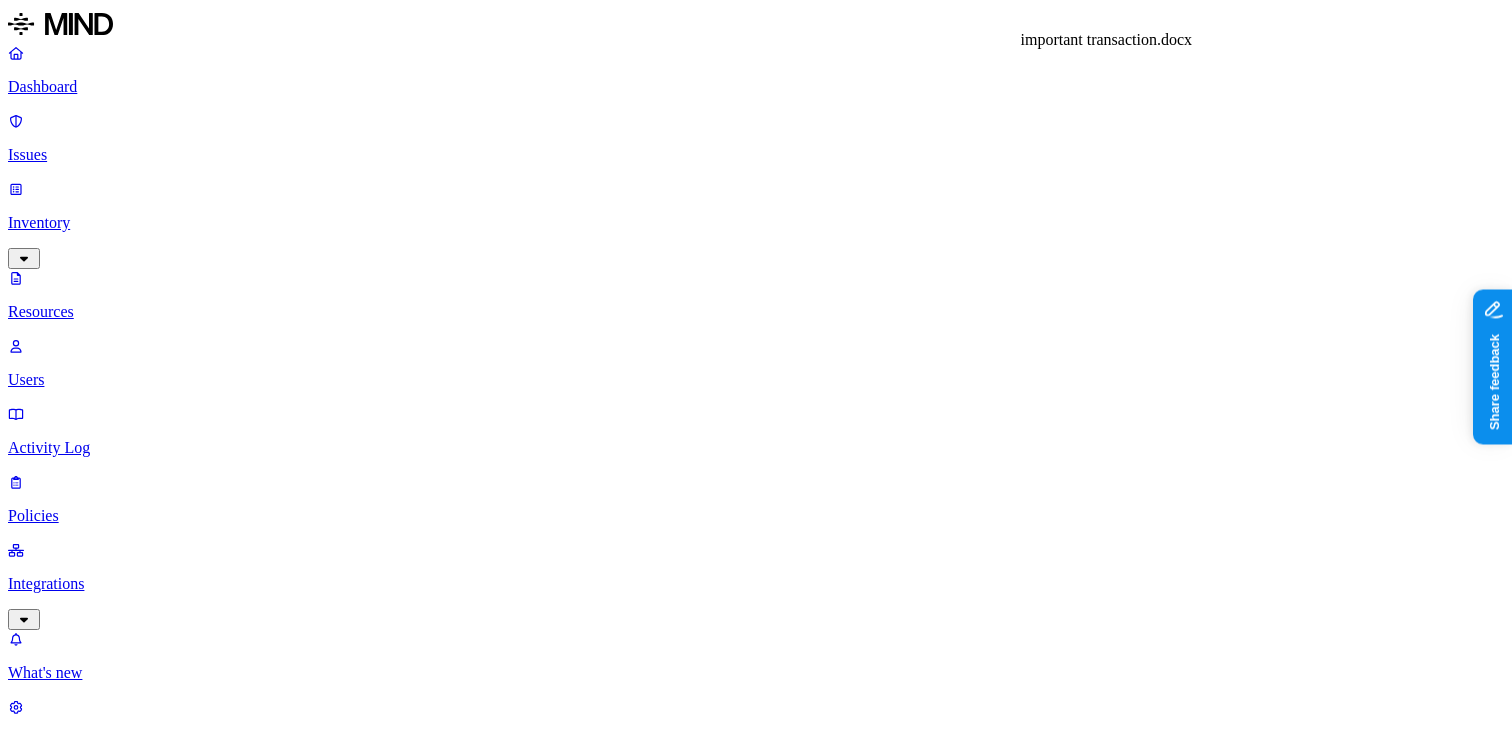 click on "important transaction.docx" at bounding box center (756, 11716) 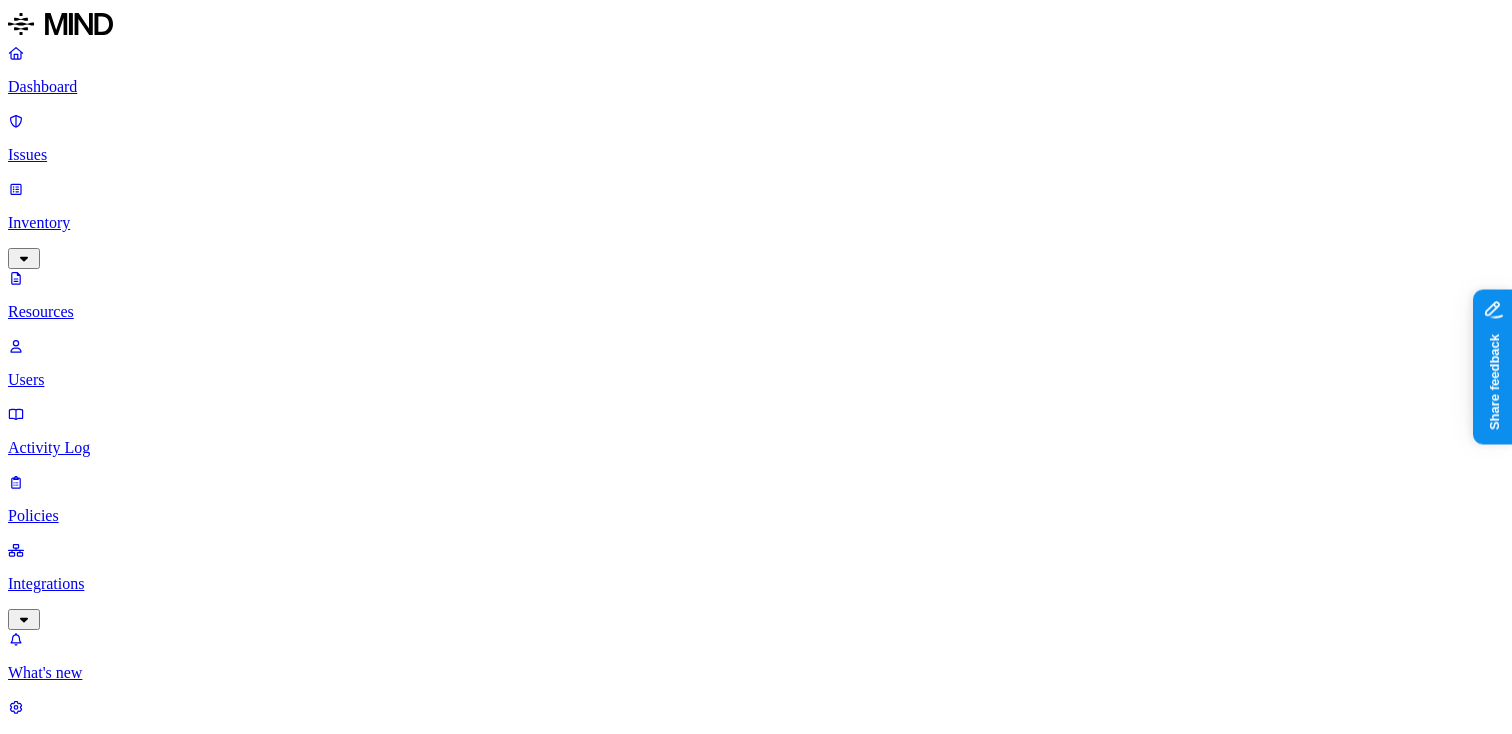 click on "important transaction.docx" at bounding box center (756, 11716) 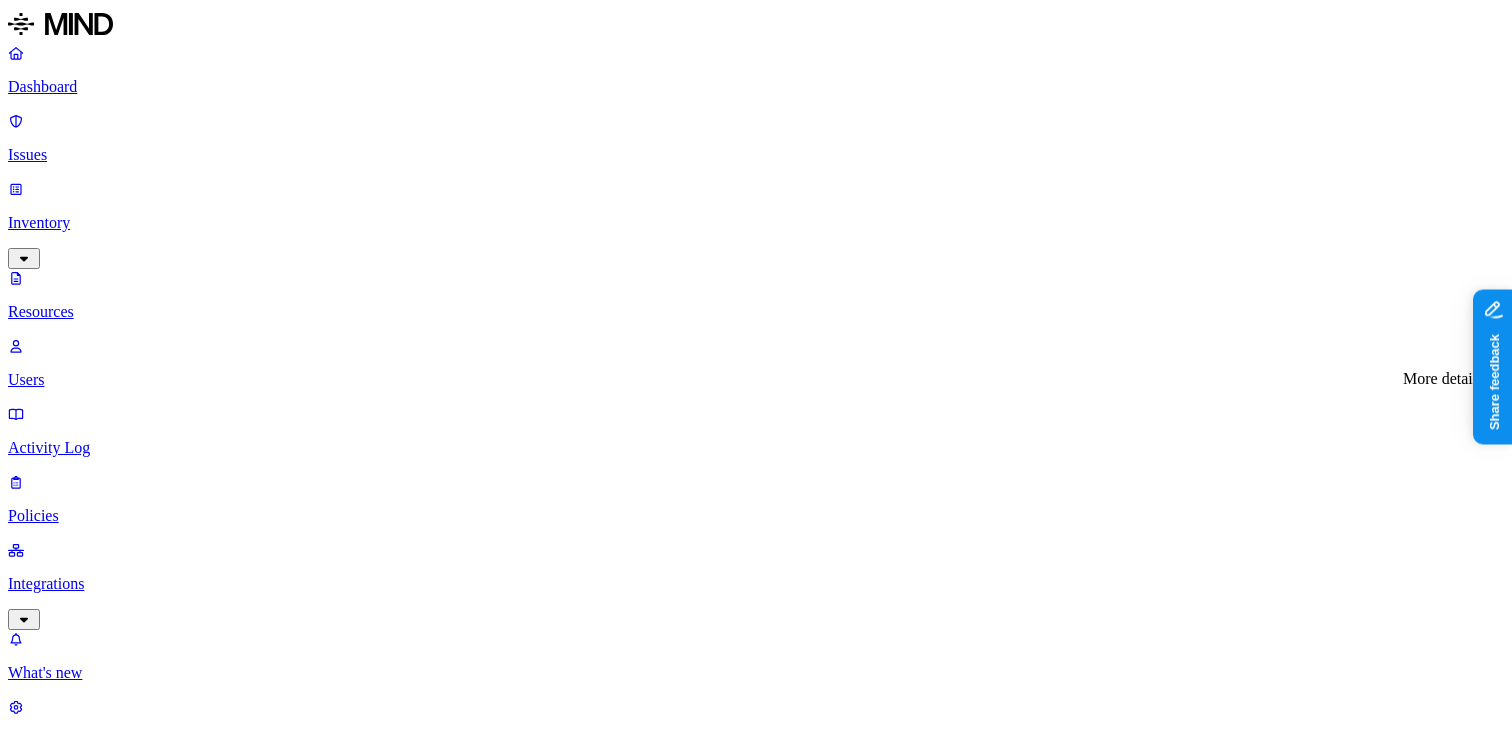 click 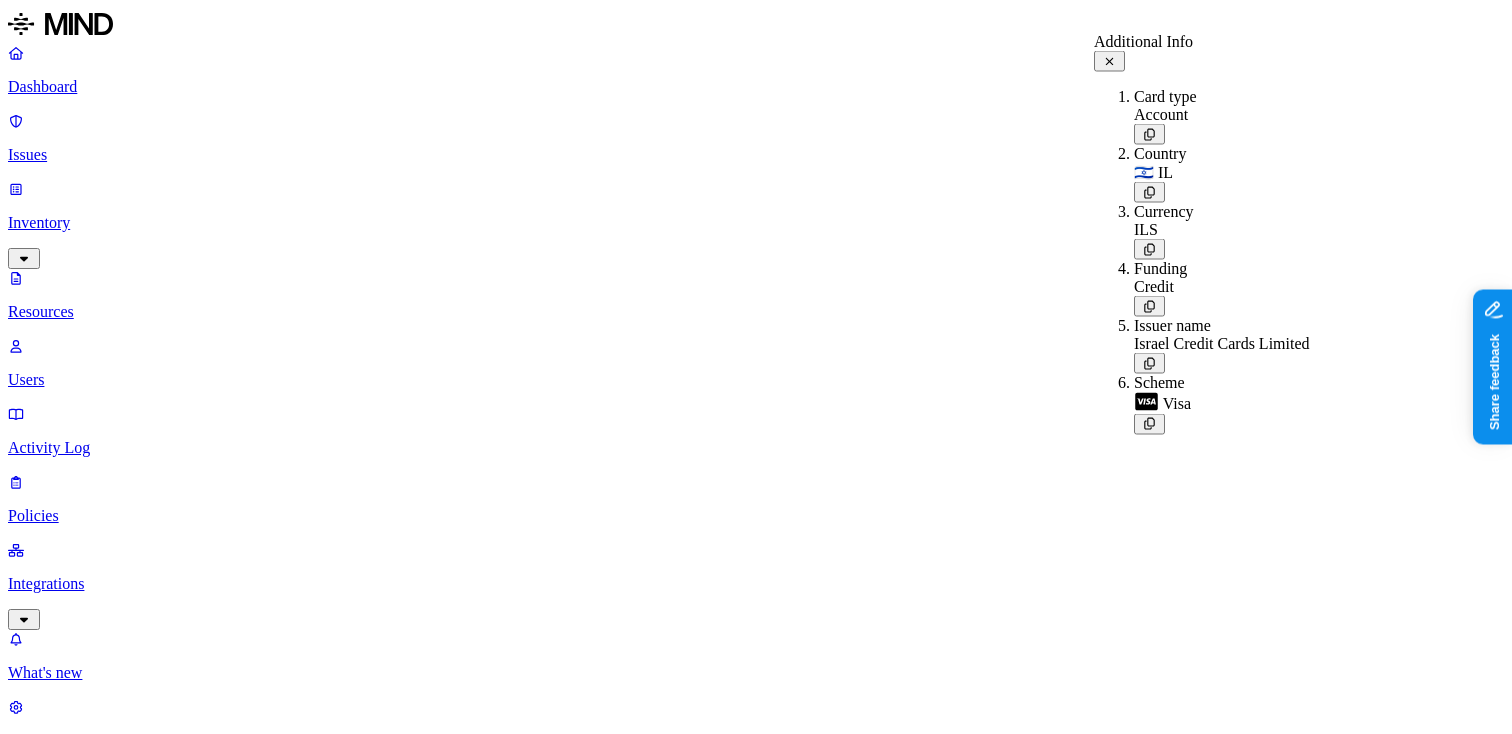 click on "Credit card ****-****-****-6184 1" at bounding box center (208, 13059) 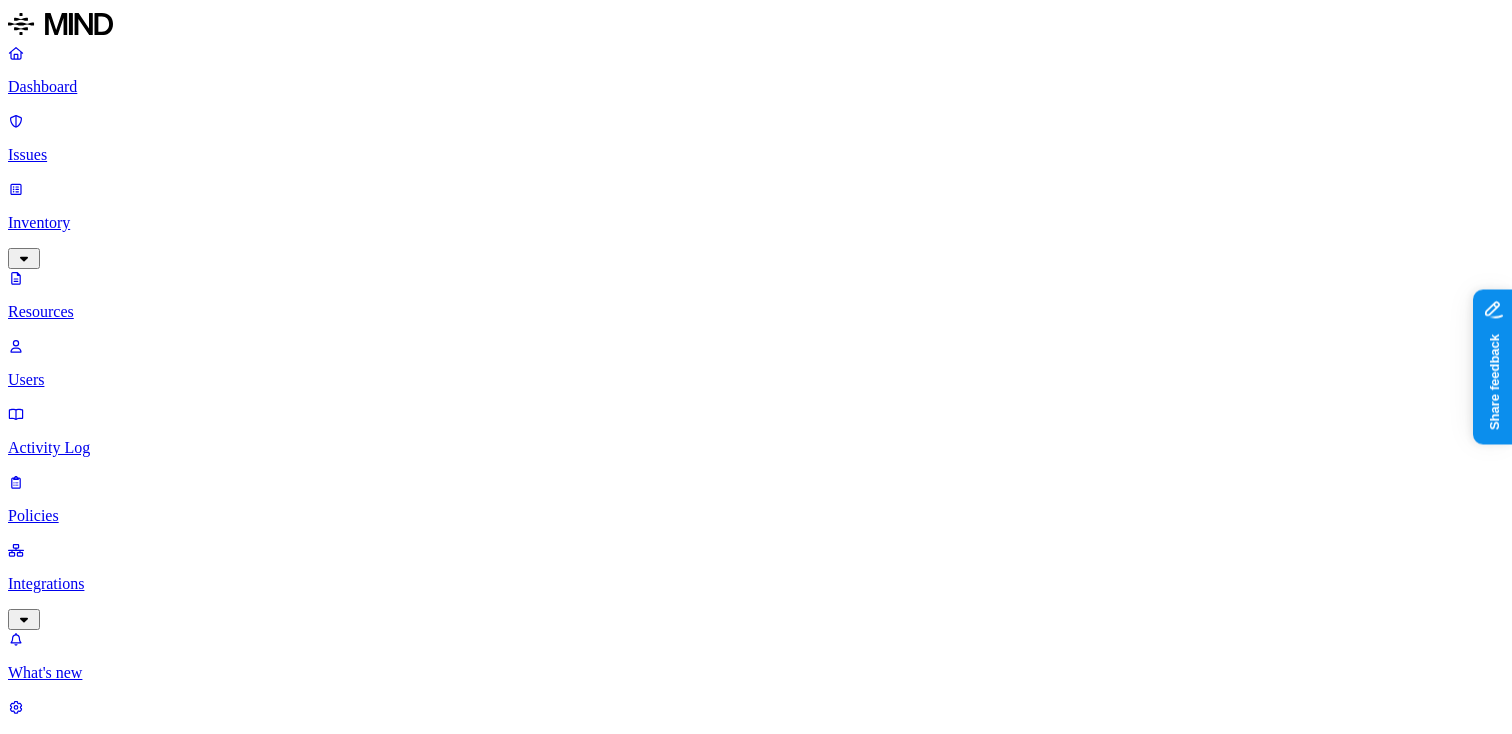 scroll, scrollTop: 0, scrollLeft: 0, axis: both 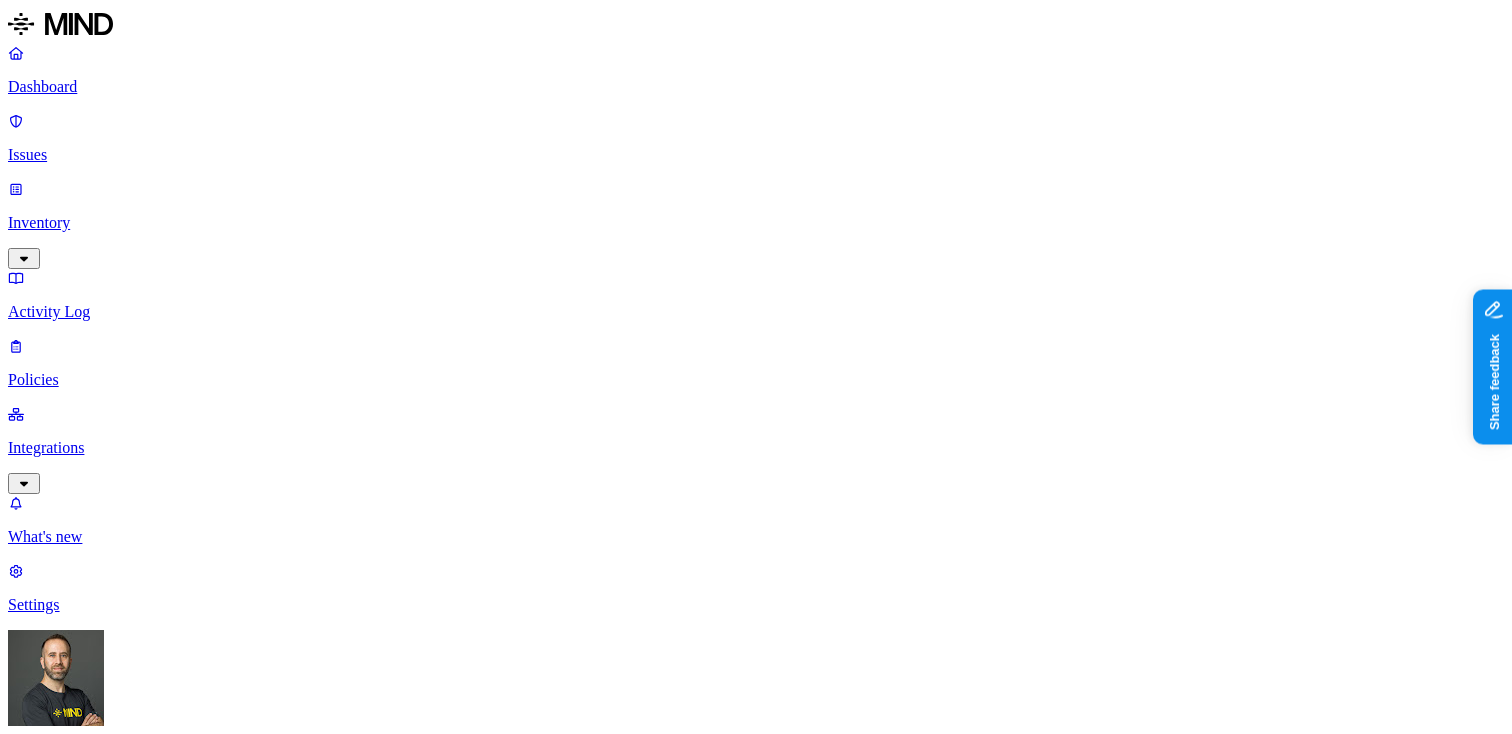 click on "AWS credentials 168" at bounding box center (796, 3134) 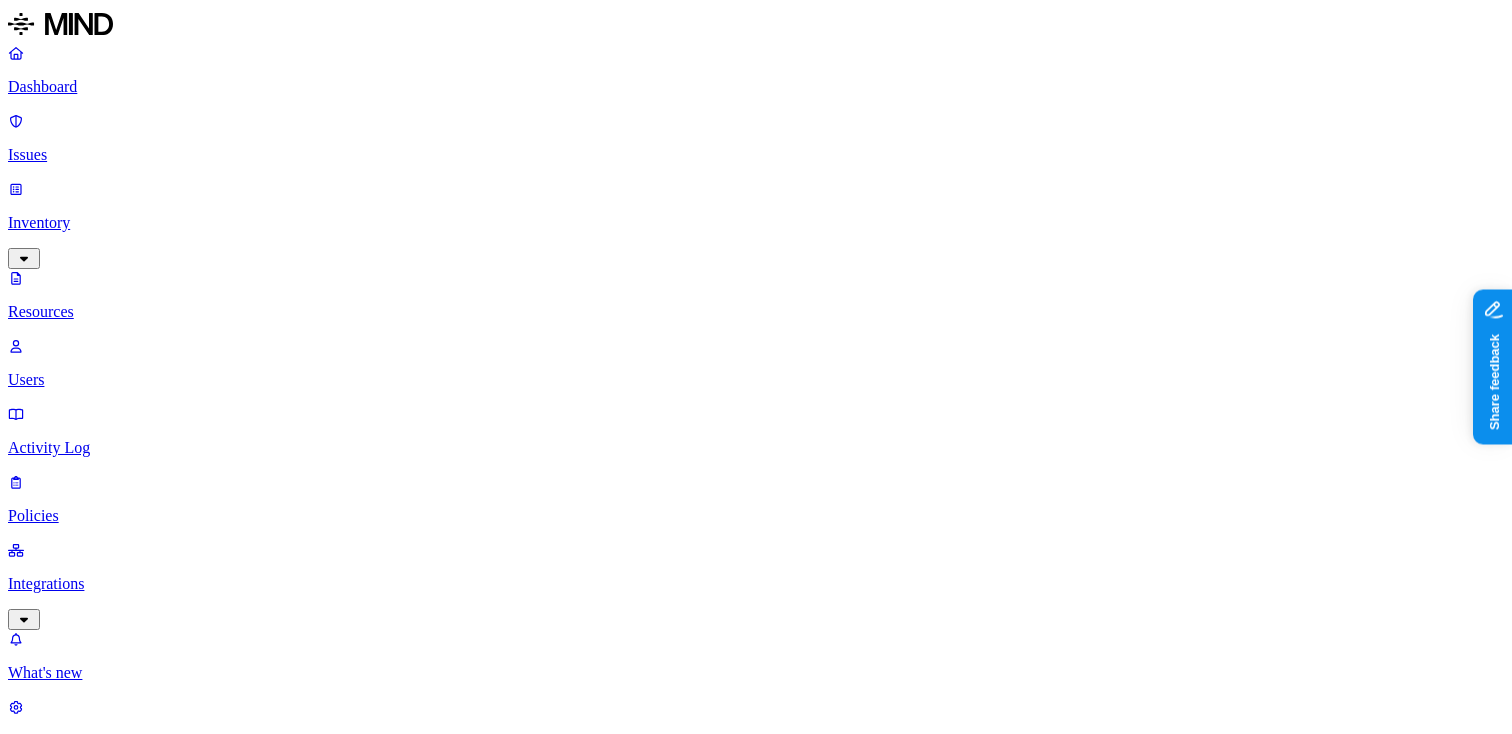 click on "–" at bounding box center [2819, 1618] 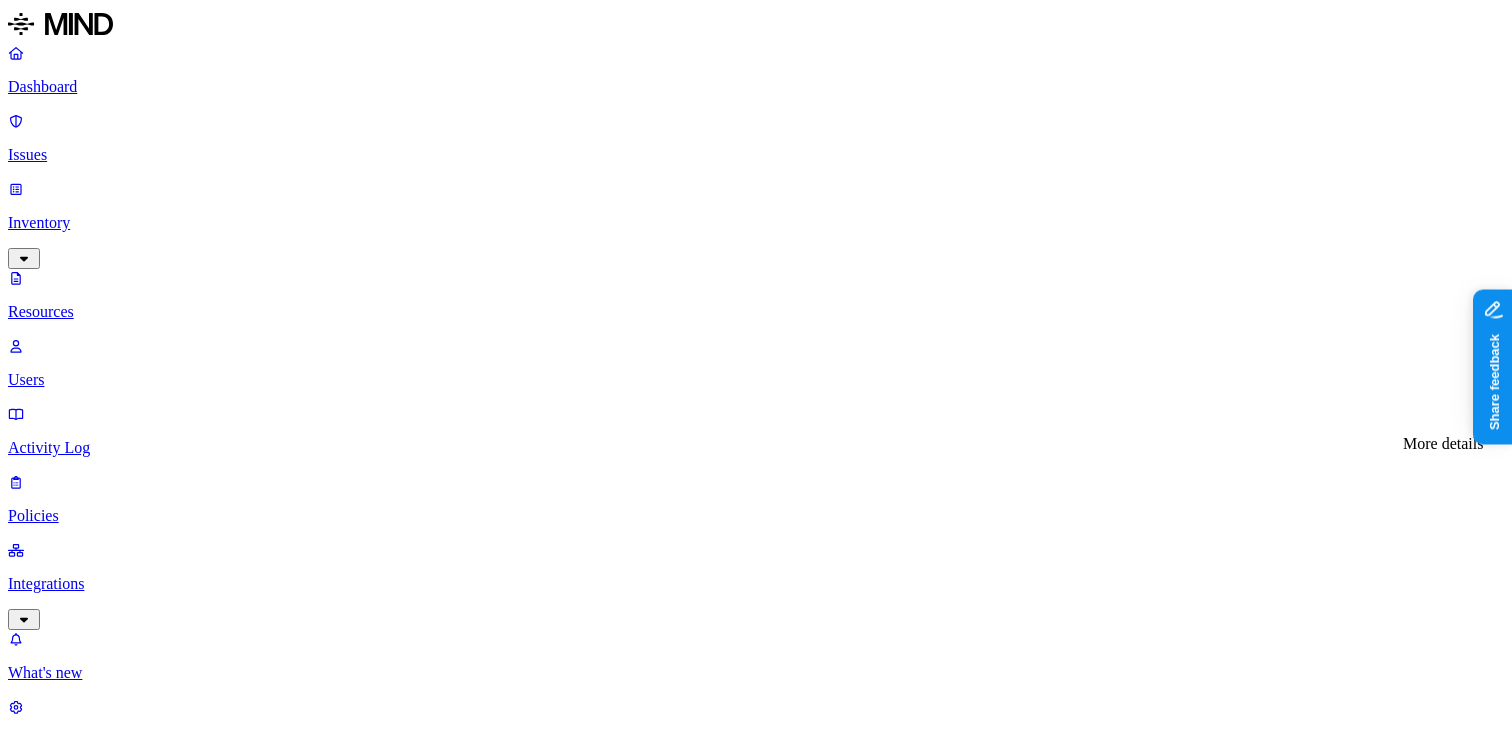 click at bounding box center [541, 26388] 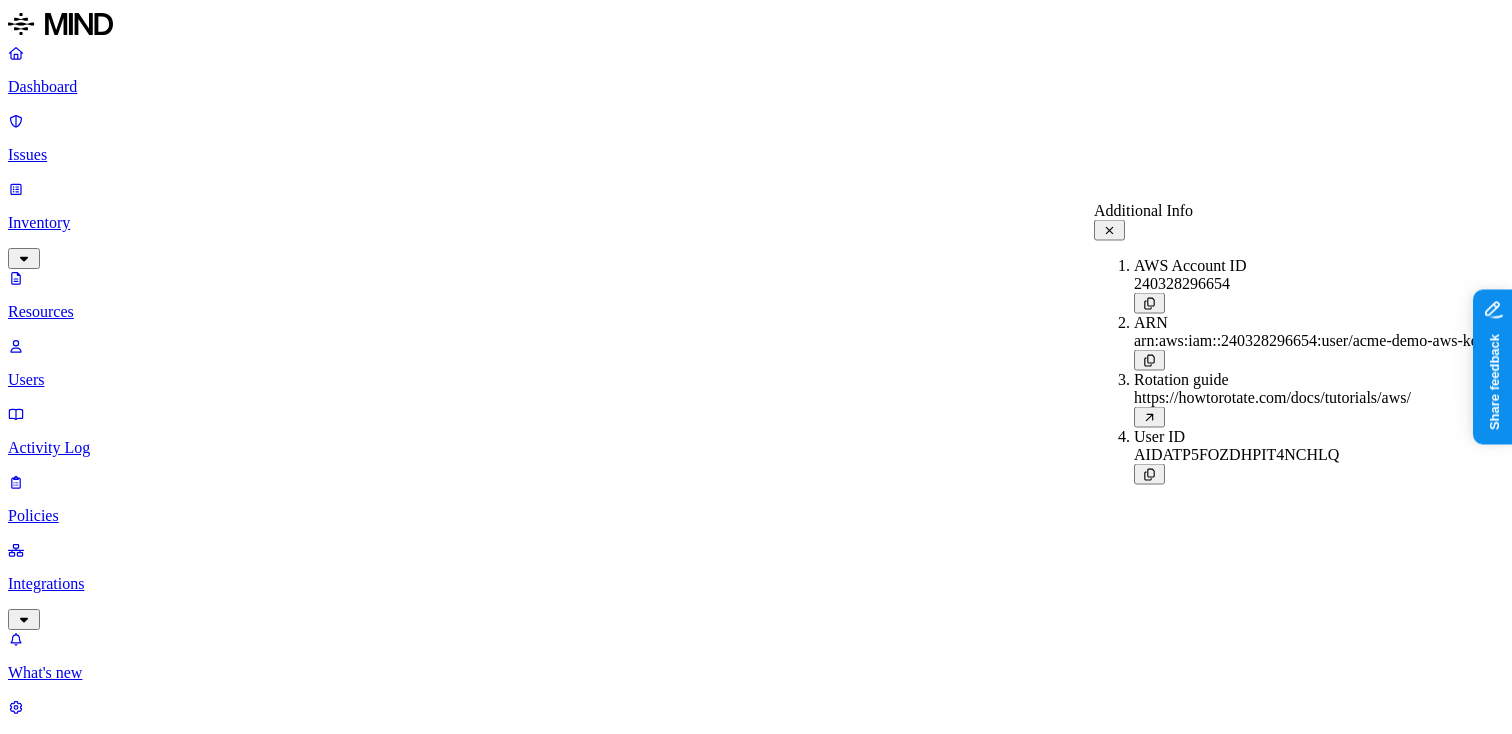 click on "Resources" at bounding box center [756, 1004] 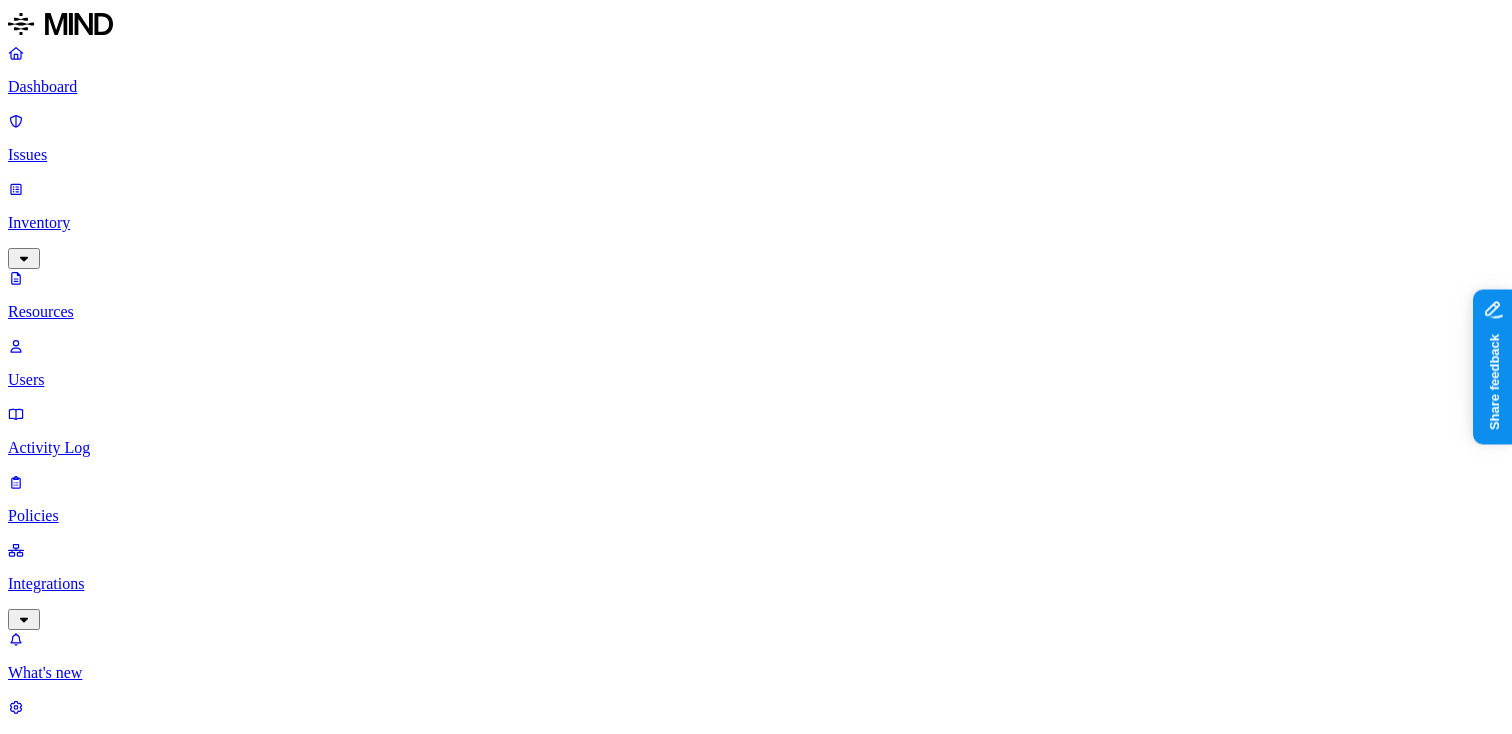 click on "Dashboard" at bounding box center (756, 87) 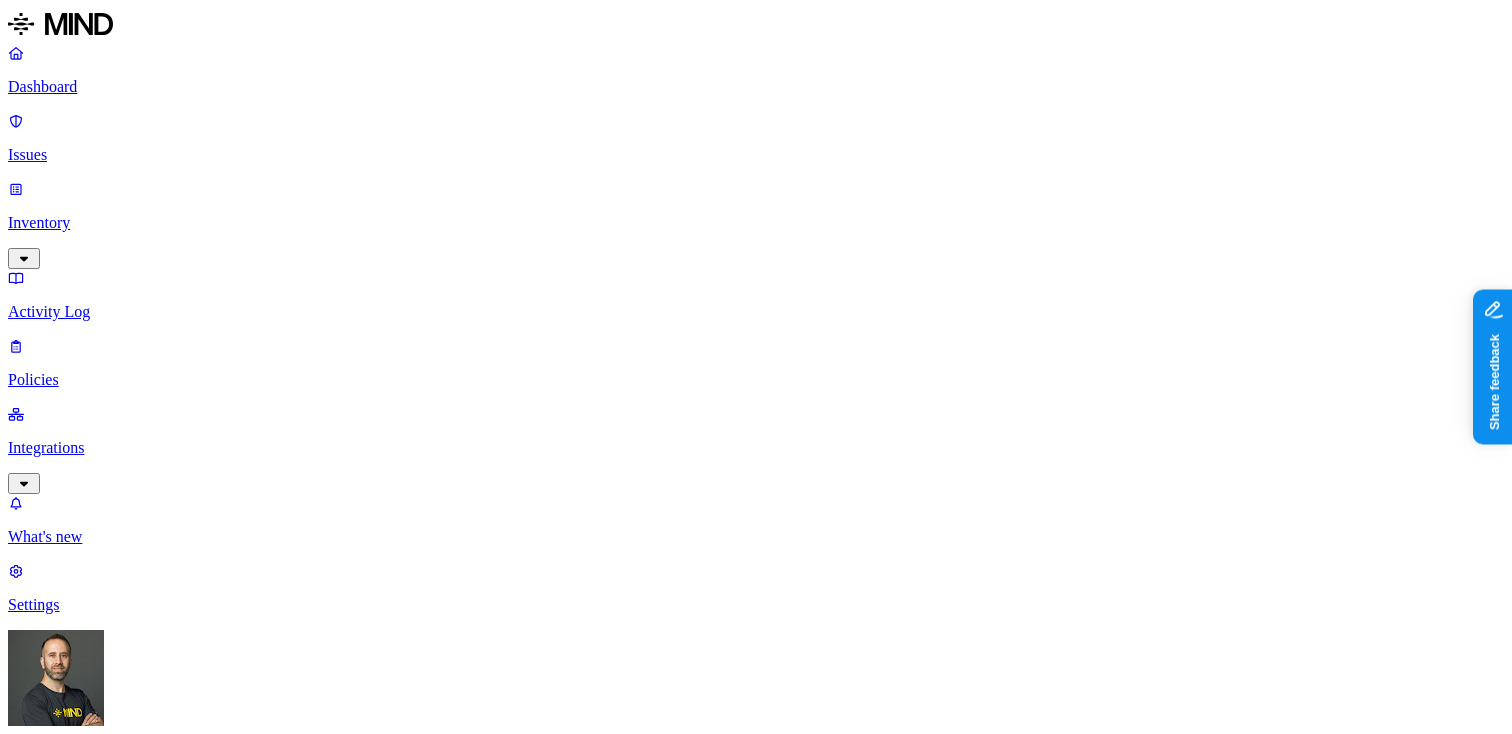 click on "CUI 3" at bounding box center [796, 3475] 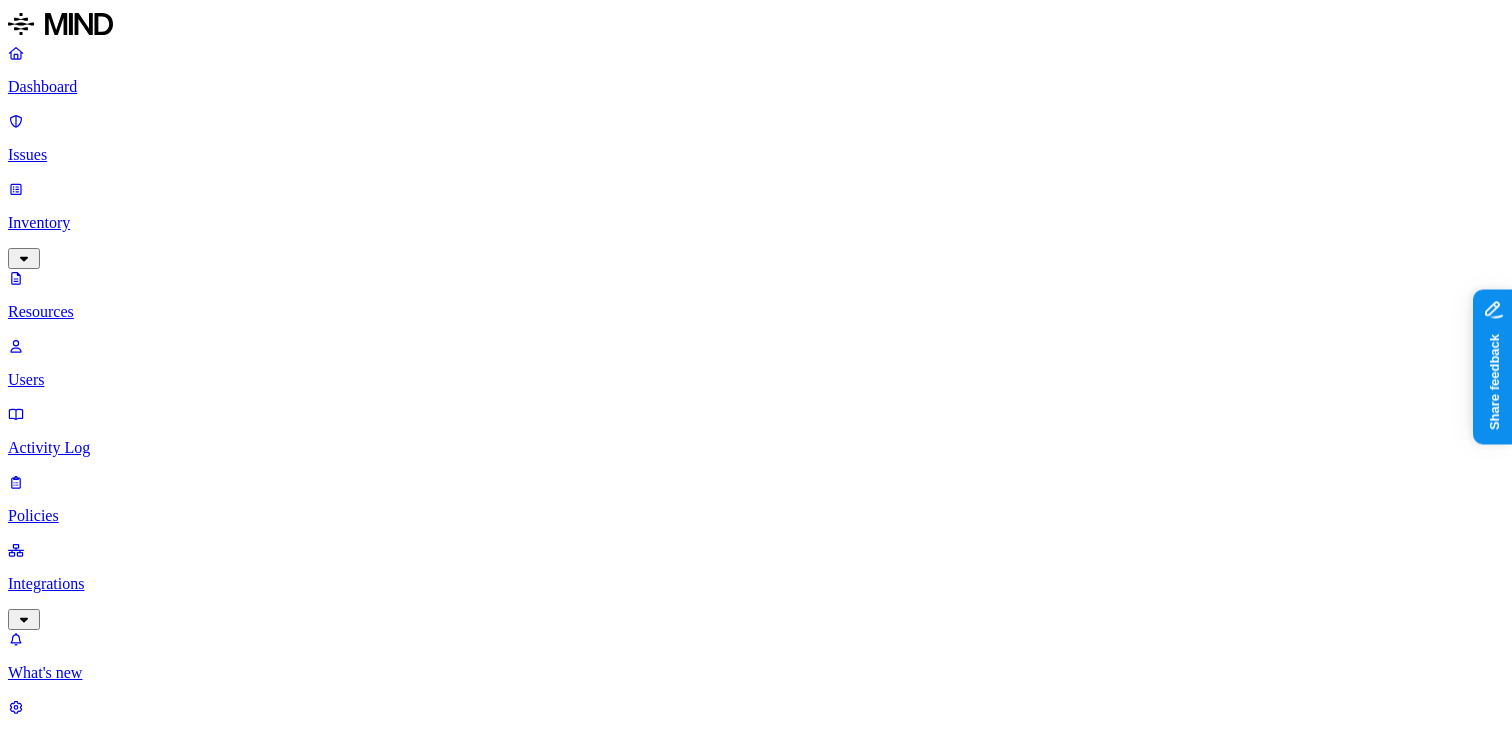 click on "Dashboard" at bounding box center (756, 87) 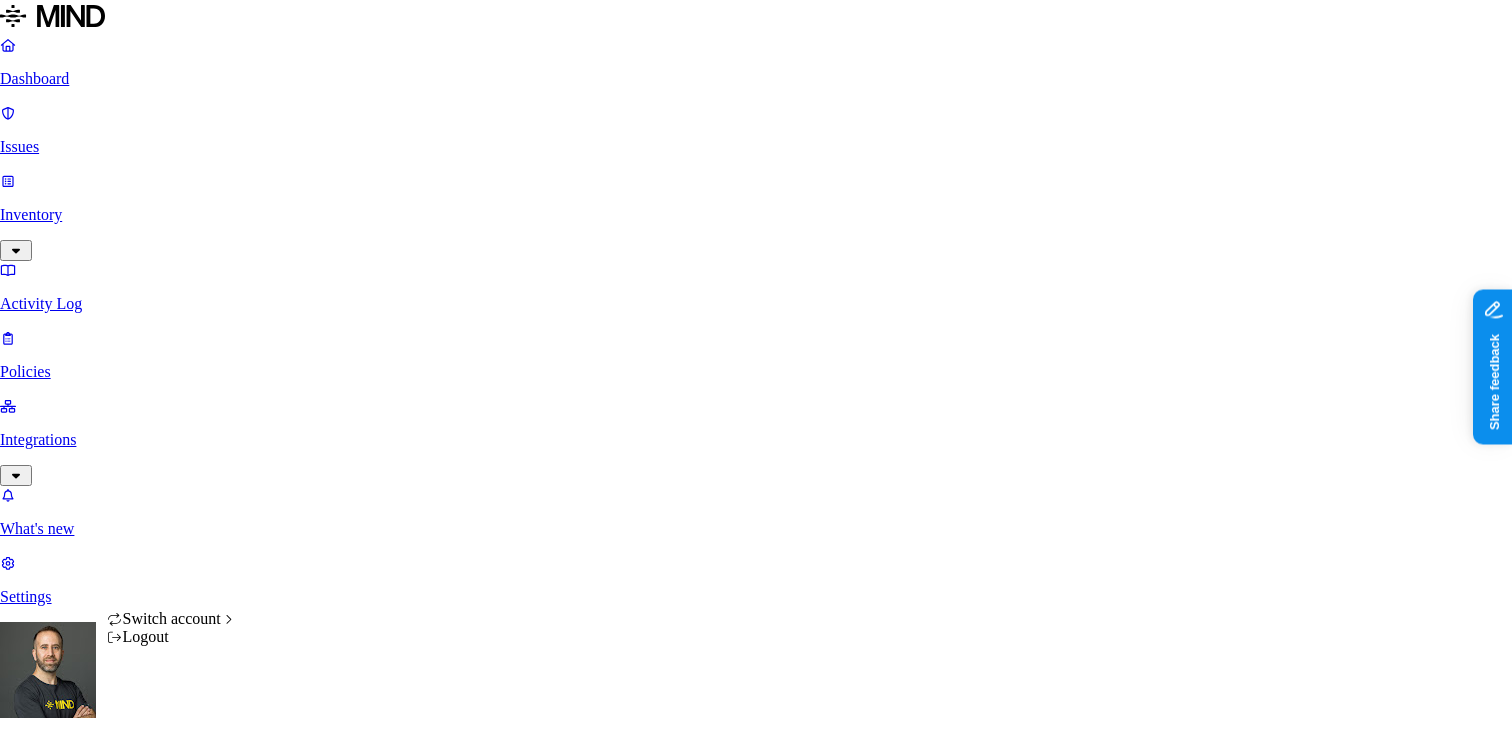 click on "Dashboard Issues Inventory Activity Log Policies Integrations What's new 1 Settings Tom Mayblum ACME Dashboard 8 Discovery Detection Prevention Last update: 09:01 AM Scanned resources 2.69K Resources by integration 1.96K ACME Office365 530 ACME Google Drive 82 MIND ACME 47 ACME Confluence 37 ACME Box 8 ACME onprem file share PII 310 IBAN 271 SSN 38 Person Name 28 Email address 16 Individual Taxpayer Identification 2 Address 2 PCI 115 Credit card 117 Secrets 175 AWS credentials 168 Github credentials 3 Password 2 Encryption Key 1 Other 1.56K Mind Test File 1.54K Source code 10 CUI 3 Collaboration agreement 2 Statement of work 2 Bill of materials 2 Top resources with sensitive data Resource Sensitive records Owner Last access Test Share link.docx Credit card 1 SSN 1 AWS credentials 106 IBAN 1 Hod Bin Noon Mar 25, 2025, 10:47 PM test selective audit.docx AWS credentials 107 IBAN 1 Person Name 1 Hod Bin Noon Apr 7, 2025, 02:02 PM sensitive1.txt Credit card 1 SSN 1 AWS credentials 106 IBAN 1 Hod Bin Noon" at bounding box center (756, 2128) 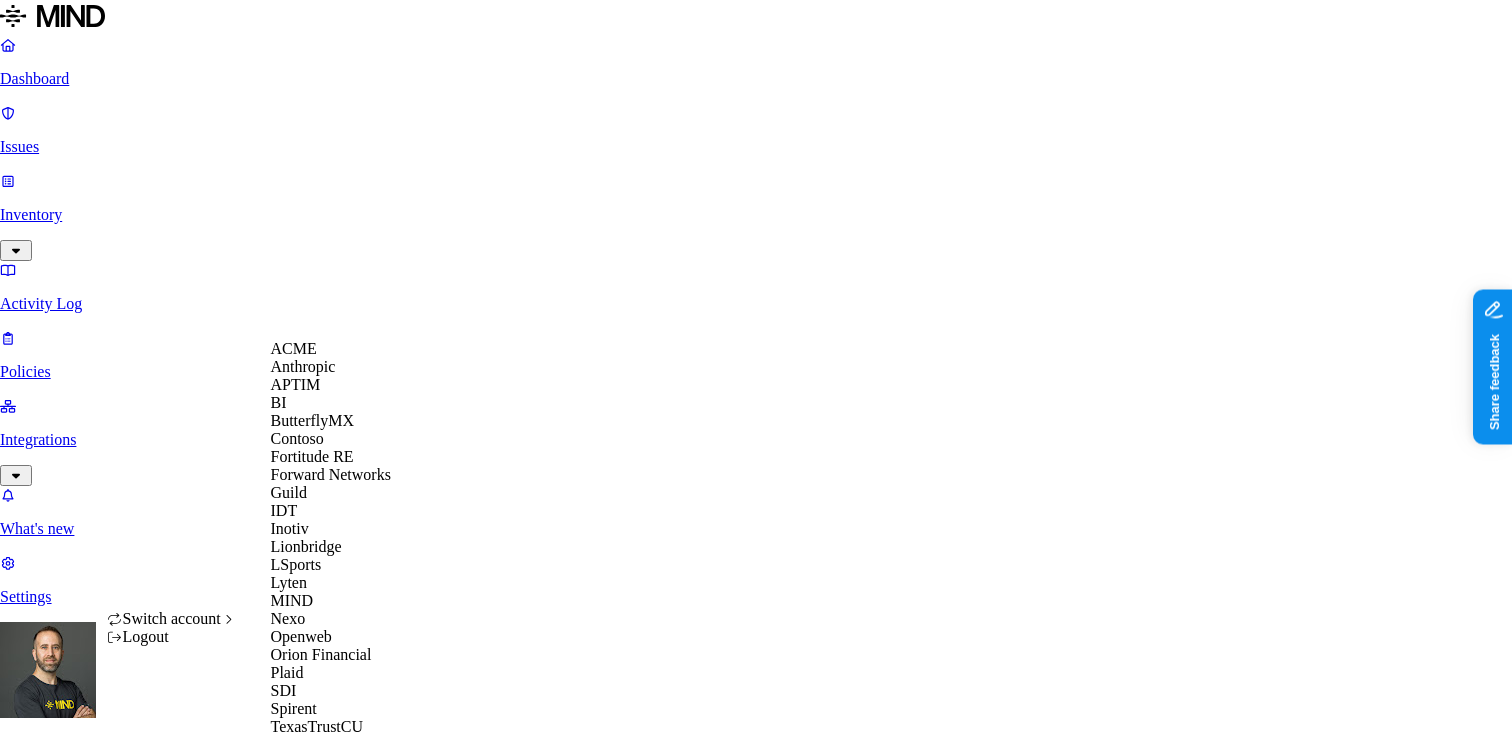 scroll, scrollTop: 596, scrollLeft: 0, axis: vertical 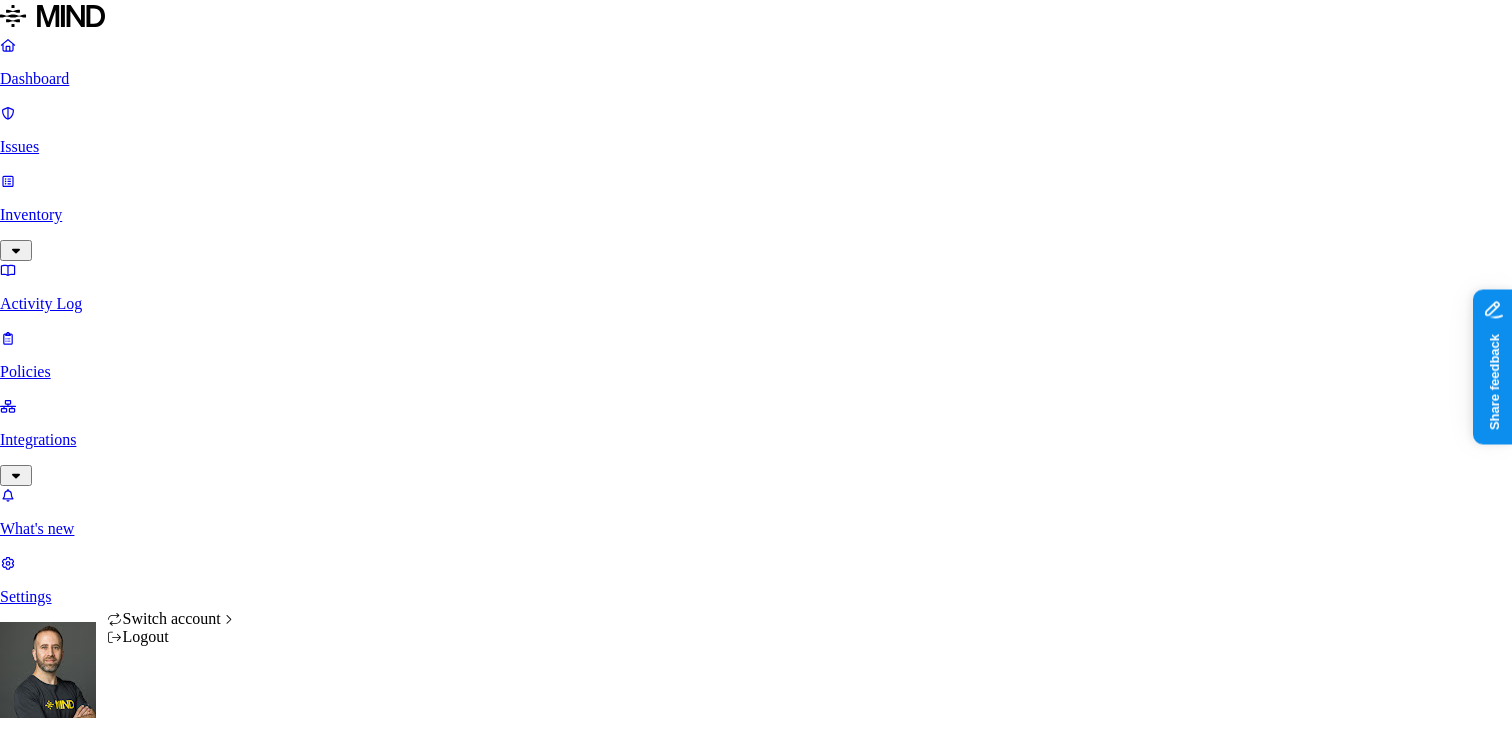 click on "Dashboard Issues Inventory Activity Log Policies Integrations What's new 1 Settings [FIRST] [LAST] Yageo Dashboard 0 Discovery Detection Prevention Last update: [TIME] Scanned resources 23.8M Resources by integration 23.8M O365 PII 1.07M Person Name 882K Email address 746K Phone number 311K Address 175K IBAN 72.8K SSN 7.34K PCI 4.43K Credit card 4.43K Secrets 2.66K Password 1.88K Azure credentials 494 Encryption Key 254 AWS credentials 18 GCP credentials 4 OpenAI API Key 3 Other 1.42M Source code 1.42M CUI 12 Top resources with sensitive data Resource Sensitive records Owner Last access Candidates and Opportunities.xlsx Email address 5000 Person Name 648 Address 94 Phone number 5000 [FIRST] [LAST] [DATE], [TIME] 5. AdventureWorks DW 2012.accdb Email address 5000 Person Name 331 Address 386 Phone number 5000 [FIRST] [LAST] [DATE], [TIME] 5. AdventureWorks DW 2012.accdb Email address 5000 Person Name 331 Address 386 Phone number 5000 [LAST] [LAST] [DATE], [TIME] Email address 5000" at bounding box center (756, 1560) 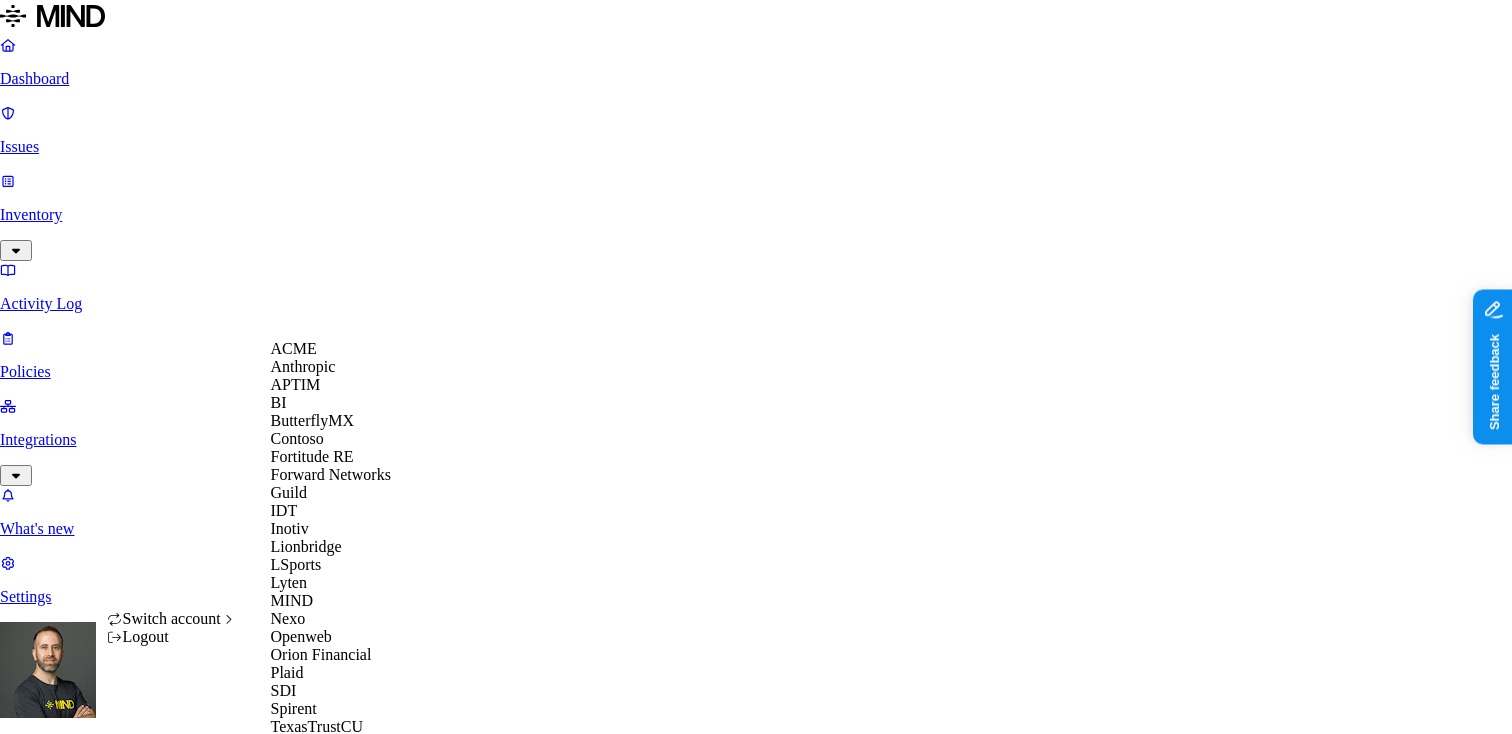click on "ACME" at bounding box center (339, 349) 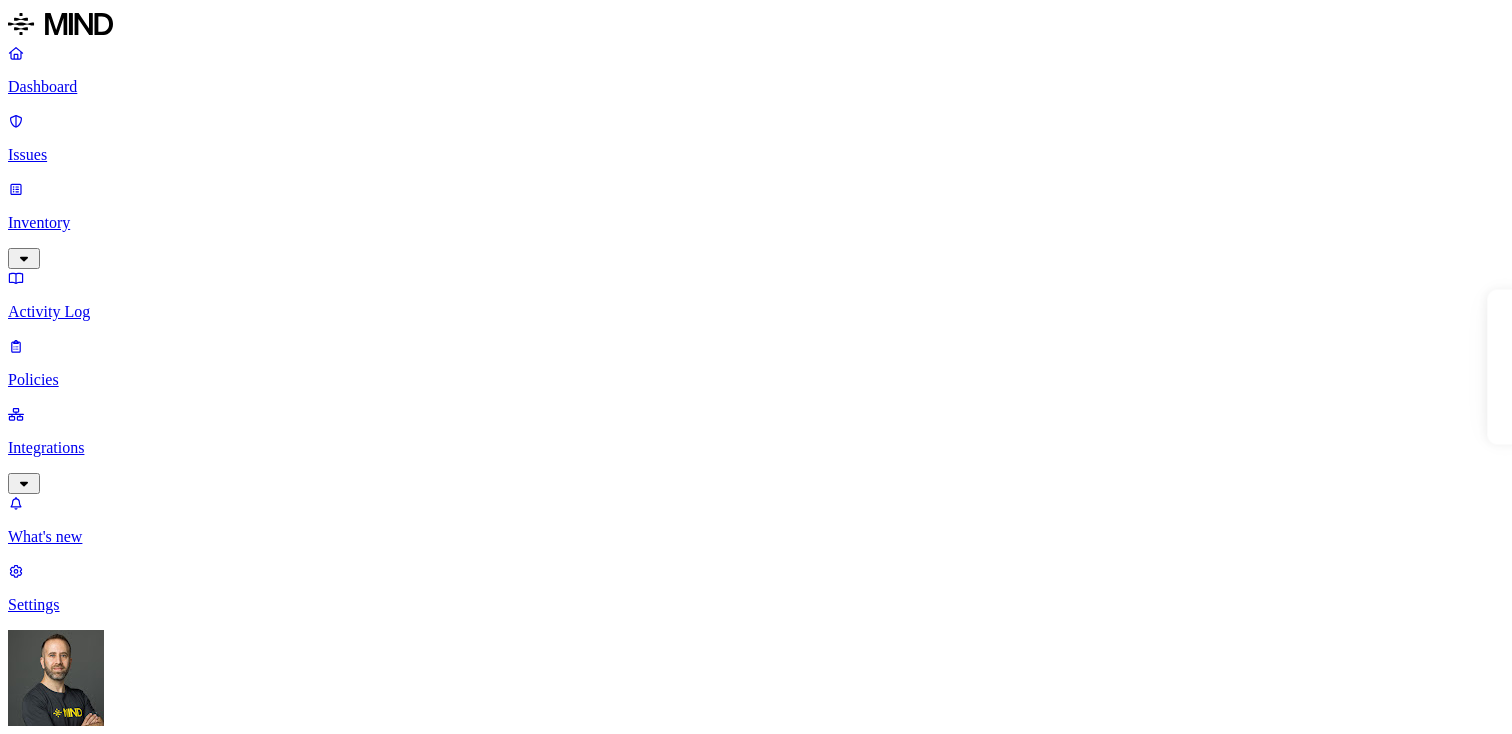 scroll, scrollTop: 0, scrollLeft: 0, axis: both 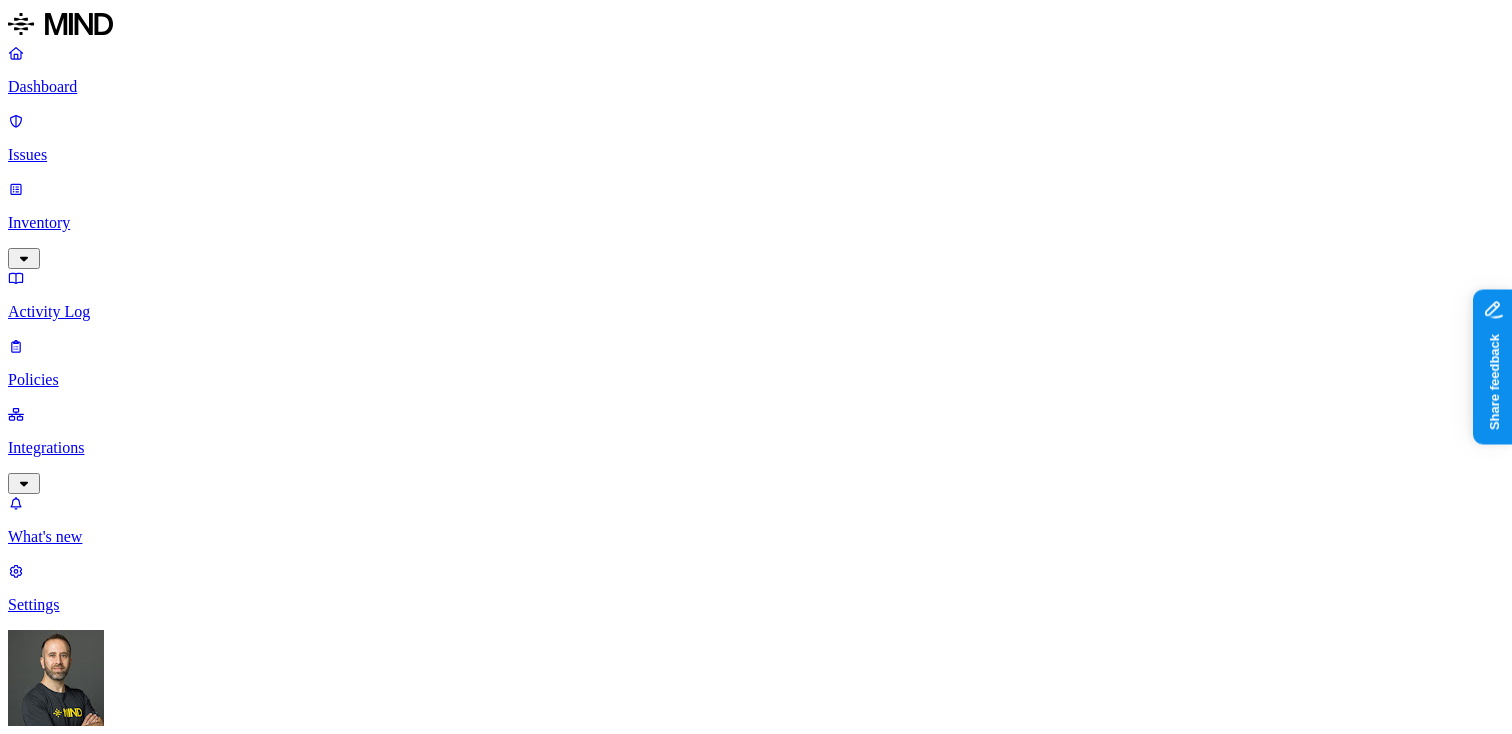 drag, startPoint x: 391, startPoint y: 497, endPoint x: 430, endPoint y: 497, distance: 39 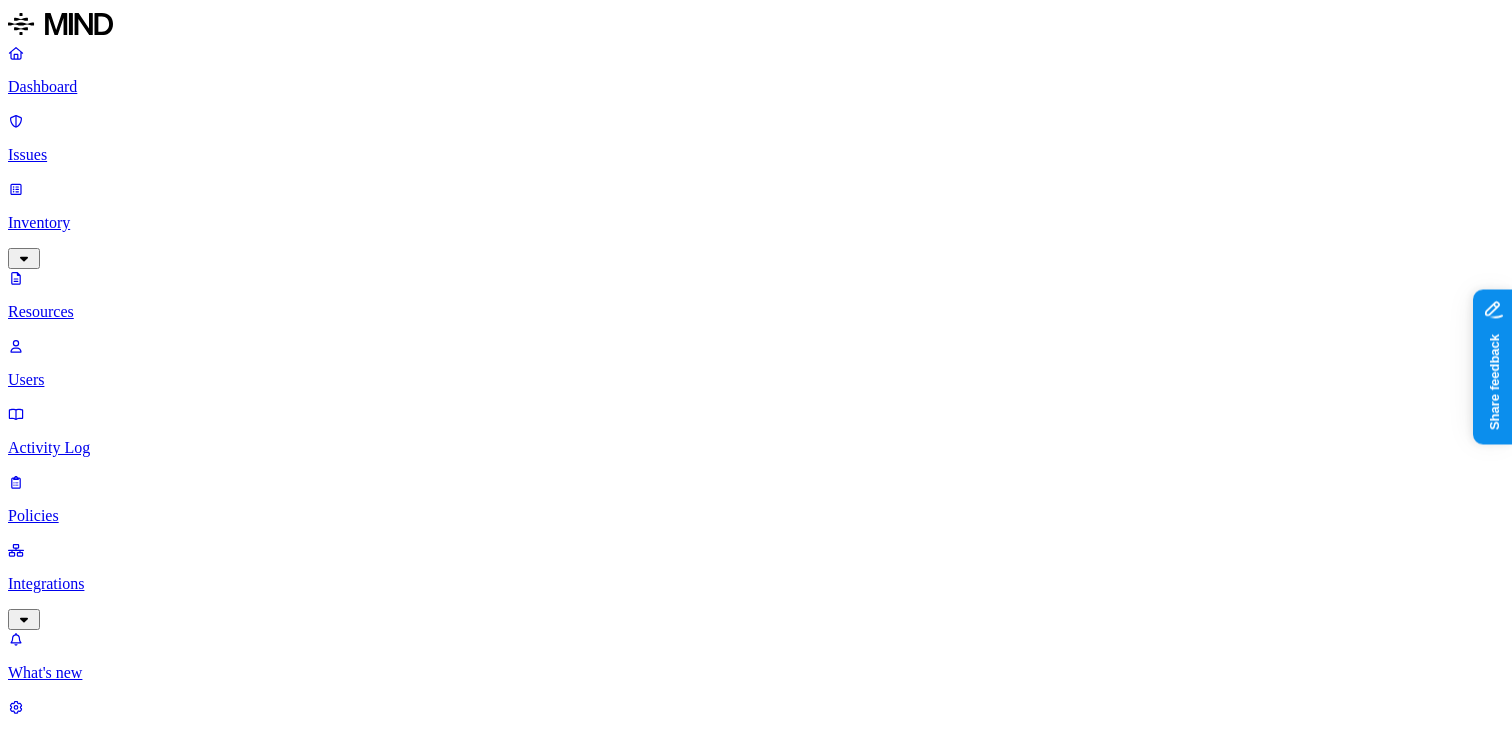 click on "Secrets 1" at bounding box center (2704, 1470) 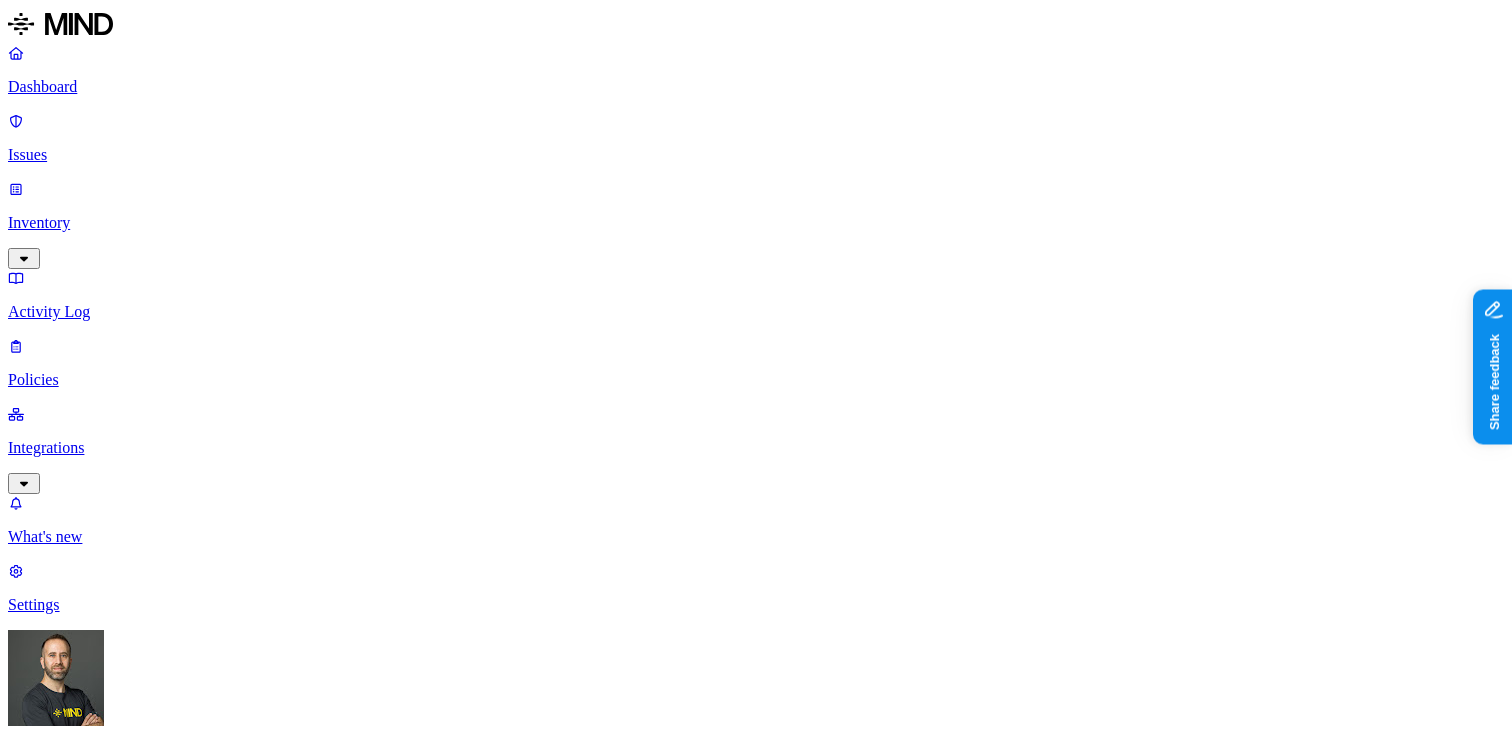 scroll, scrollTop: 106, scrollLeft: 0, axis: vertical 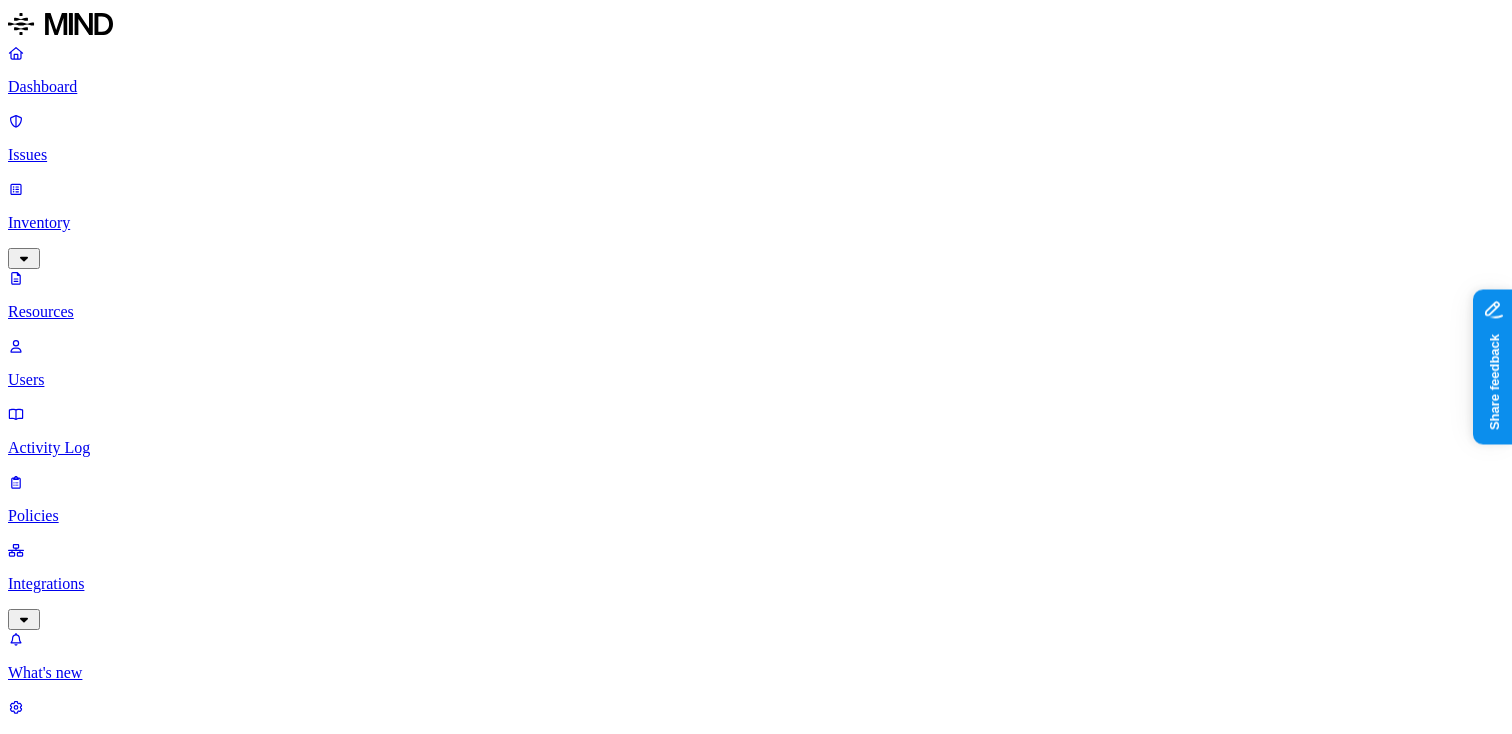 click on "Data types" at bounding box center (48, 1153) 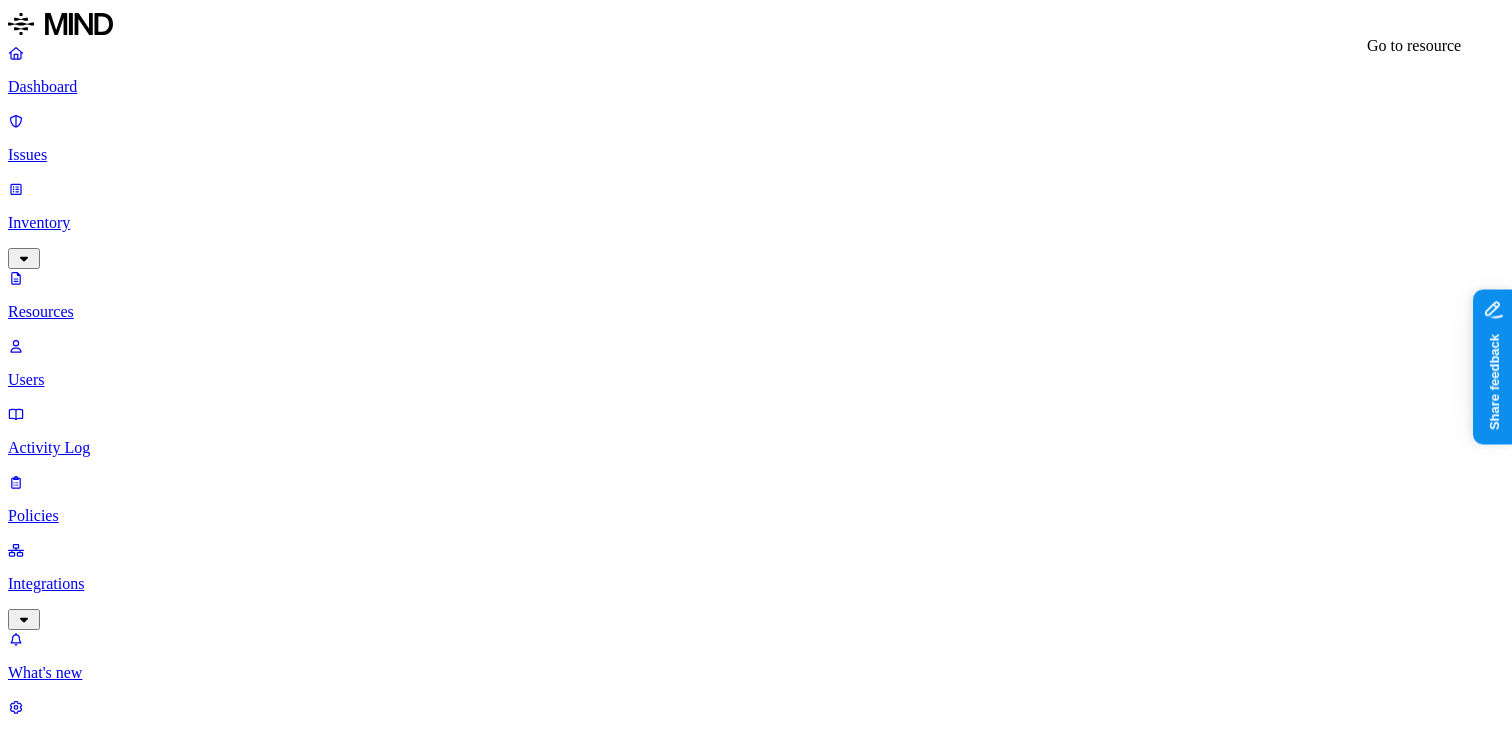 click 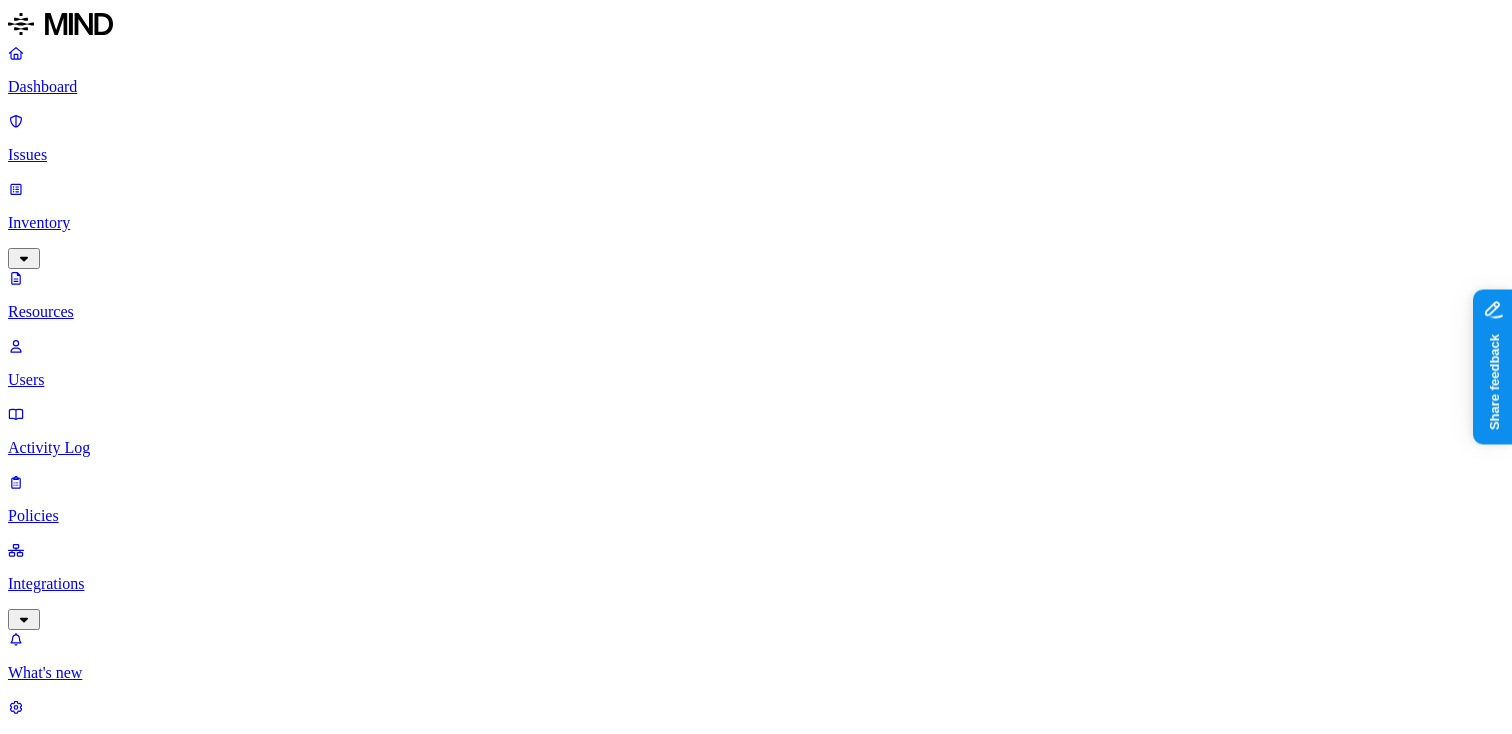 click on "Resources" at bounding box center (756, 1004) 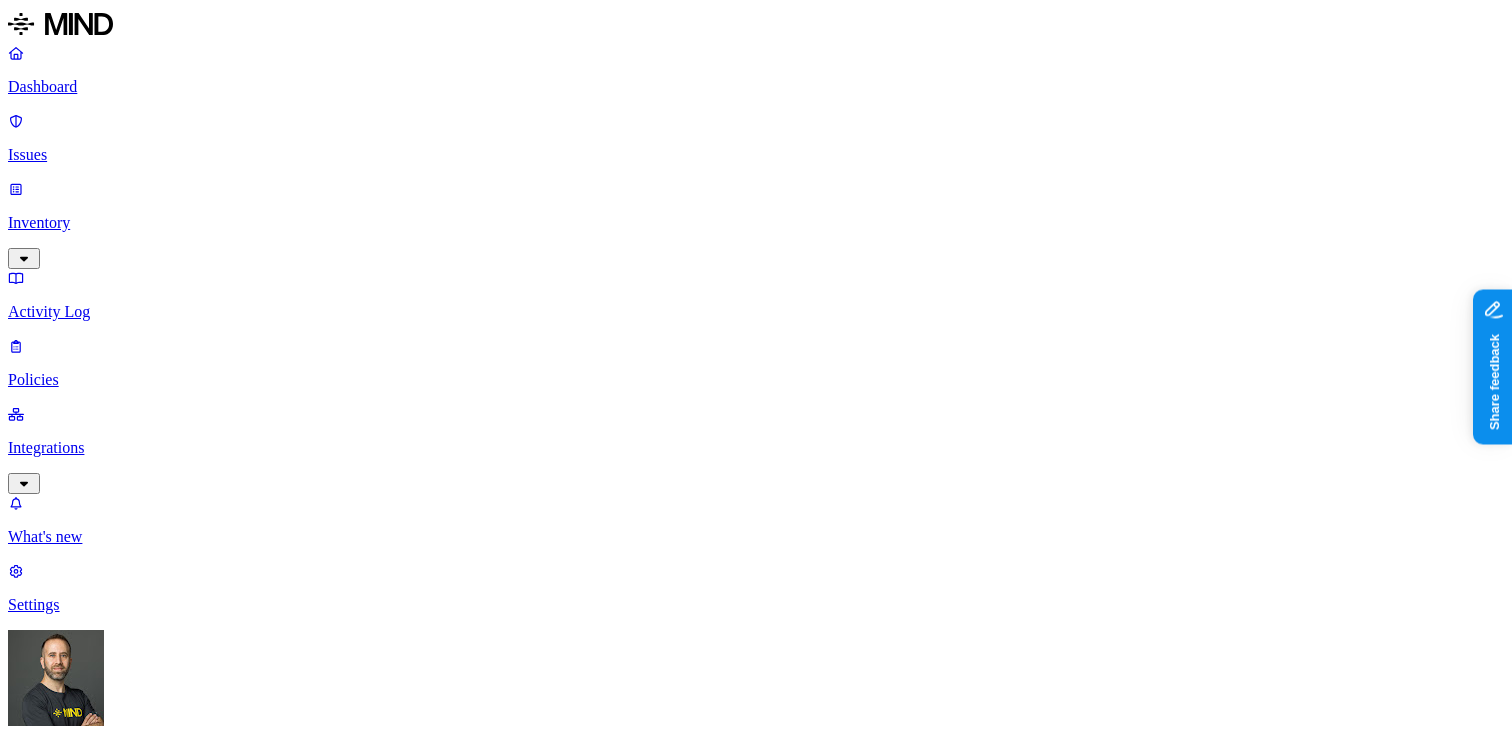 click on "Detection" at bounding box center [119, 2146] 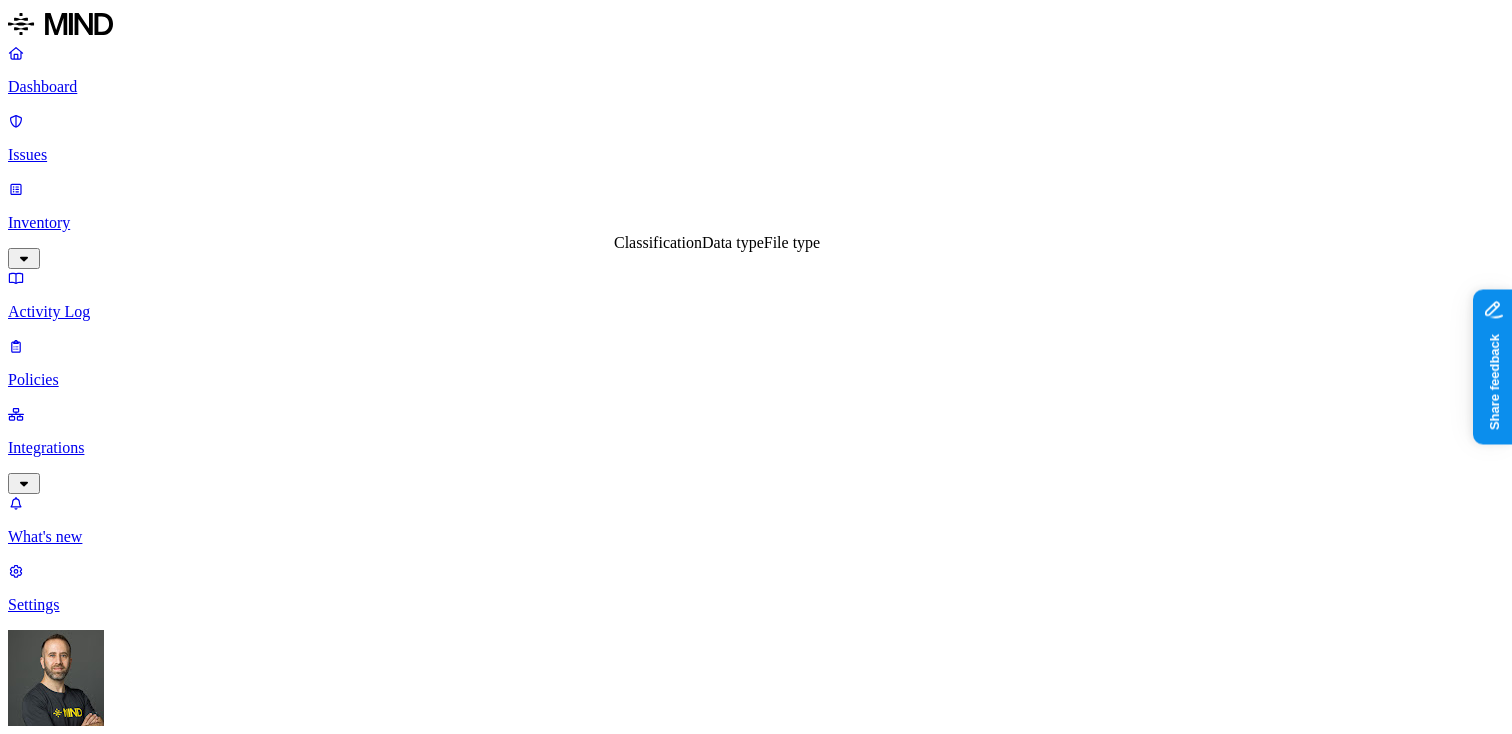 click on "Data type" at bounding box center (733, 242) 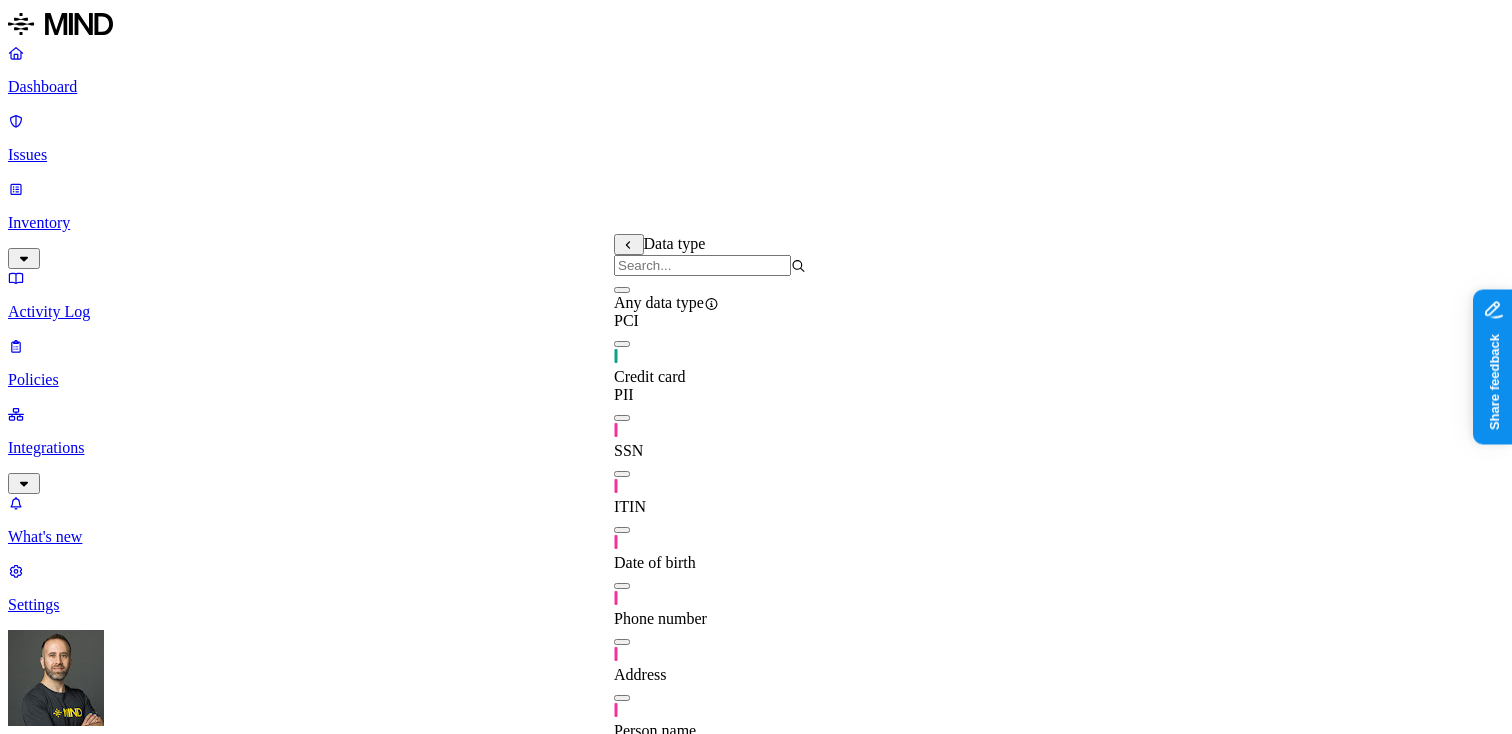 scroll, scrollTop: 543, scrollLeft: 0, axis: vertical 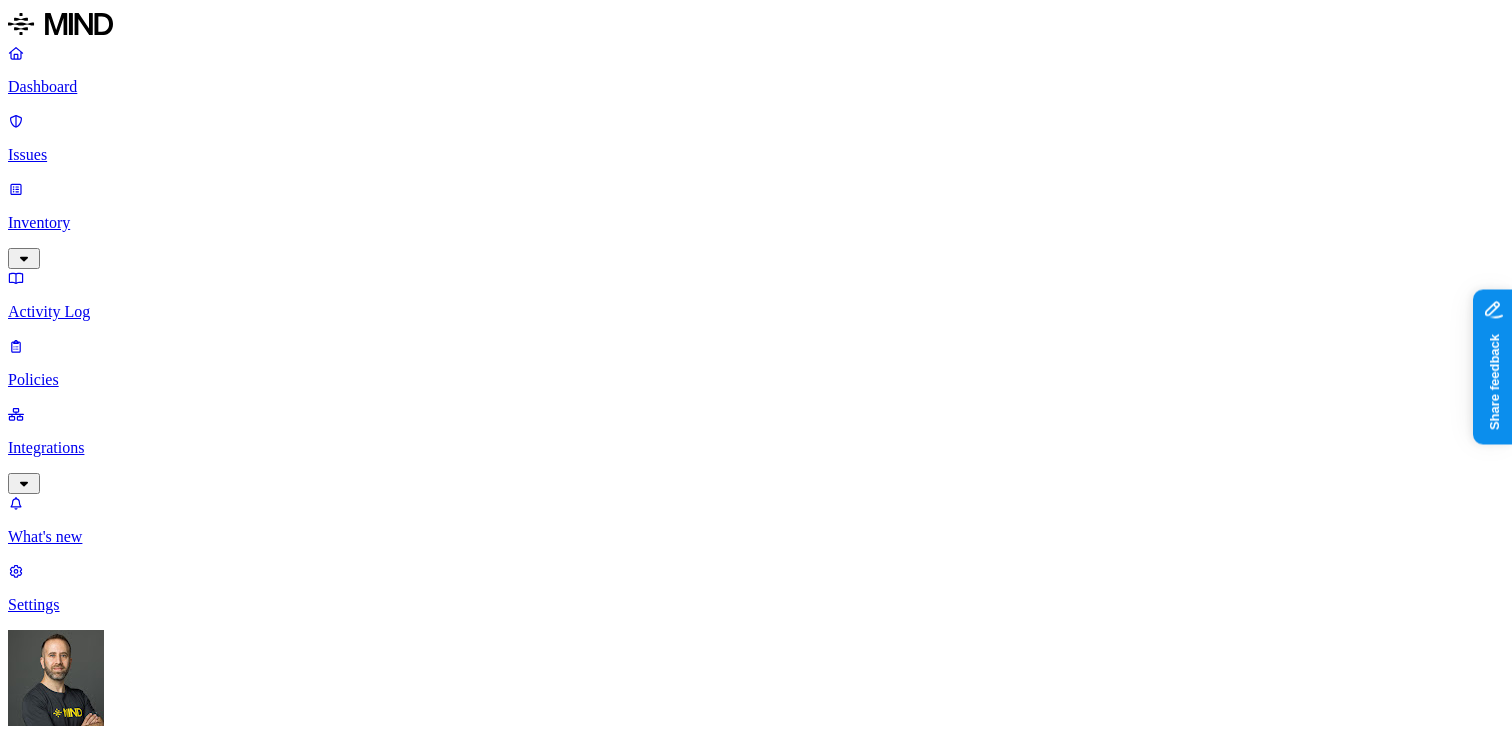 click on "DATA WHERE Data type is any of SSN, Password ACCESS Any LOCATION Any" at bounding box center [756, 1571] 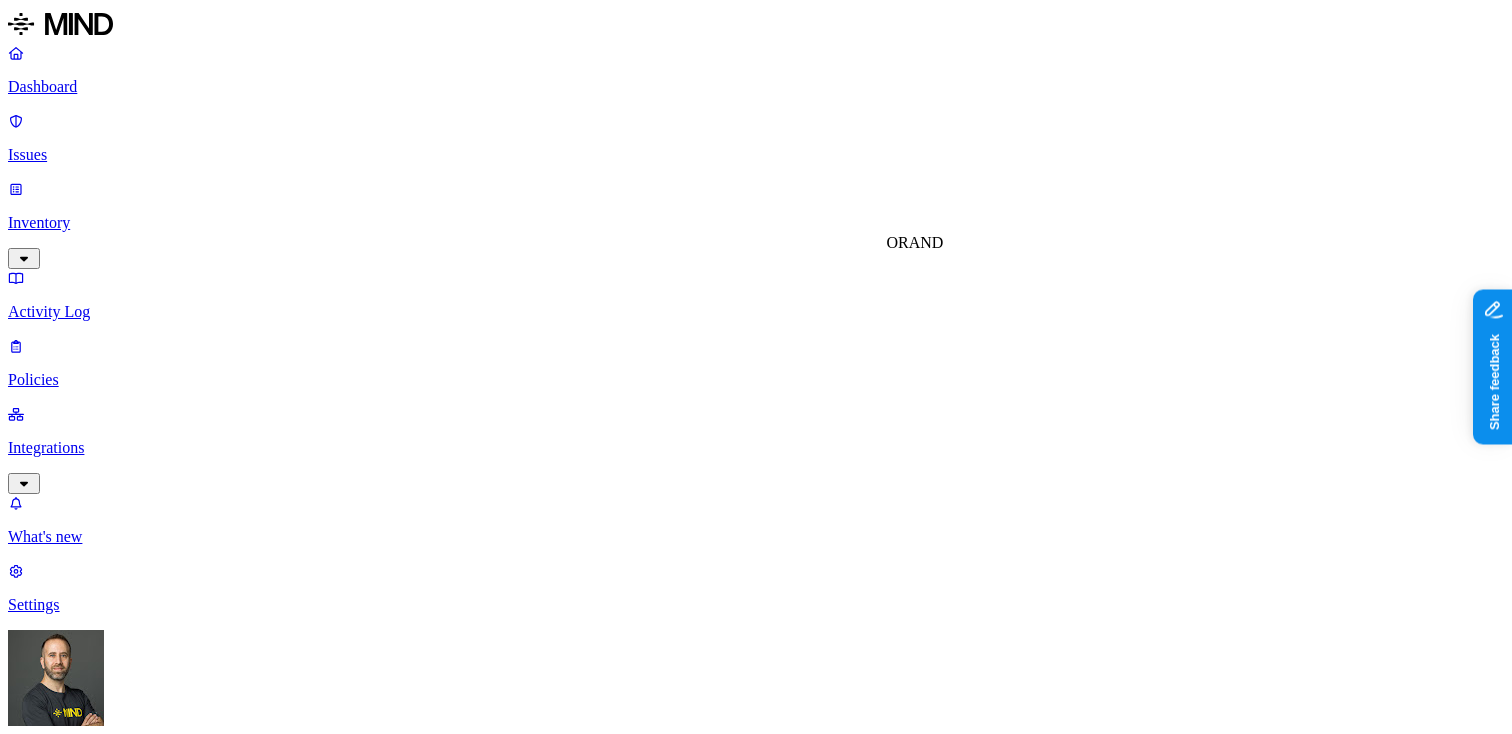 click on "OR" at bounding box center [898, 242] 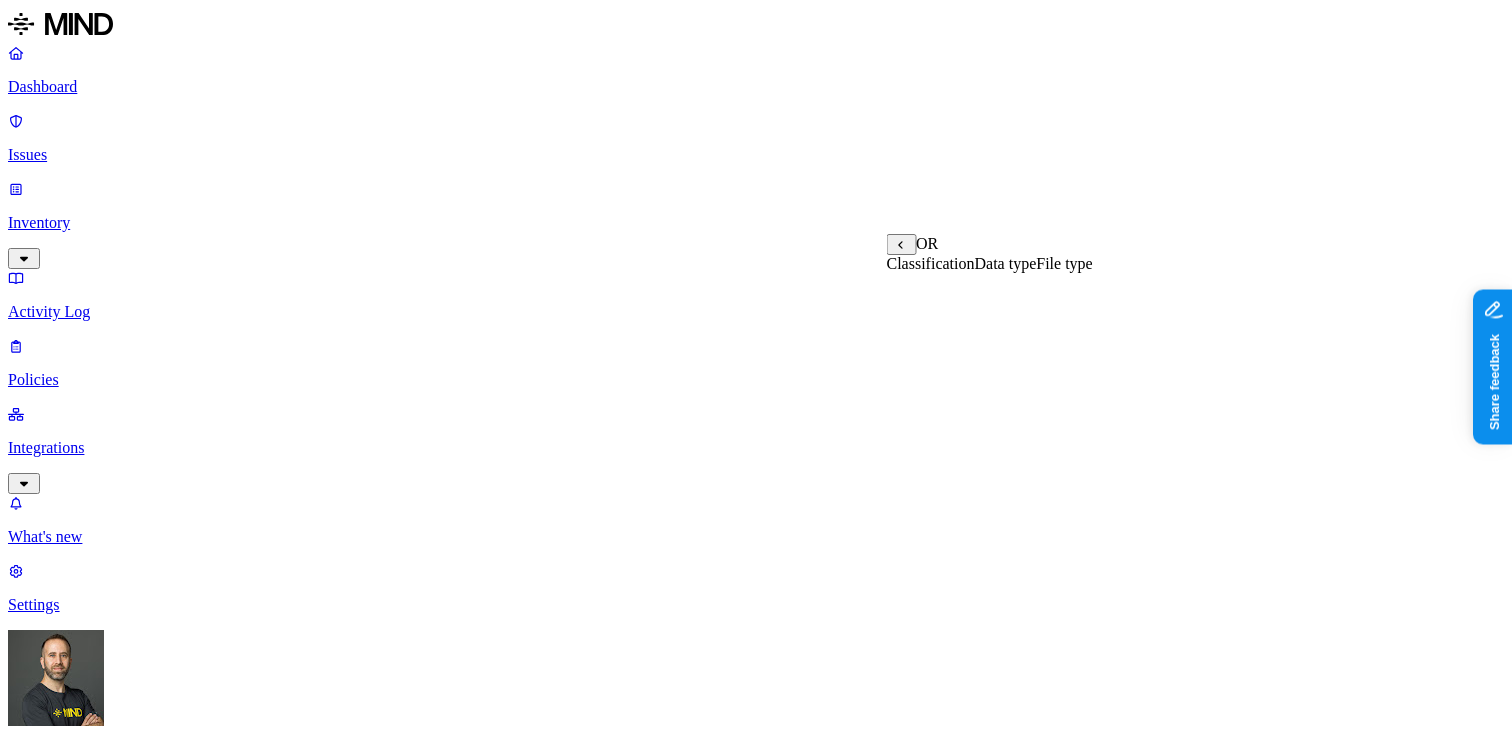 click on "Classification" at bounding box center (931, 263) 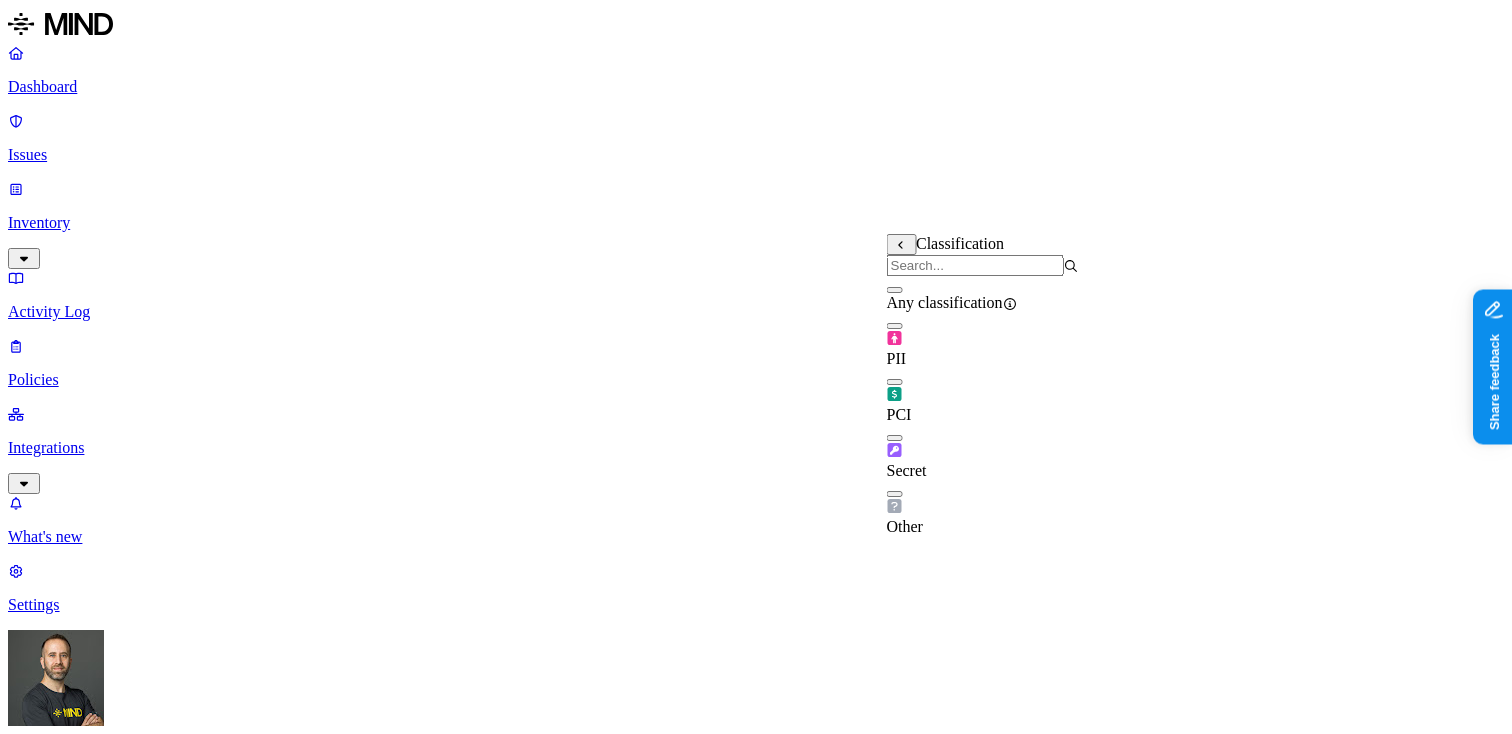 click on "PII" at bounding box center [983, 340] 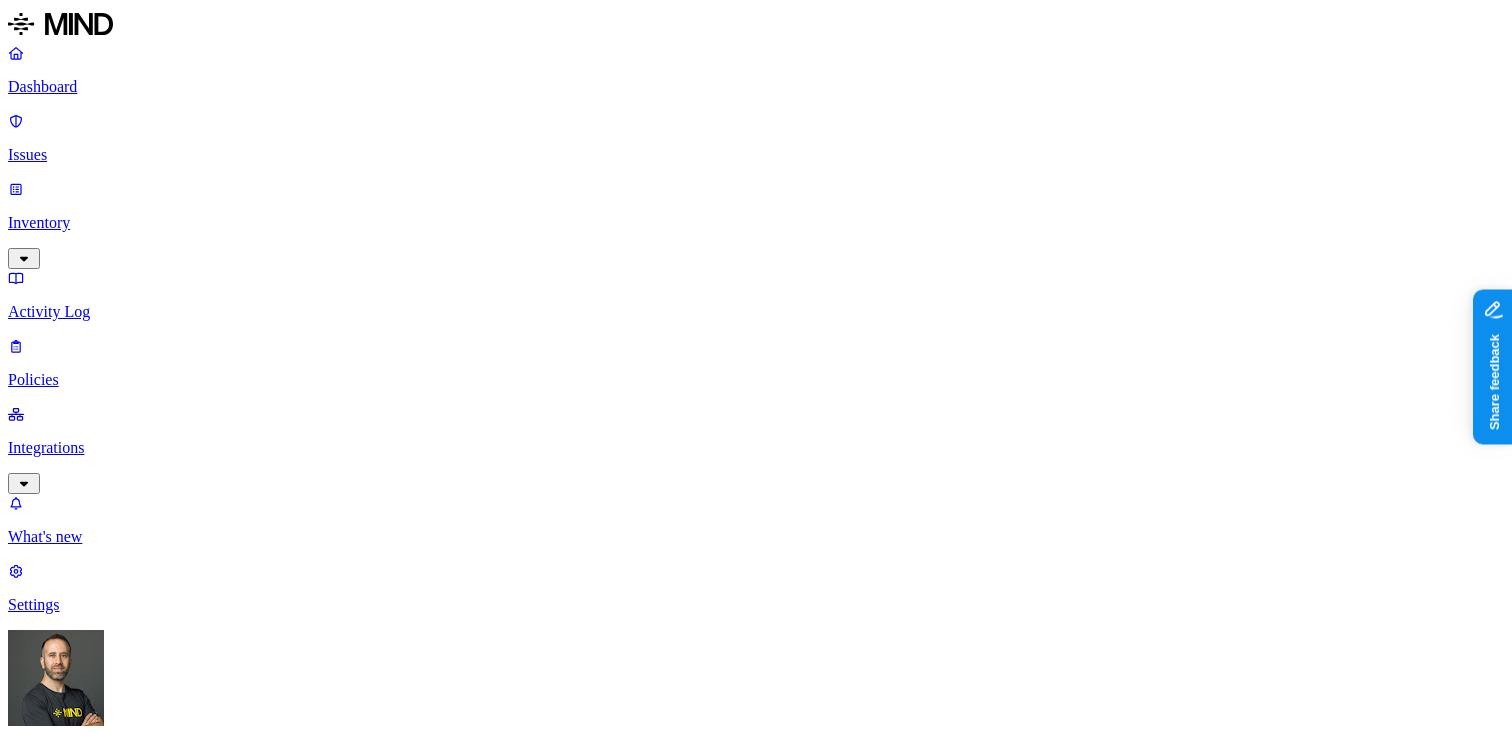 click on "New policy Policy name   Severity Select severity Low Medium High Critical   Description (Optional) Policy type Exfiltration Prevent sensitive data uploads Endpoint Exposure Detect sensitive data exposure Cloud Condition Define the data attributes, access levels, and data source locations that should trigger this exposure policy.  Note: A condition that matches any data with any access level is not valid, as it is too broad. For more details on condition guidelines, please refer to the   documentation DATA WHERE Data type is any of SSN, Password OR Classification is PII ACCESS Any LOCATION Any Notifications Method None None Maya Raz prod-164.westus prod-82.westus test-avigail email test dadaa MH Teams test 2-25 dlp-ops test test-2 test-3 DLP Ops 2025 MH N EU Webhook - test webhook testing new-schema-test MH Webhook test site bad SOC Email DL lol itay aviran hodbn@k14d.onmicrosoft.com My Email Tom MH Test 5-22-25 Automate remediation When issue is detected No action  No action  /Engage assignee Cancel Create" at bounding box center [756, 1467] 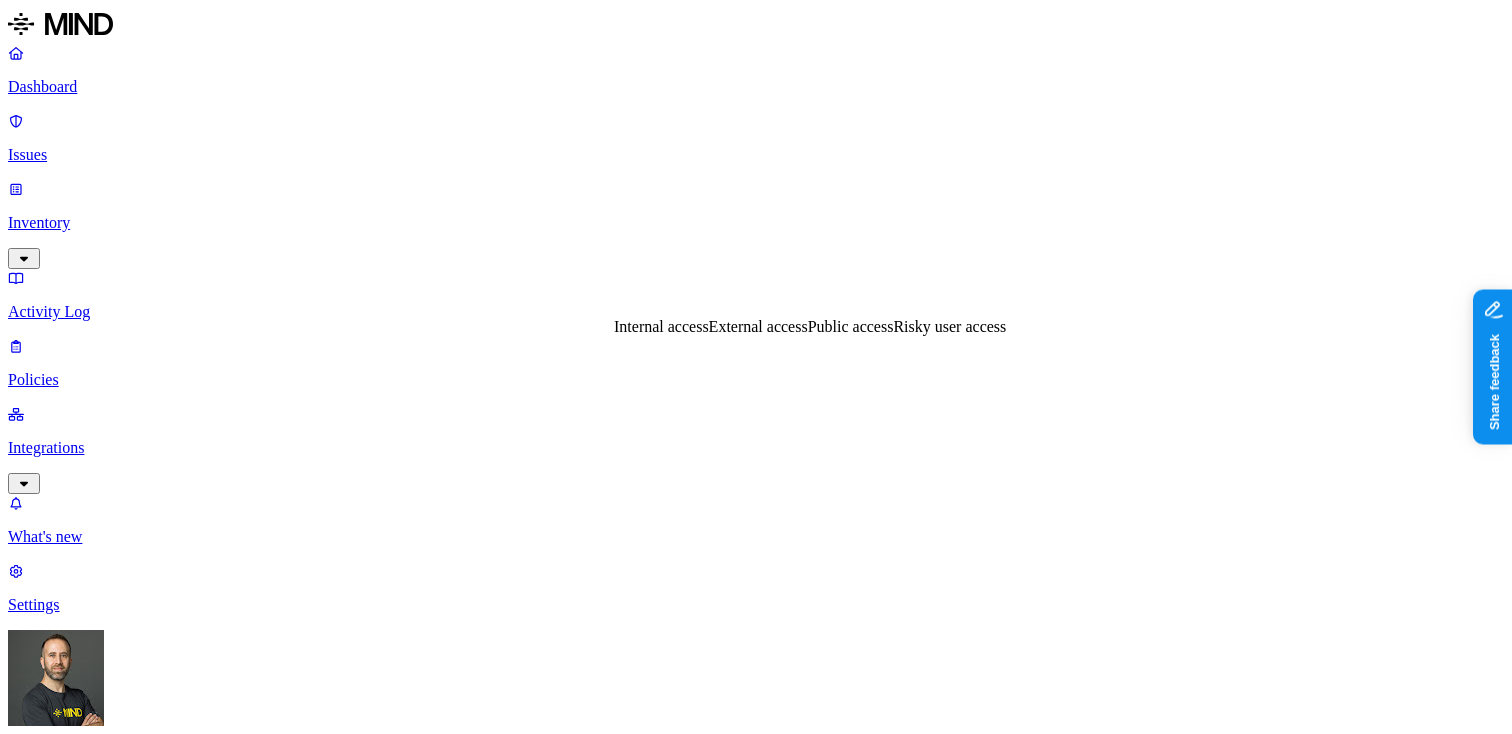 click on "External access" at bounding box center (758, 326) 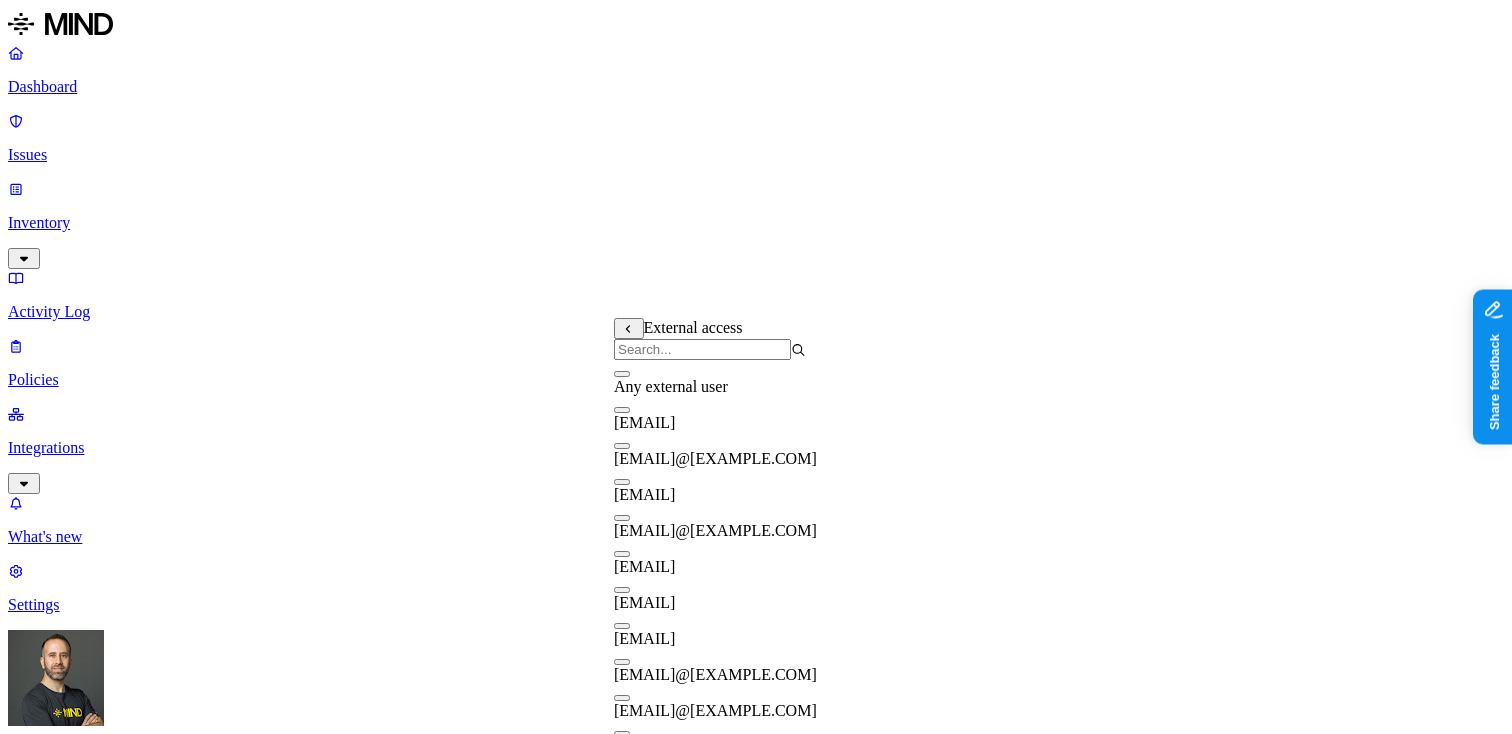 scroll, scrollTop: 0, scrollLeft: 0, axis: both 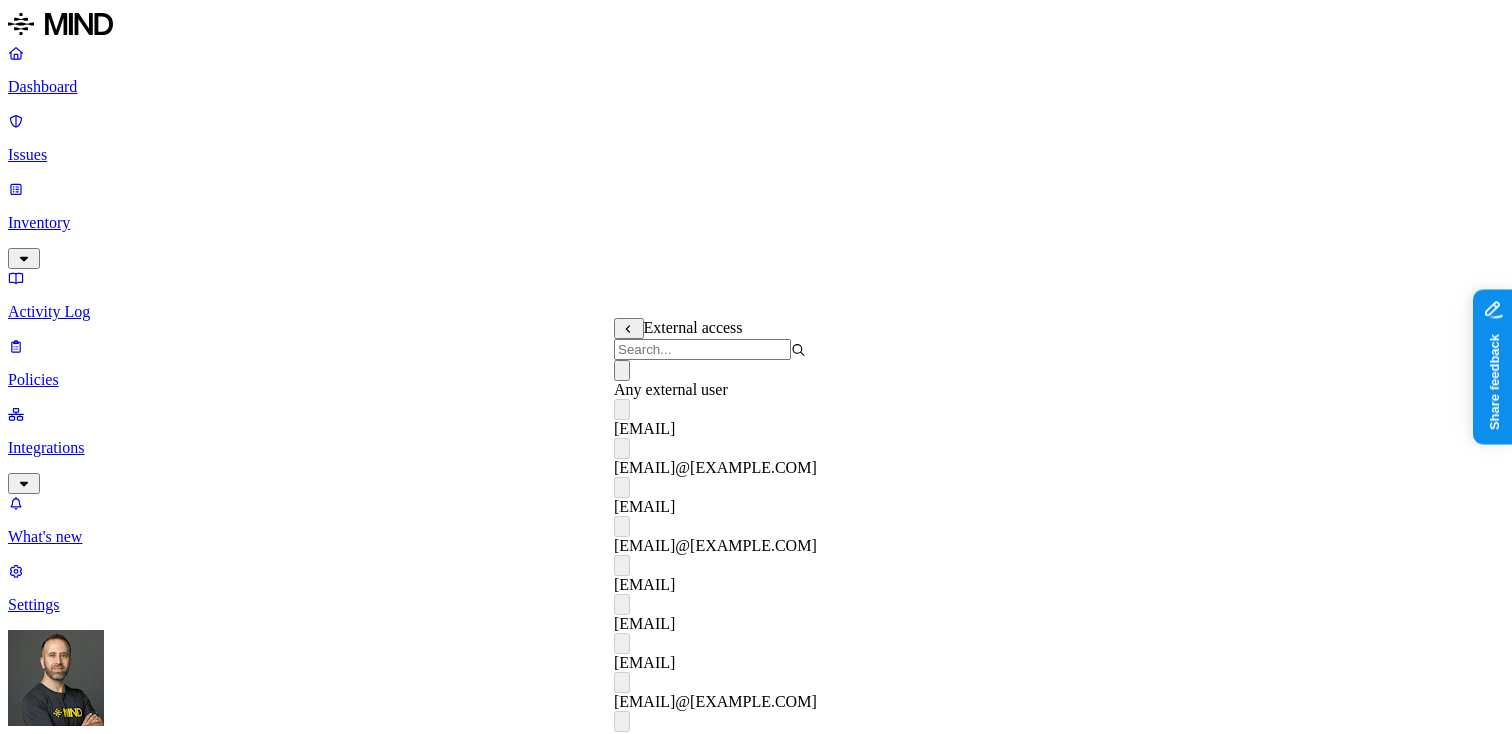click on "Policy name   Severity Select severity Low Medium High Critical   Description (Optional) Policy type Exfiltration Prevent sensitive data uploads Endpoint Exposure Detect sensitive data exposure Cloud Condition Define the data attributes, access levels, and data source locations that should trigger this exposure policy.  Note: A condition that matches any data with any access level is not valid, as it is too broad. For more details on condition guidelines, please refer to the   documentation DATA WHERE Data type is any of SSN, Password OR Classification is PII ACCESS Any LOCATION Any Notifications Method None None Maya Raz prod-164.westus prod-82.westus test-avigail email test dadaa MH Teams test 2-25 dlp-ops test test-2 test-3 DLP Ops 2025 MH N EU Webhook - test webhook testing new-schema-test MH Webhook test site bad SOC Email DL lol itay aviran hodbn@k14d.onmicrosoft.com My Email Tom MH Test 5-22-25 Automate remediation When issue is detected No action  No action  /Engage assignee Cancel Create" at bounding box center [756, 1497] 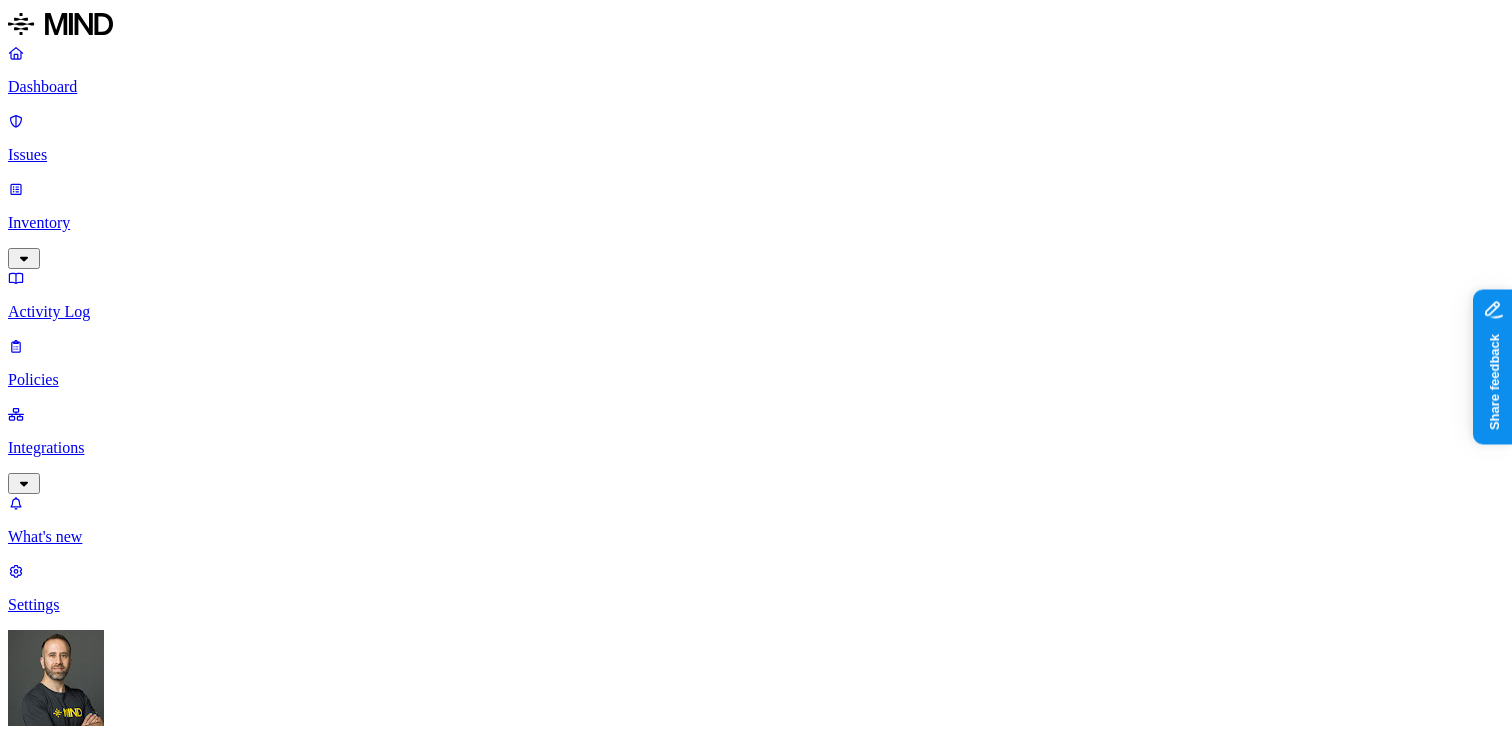 click 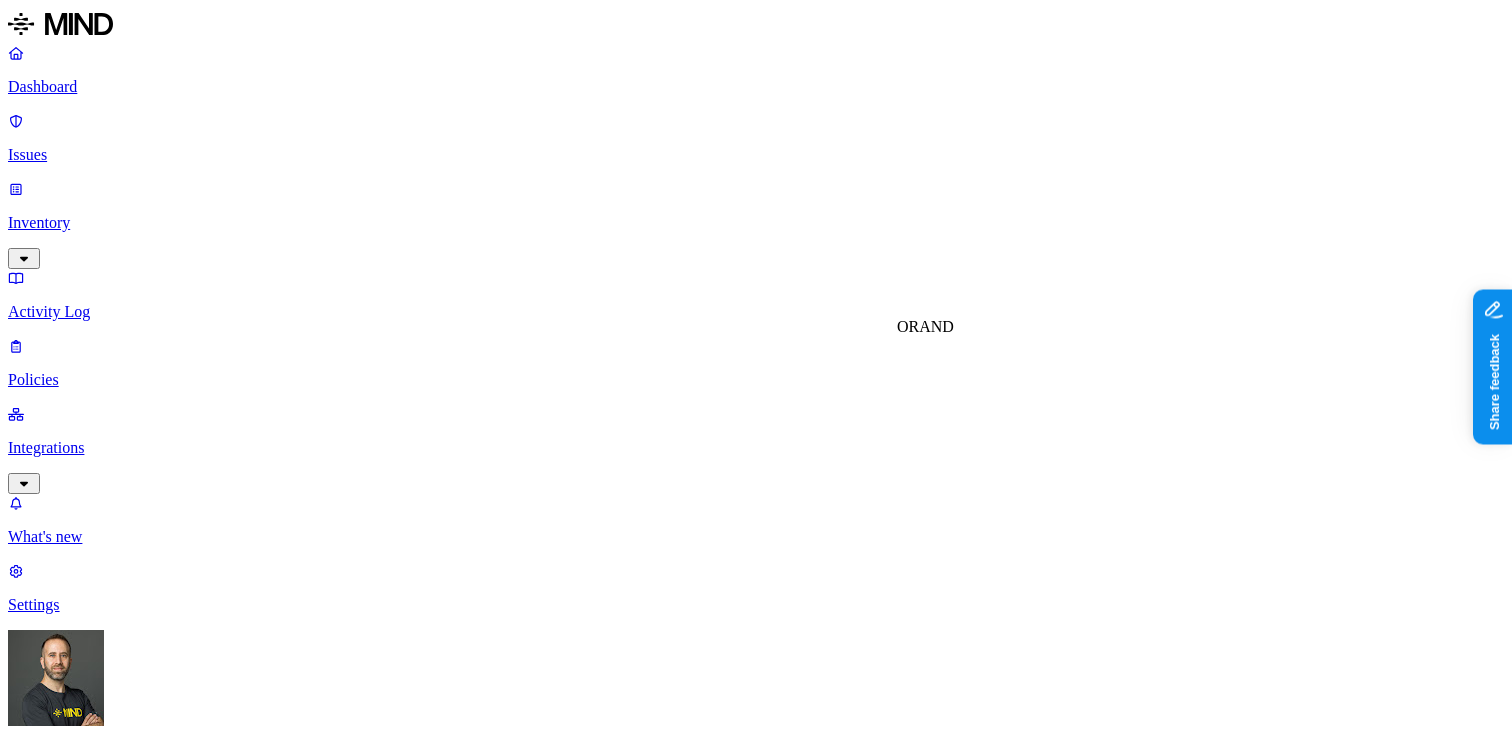 click on "OR" at bounding box center (908, 326) 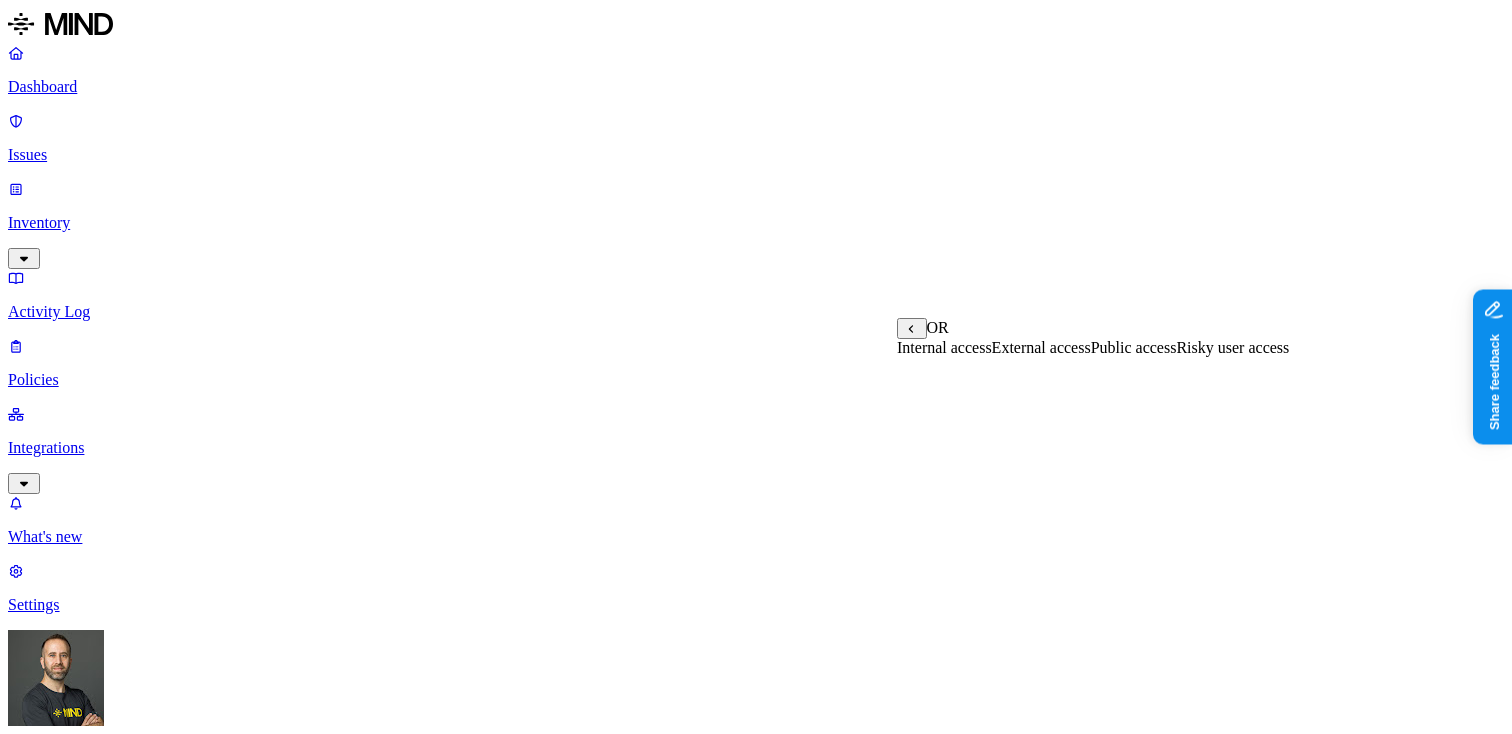 click on "Public access" at bounding box center [1134, 347] 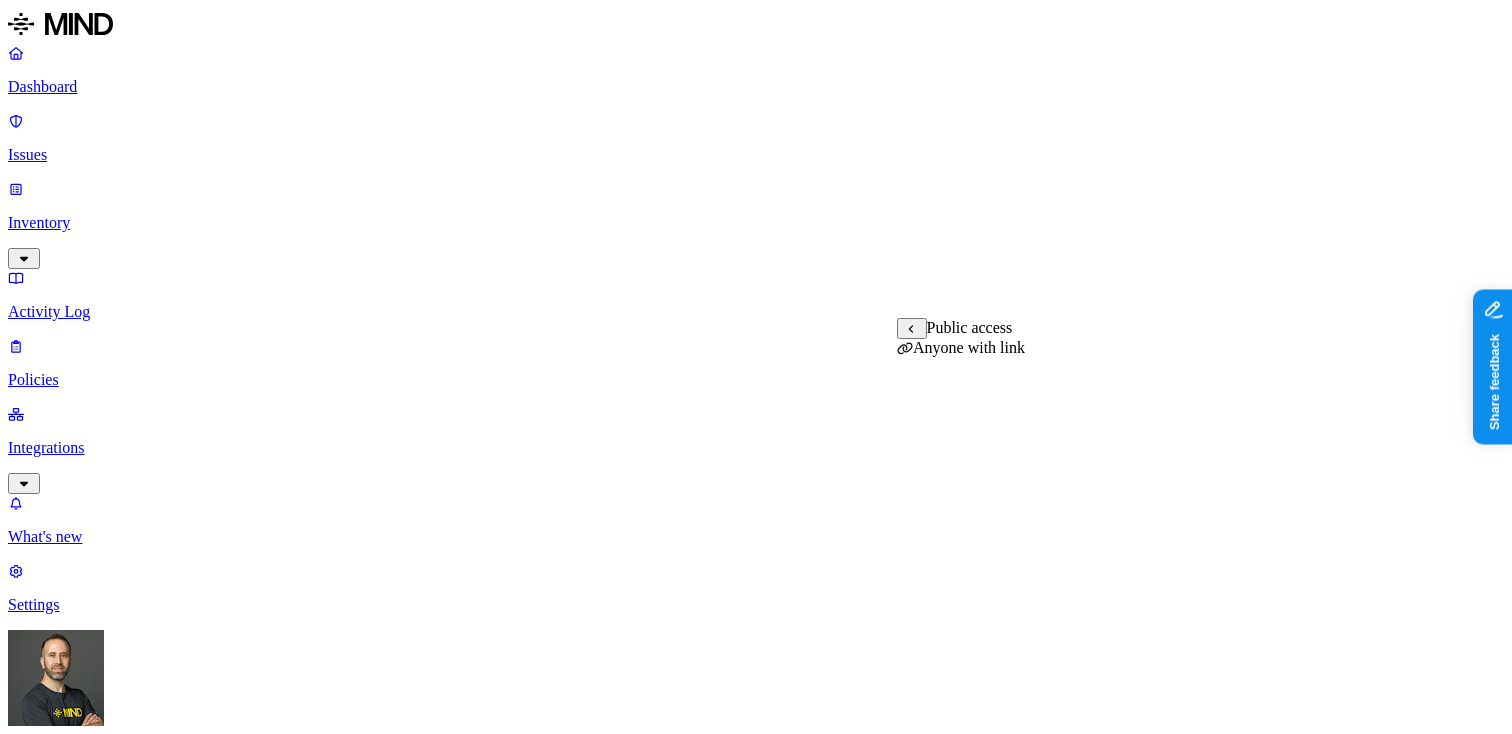 click on "Anyone with link" at bounding box center (961, 347) 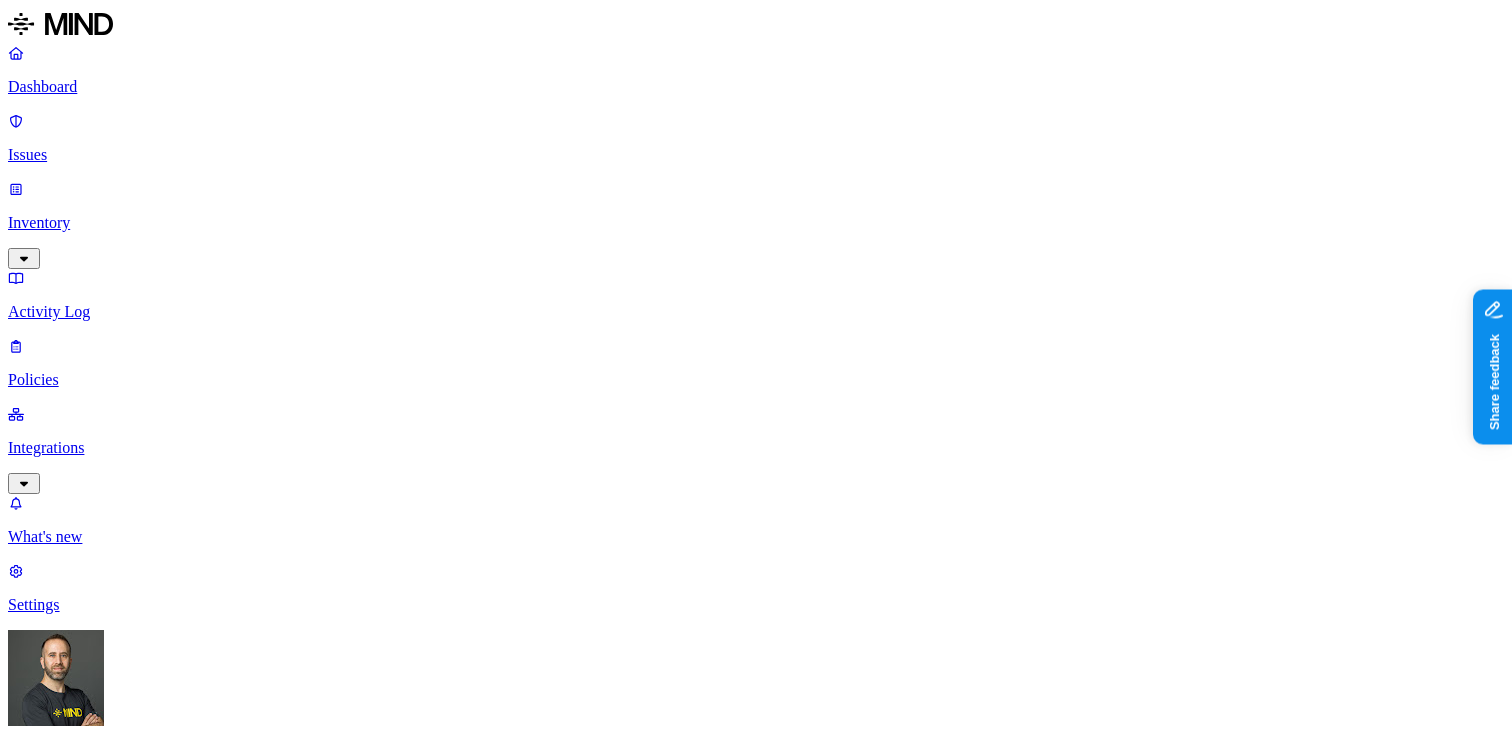 click on "DATA WHERE Data type is any of SSN, Password OR Classification is PII ACCESS WHERE External access is Any external user OR Public access is Anyone with link LOCATION Any" at bounding box center (756, 1701) 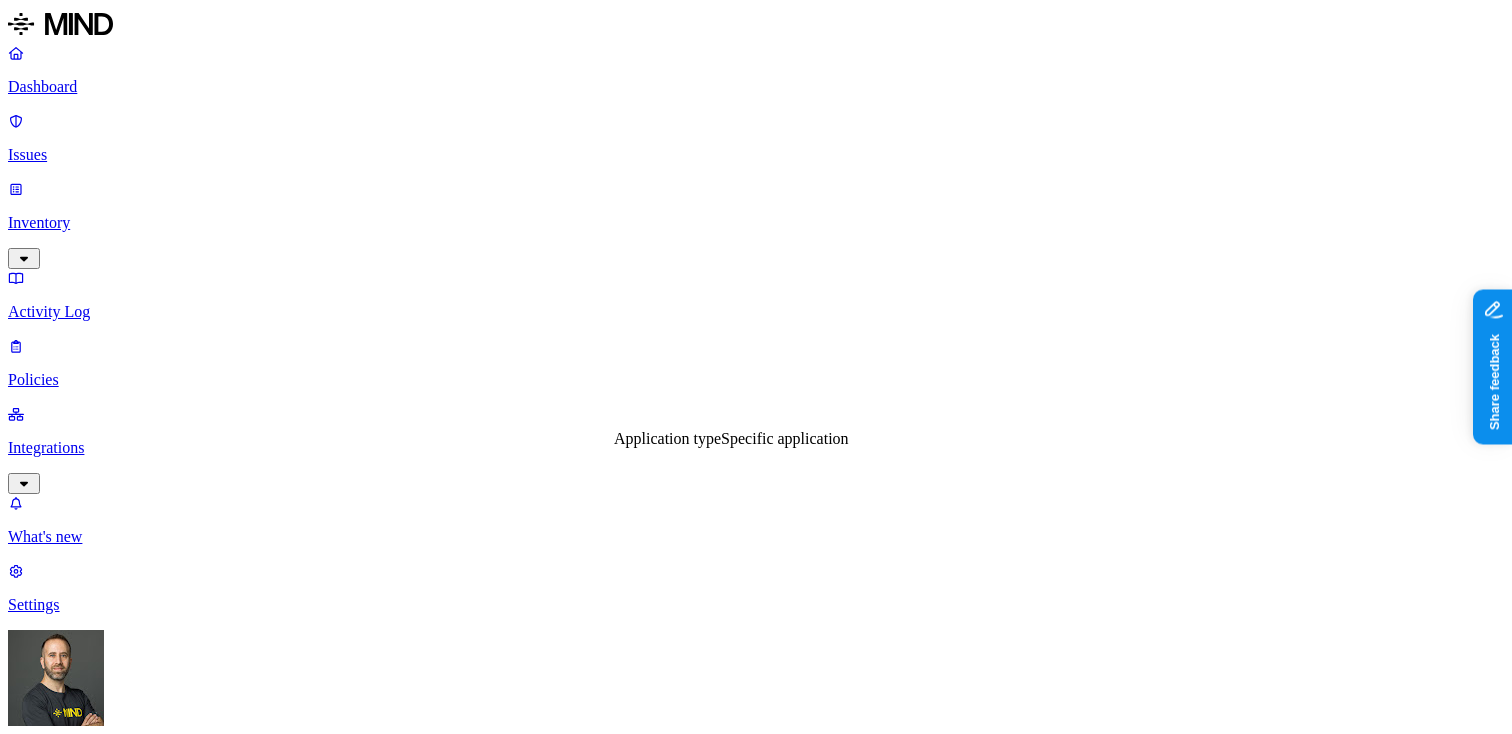 click on "Application type" at bounding box center [667, 438] 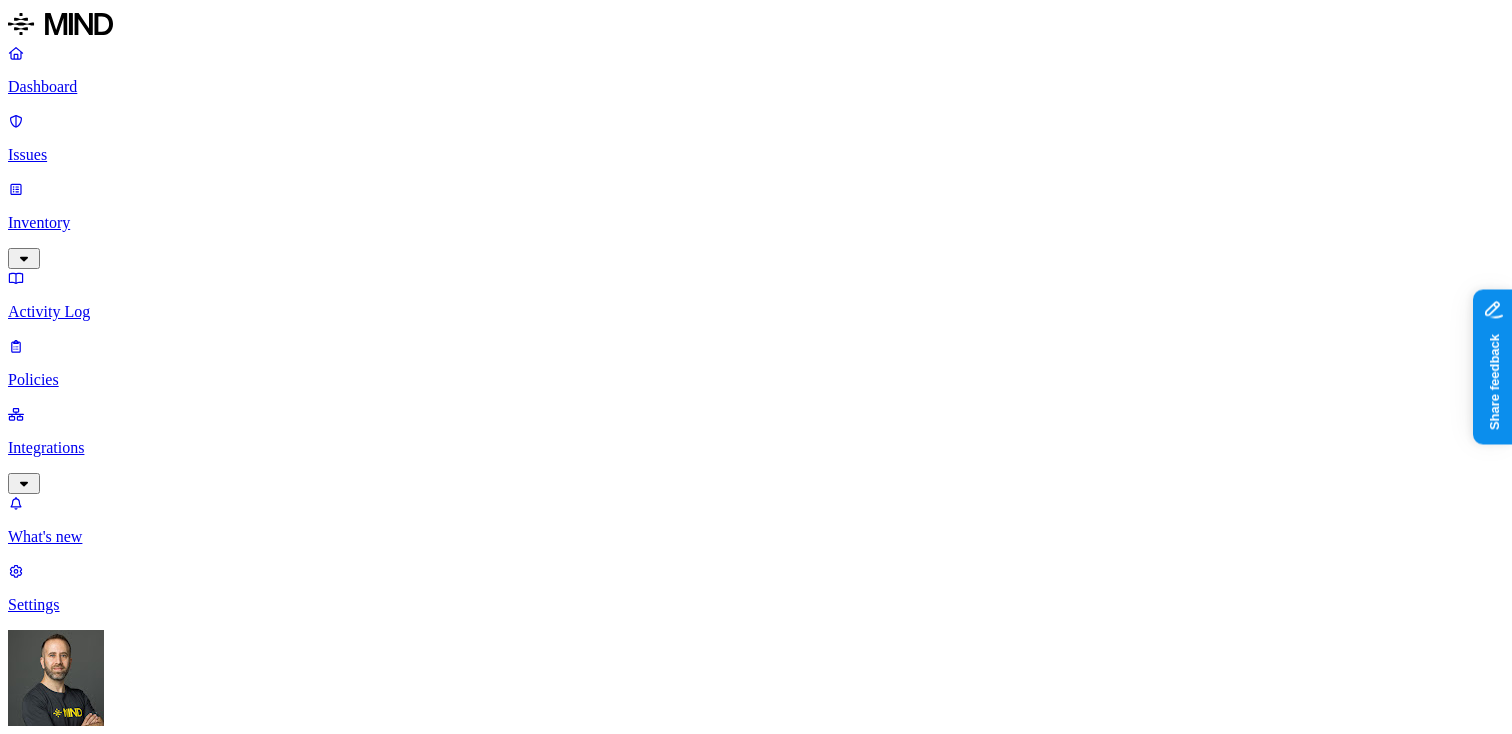 scroll, scrollTop: 0, scrollLeft: 0, axis: both 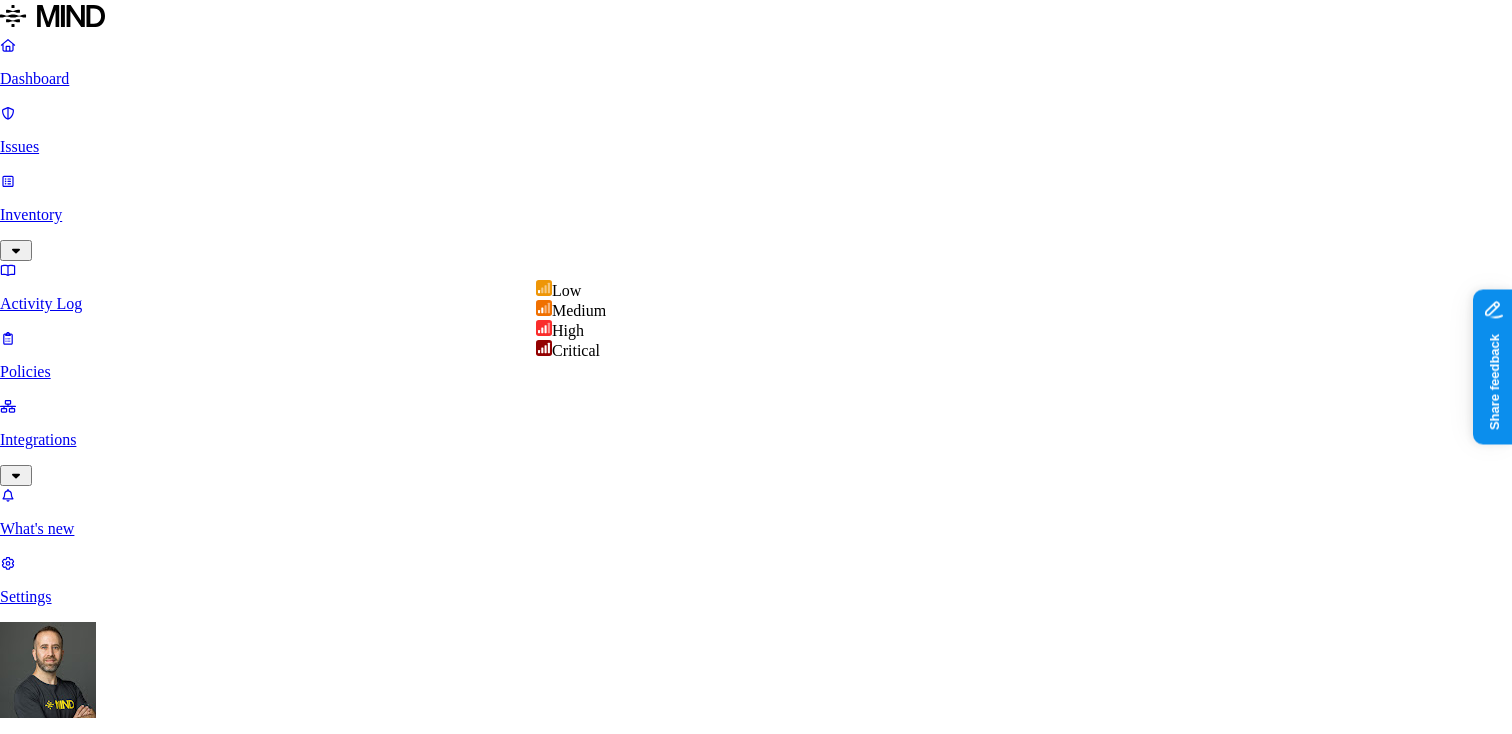 select on "3" 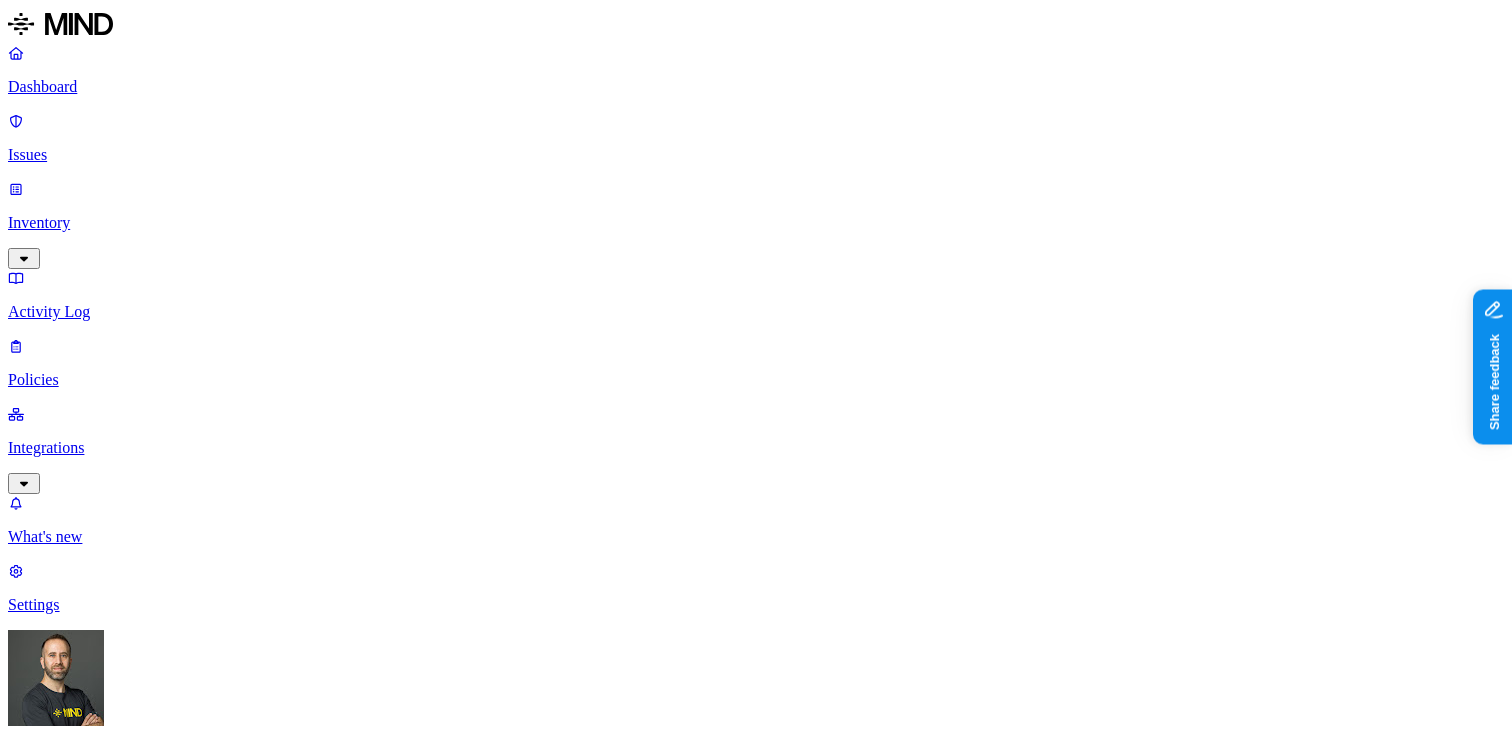scroll, scrollTop: 878, scrollLeft: 0, axis: vertical 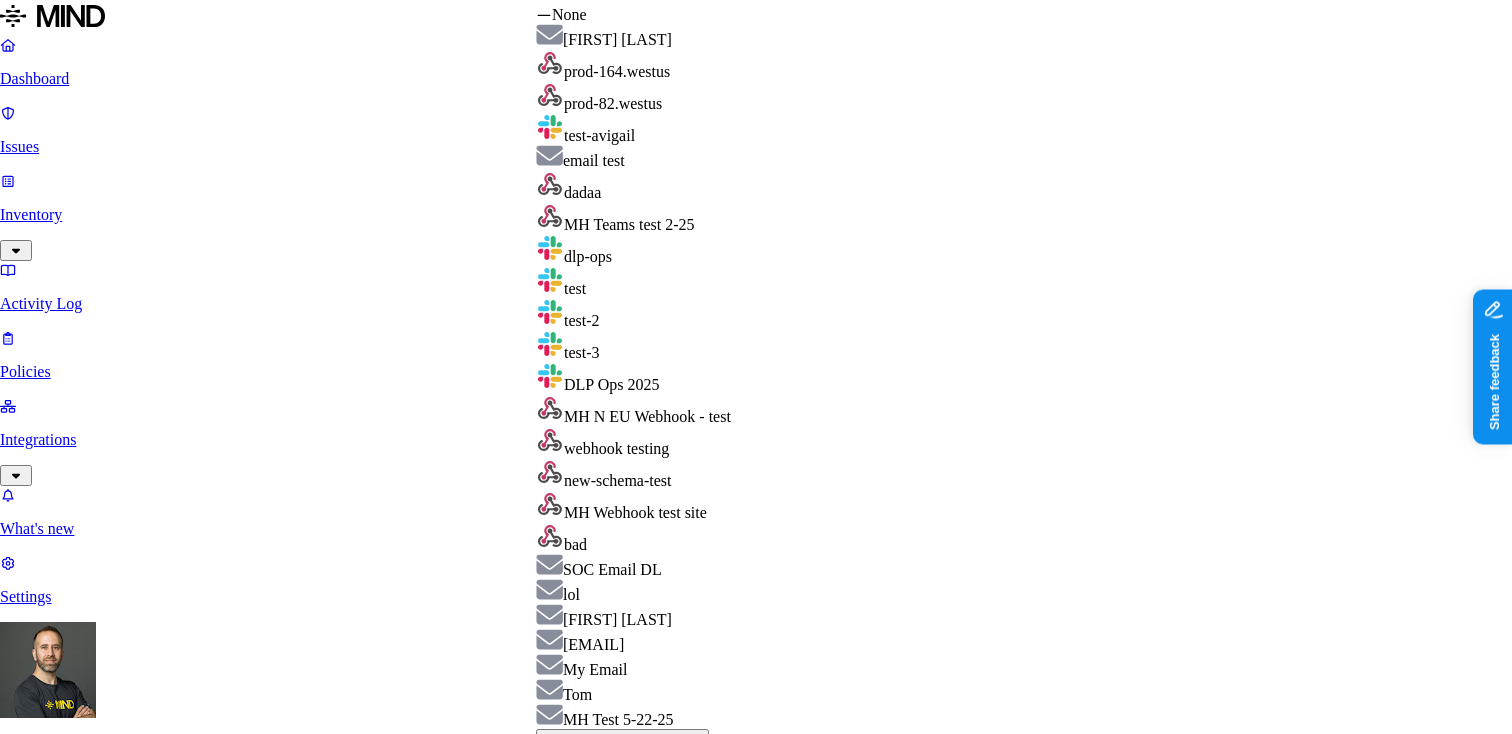 click on "Dashboard Issues Inventory Activity Log Policies Integrations What's new 1 Settings Tom Mayblum ACME New policy Policy name   Severity High Low Medium High Critical   Description (Optional) Policy type Exfiltration Prevent sensitive data uploads Endpoint Exposure Detect sensitive data exposure Cloud Condition Define the data attributes, access levels, and data source locations that should trigger this exposure policy.  Note: A condition that matches any data with any access level is not valid, as it is too broad. For more details on condition guidelines, please refer to the   documentation DATA WHERE Data type is any of SSN, Password OR Classification is PII ACCESS WHERE External access is Any external user OR Public access is Anyone with link LOCATION Any Notifications Method None None Maya Raz prod-164.westus prod-82.westus test-avigail email test dadaa MH Teams test 2-25 dlp-ops test test-2 test-3 DLP Ops 2025 MH N EU Webhook - test webhook testing new-schema-test MH Webhook test site bad lol" at bounding box center [756, 1137] 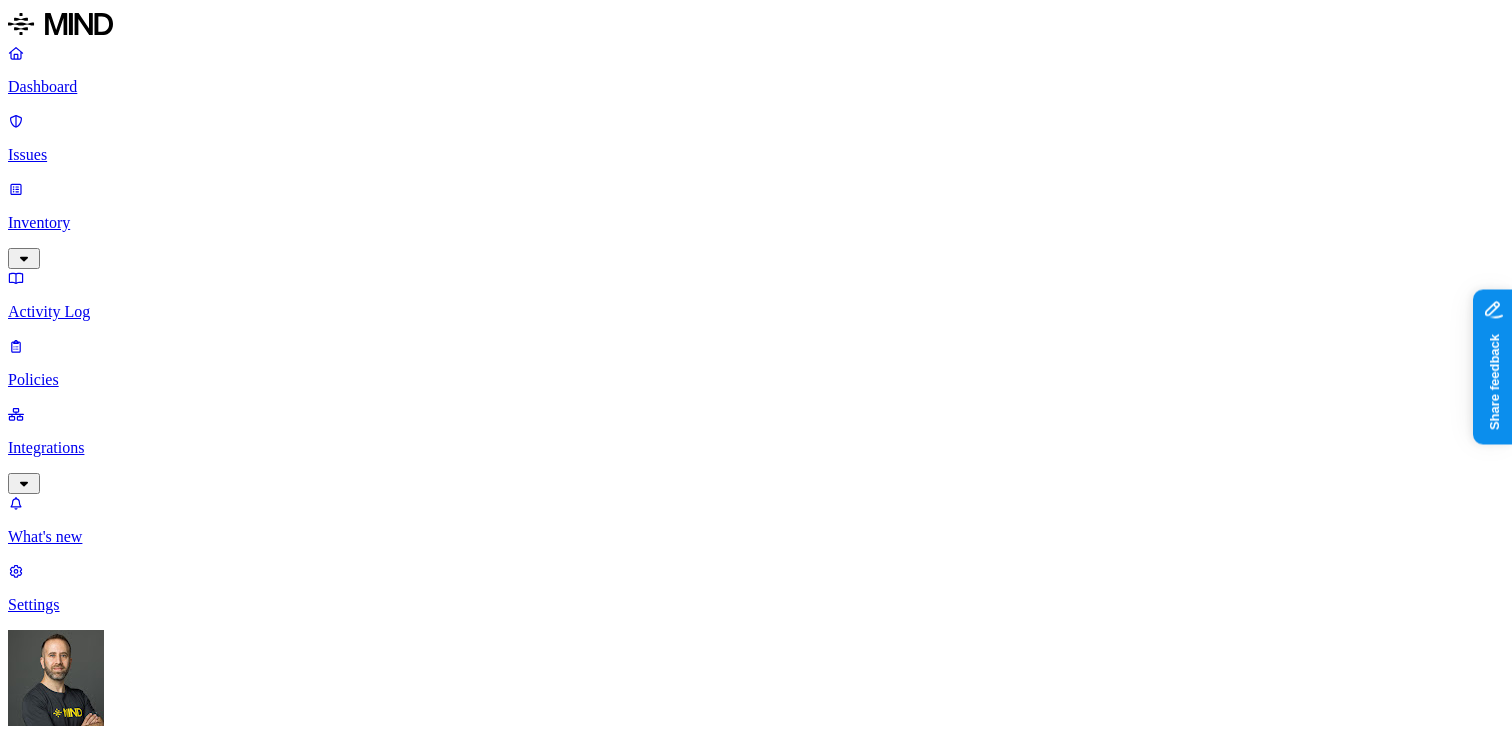 click on "Dashboard Issues Inventory Activity Log Policies Integrations What's new 1 Settings Tom Mayblum ACME New policy Policy name   Severity High Low Medium High Critical   Description (Optional) Policy type Exfiltration Prevent sensitive data uploads Endpoint Exposure Detect sensitive data exposure Cloud Condition Define the data attributes, access levels, and data source locations that should trigger this exposure policy.  Note: A condition that matches any data with any access level is not valid, as it is too broad. For more details on condition guidelines, please refer to the   documentation DATA WHERE Data type is any of SSN, Password OR Classification is PII ACCESS WHERE External access is Any external user OR Public access is Anyone with link LOCATION Any Notifications Method None None Maya Raz prod-164.westus prod-82.westus test-avigail email test dadaa MH Teams test 2-25 dlp-ops test test-2 test-3 DLP Ops 2025 MH N EU Webhook - test webhook testing new-schema-test MH Webhook test site bad lol" at bounding box center (756, 1141) 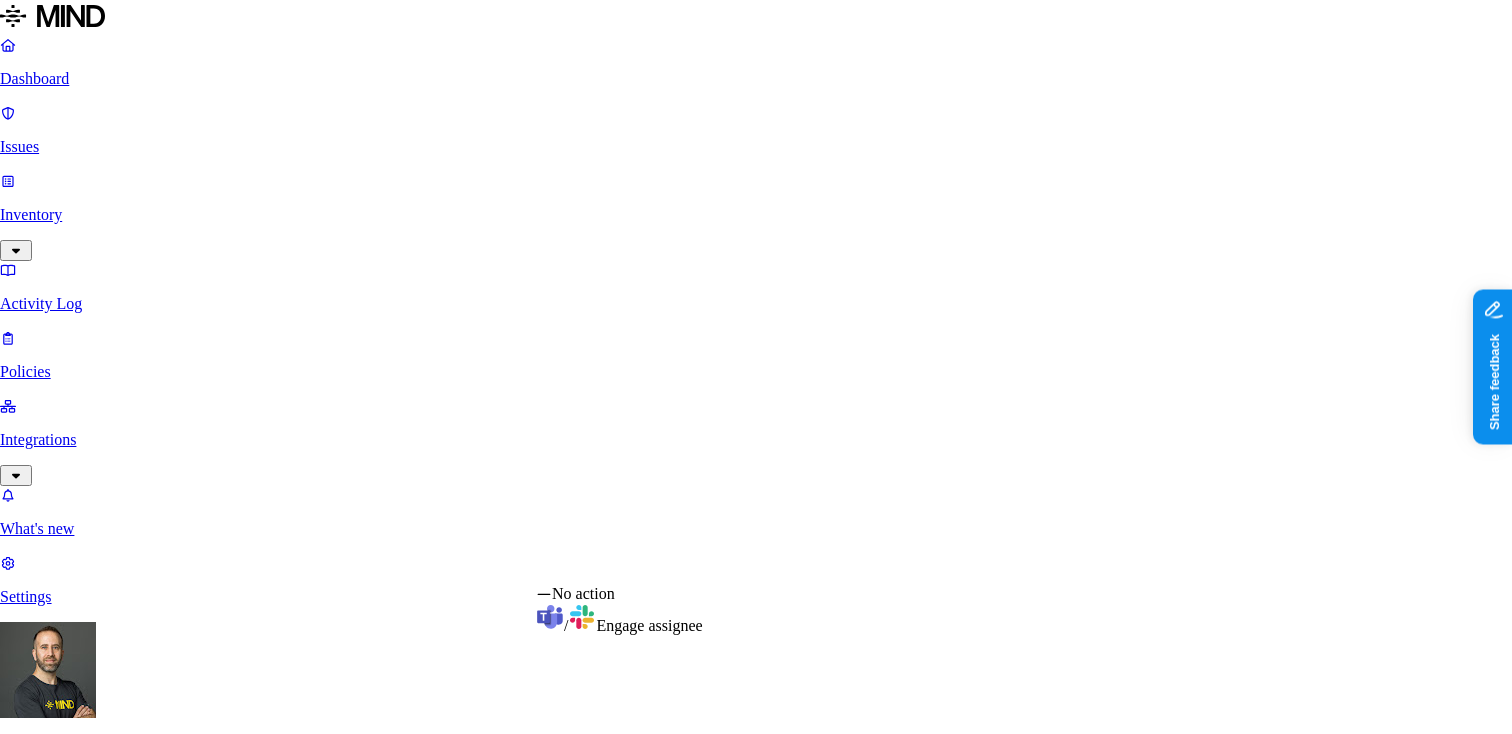 click on "Dashboard Issues Inventory Activity Log Policies Integrations What's new 1 Settings Tom Mayblum ACME New policy Policy name   Severity High Low Medium High Critical   Description (Optional) Policy type Exfiltration Prevent sensitive data uploads Endpoint Exposure Detect sensitive data exposure Cloud Condition Define the data attributes, access levels, and data source locations that should trigger this exposure policy.  Note: A condition that matches any data with any access level is not valid, as it is too broad. For more details on condition guidelines, please refer to the   documentation DATA WHERE Data type is any of SSN, Password OR Classification is PII ACCESS WHERE External access is Any external user OR Public access is Anyone with link LOCATION Any Notifications Method None None Maya Raz prod-164.westus prod-82.westus test-avigail email test dadaa MH Teams test 2-25 dlp-ops test test-2 test-3 DLP Ops 2025 MH N EU Webhook - test webhook testing new-schema-test MH Webhook test site bad lol" at bounding box center (756, 1137) 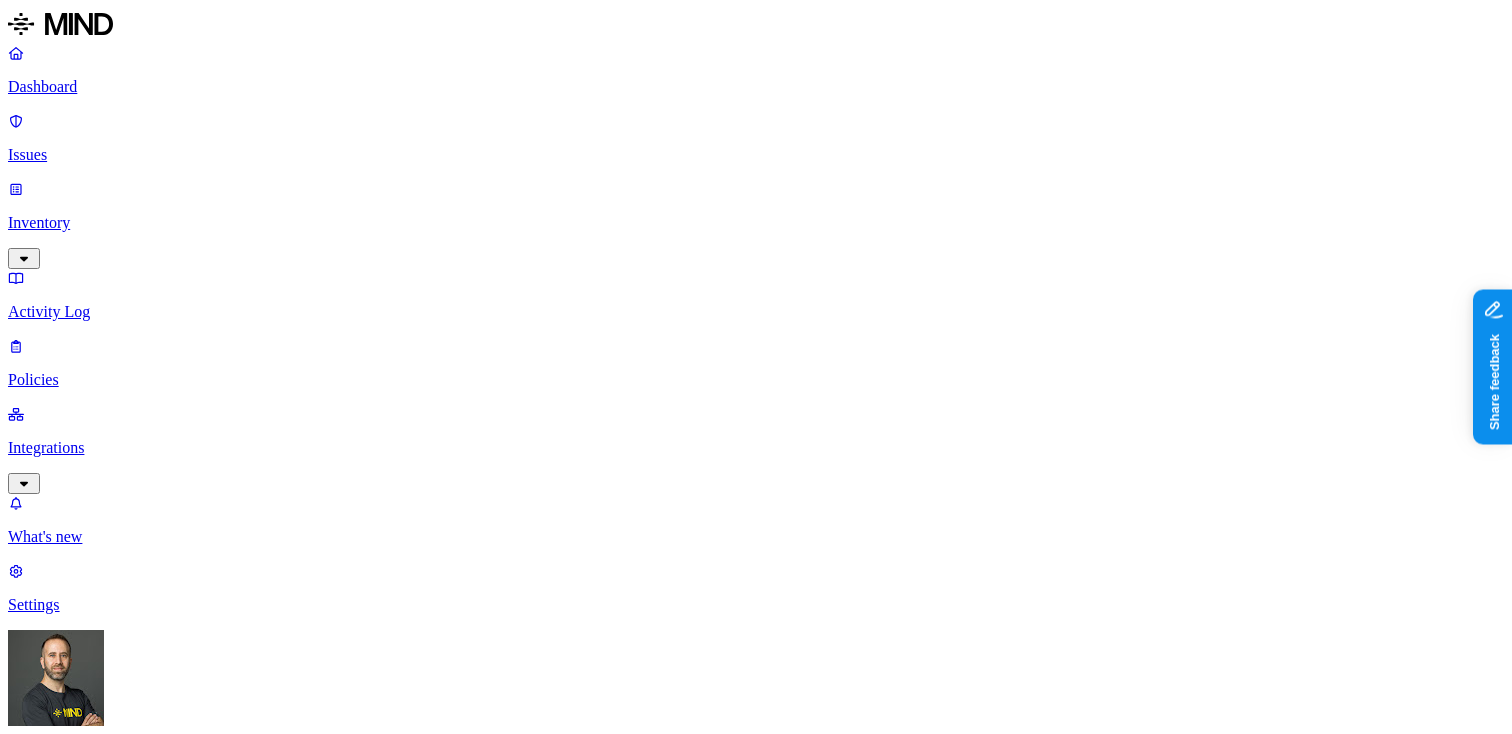click on "Cancel" at bounding box center (37, 2255) 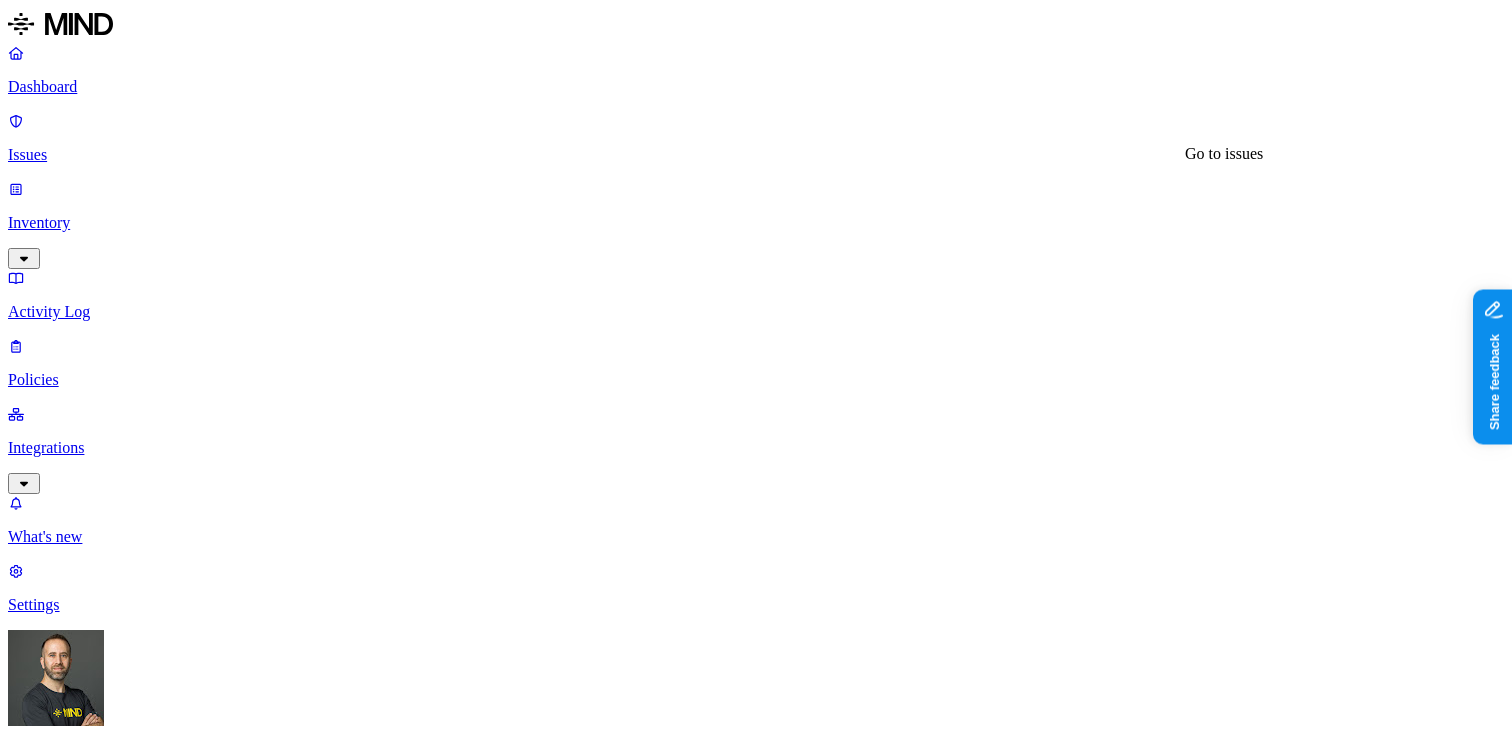 click on "12" at bounding box center [872, 1149] 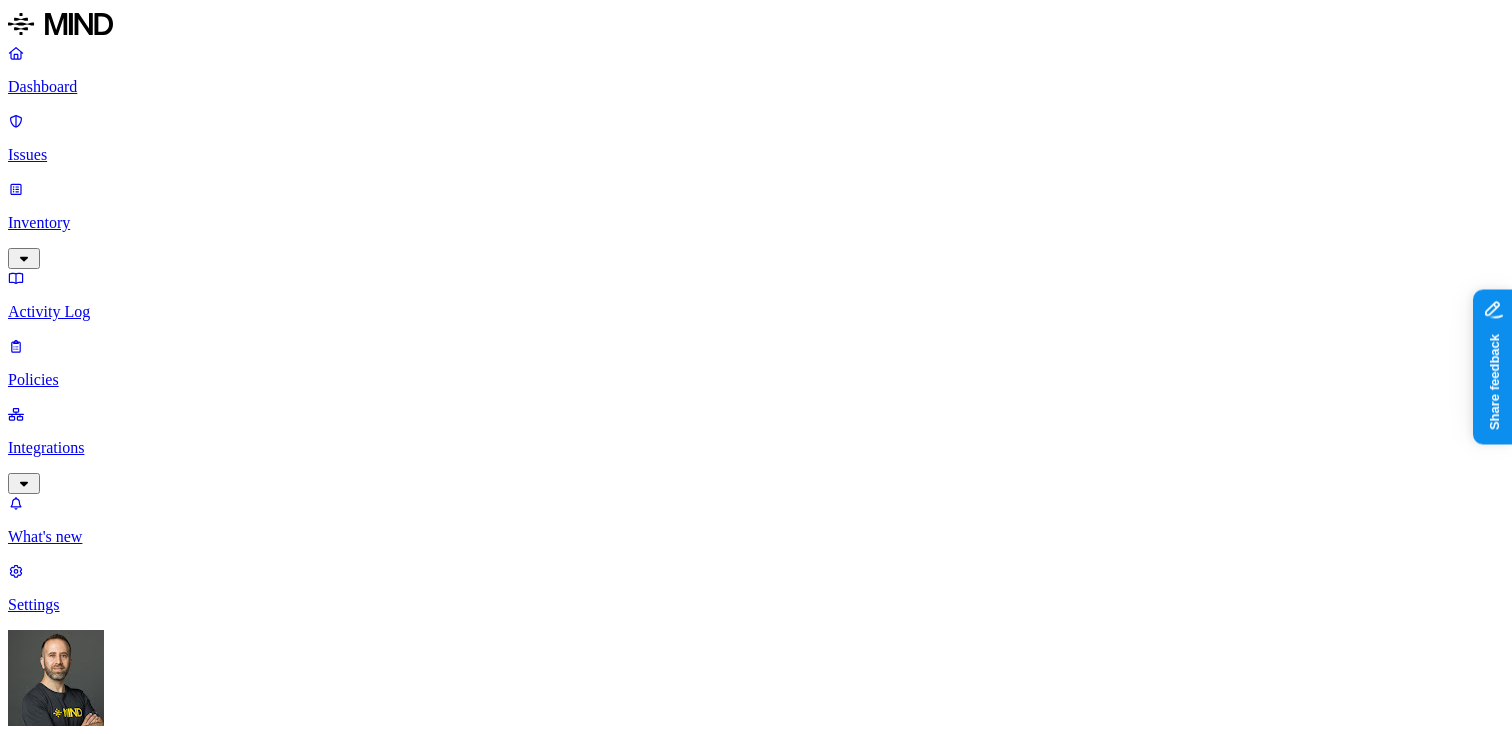 scroll, scrollTop: 0, scrollLeft: 0, axis: both 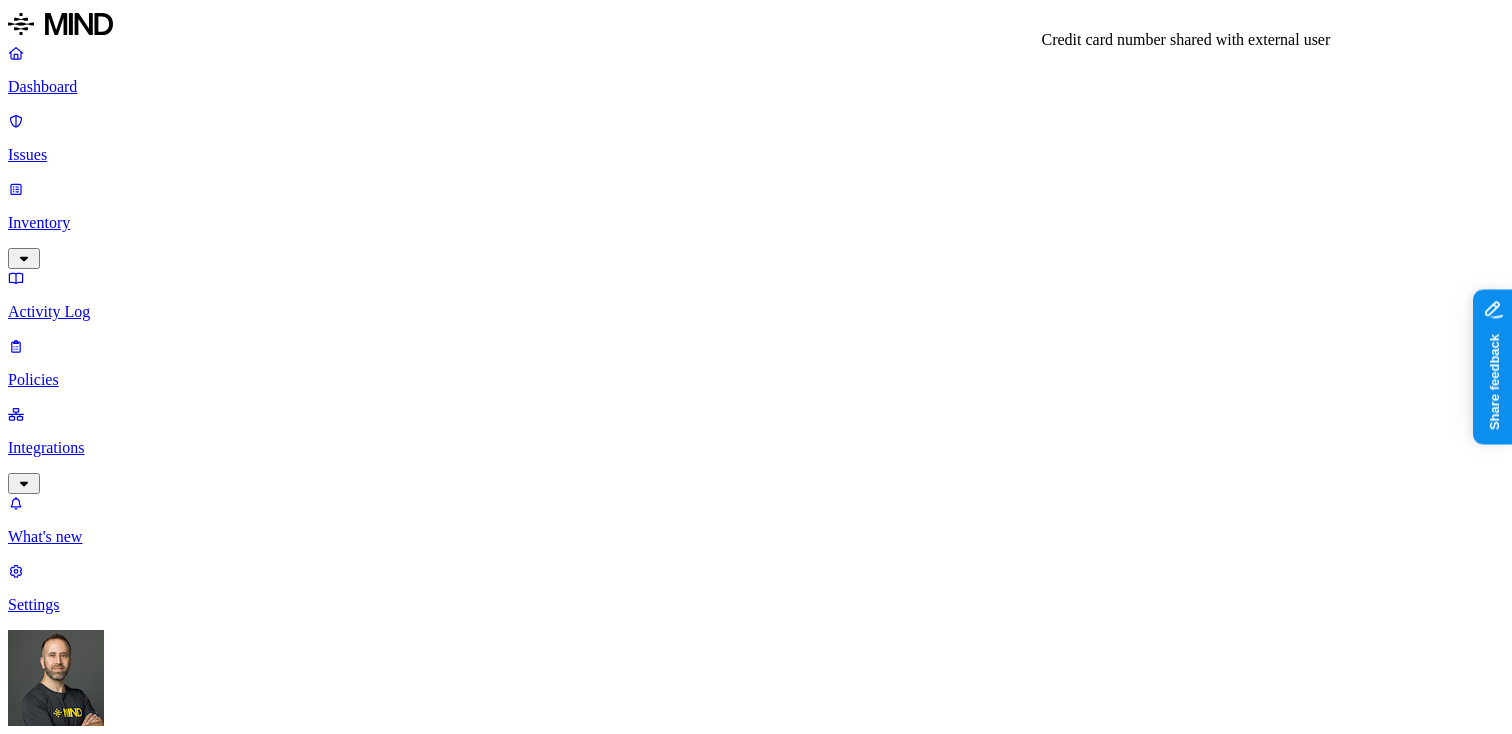 click on "Credit card number shared with external user" at bounding box center (756, 2991) 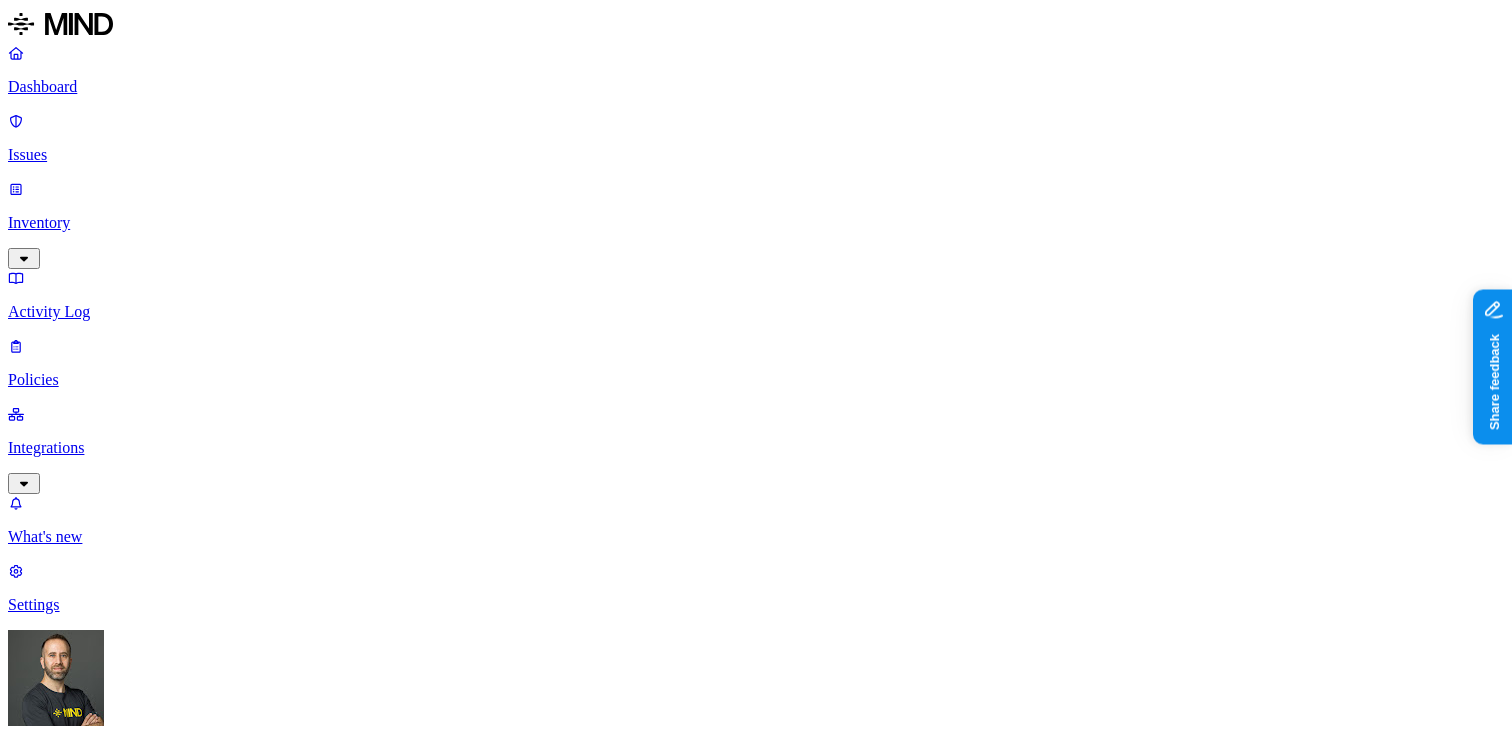 click on "Credit card number shared with external user" at bounding box center (756, 2991) 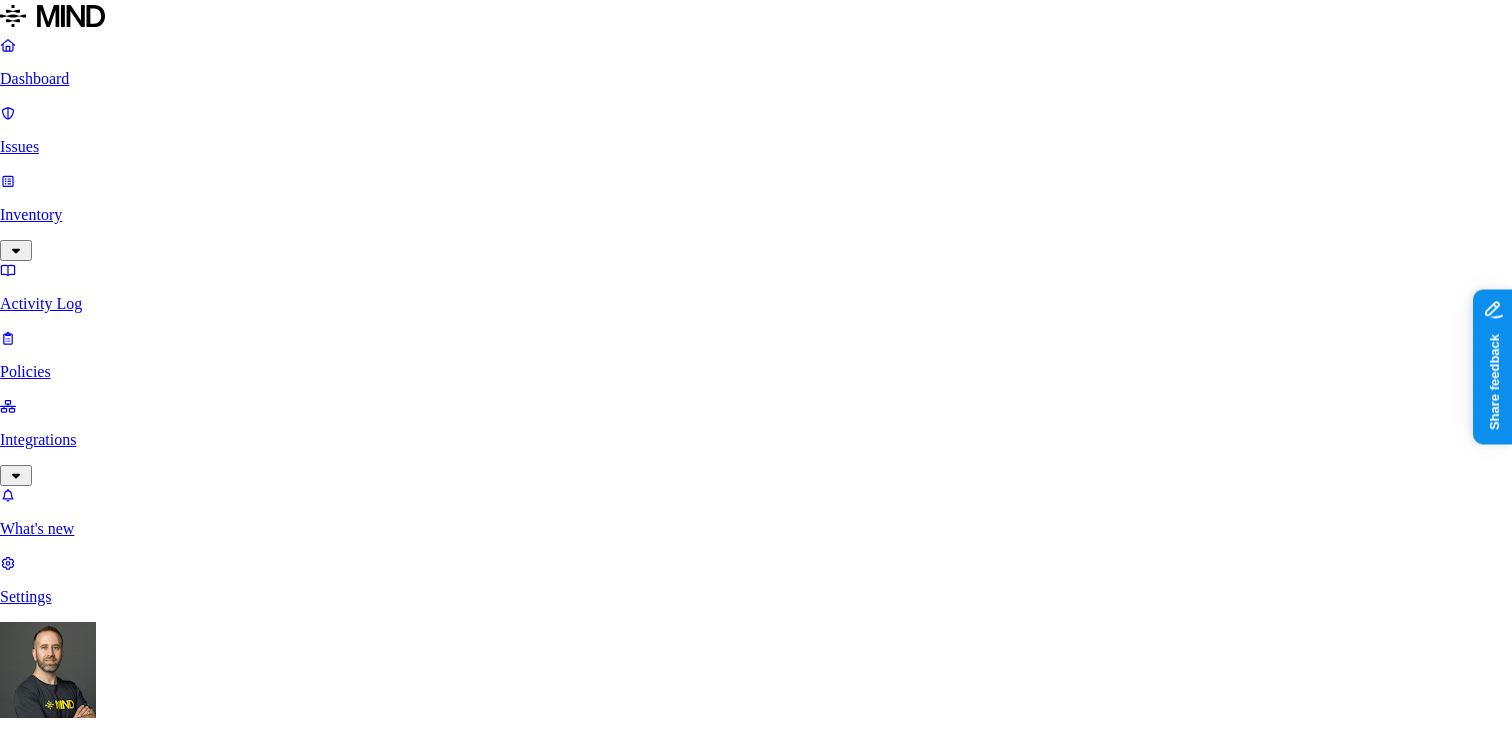 click on "Please share your reason for changing status to resolved Reason (Optional) Select reason Issue Remediated Risk Accepted False Positive Custom Reason" at bounding box center (756, 4925) 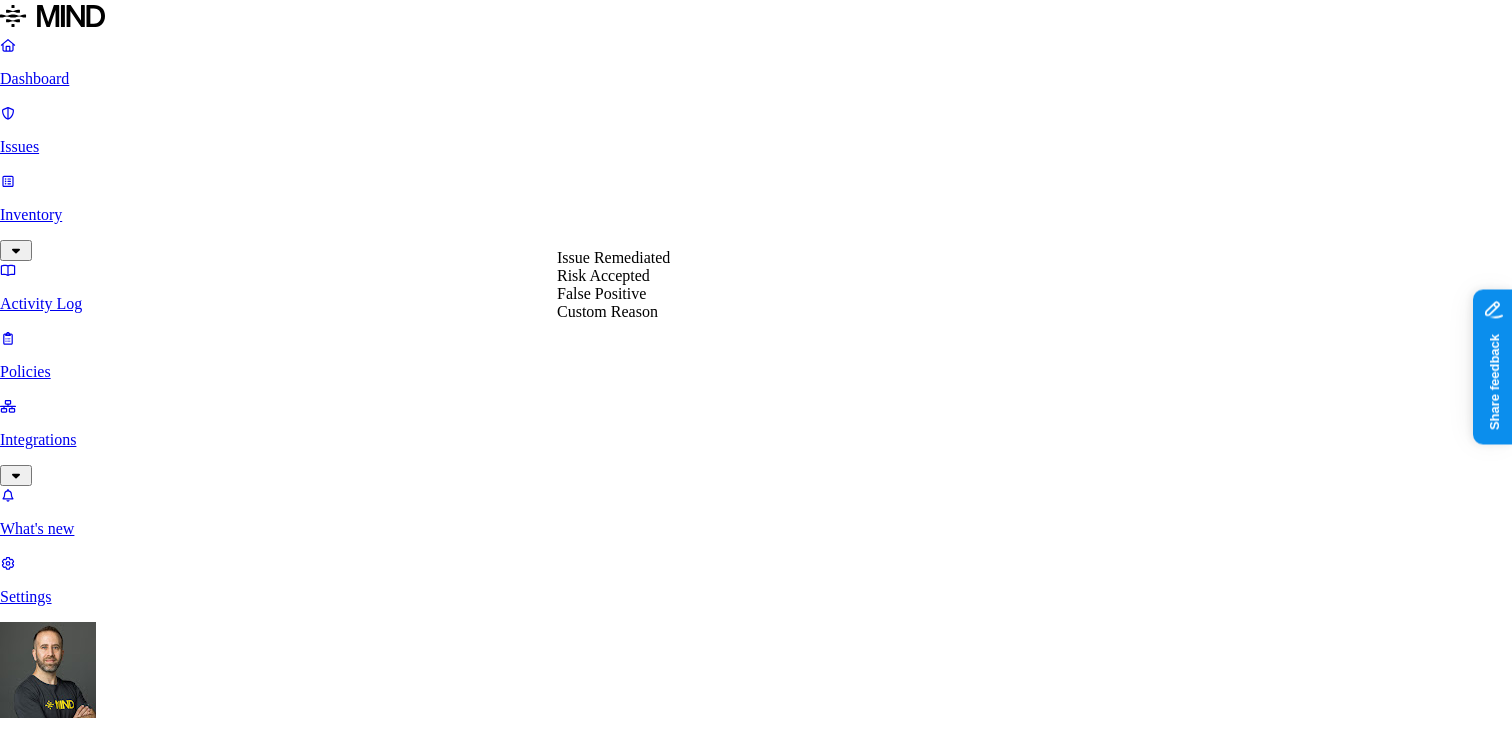 click on "Please share your reason for changing status to resolved Reason (Optional) Select reason Issue Remediated Risk Accepted False Positive Custom Reason" at bounding box center [756, 4925] 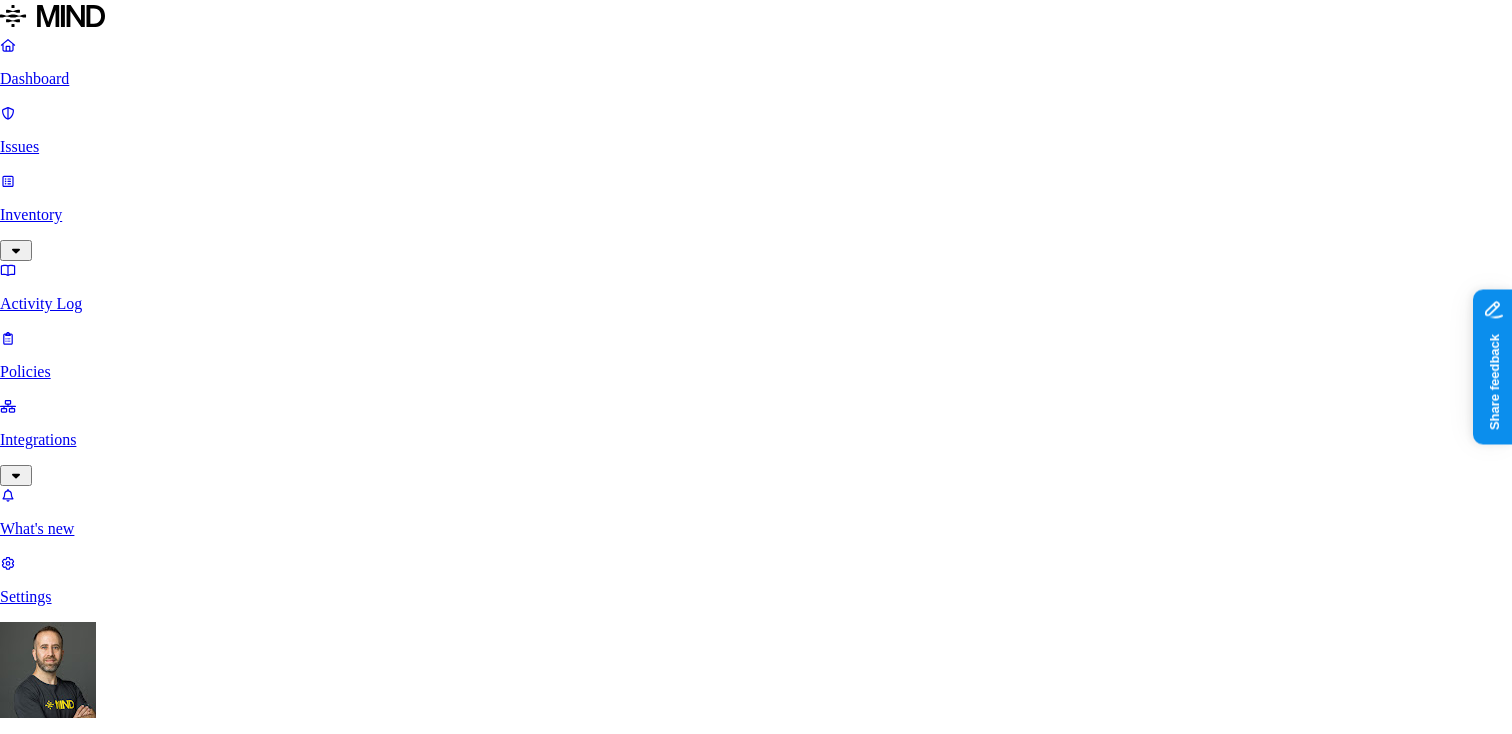 click on "Cancel" at bounding box center [29, 4964] 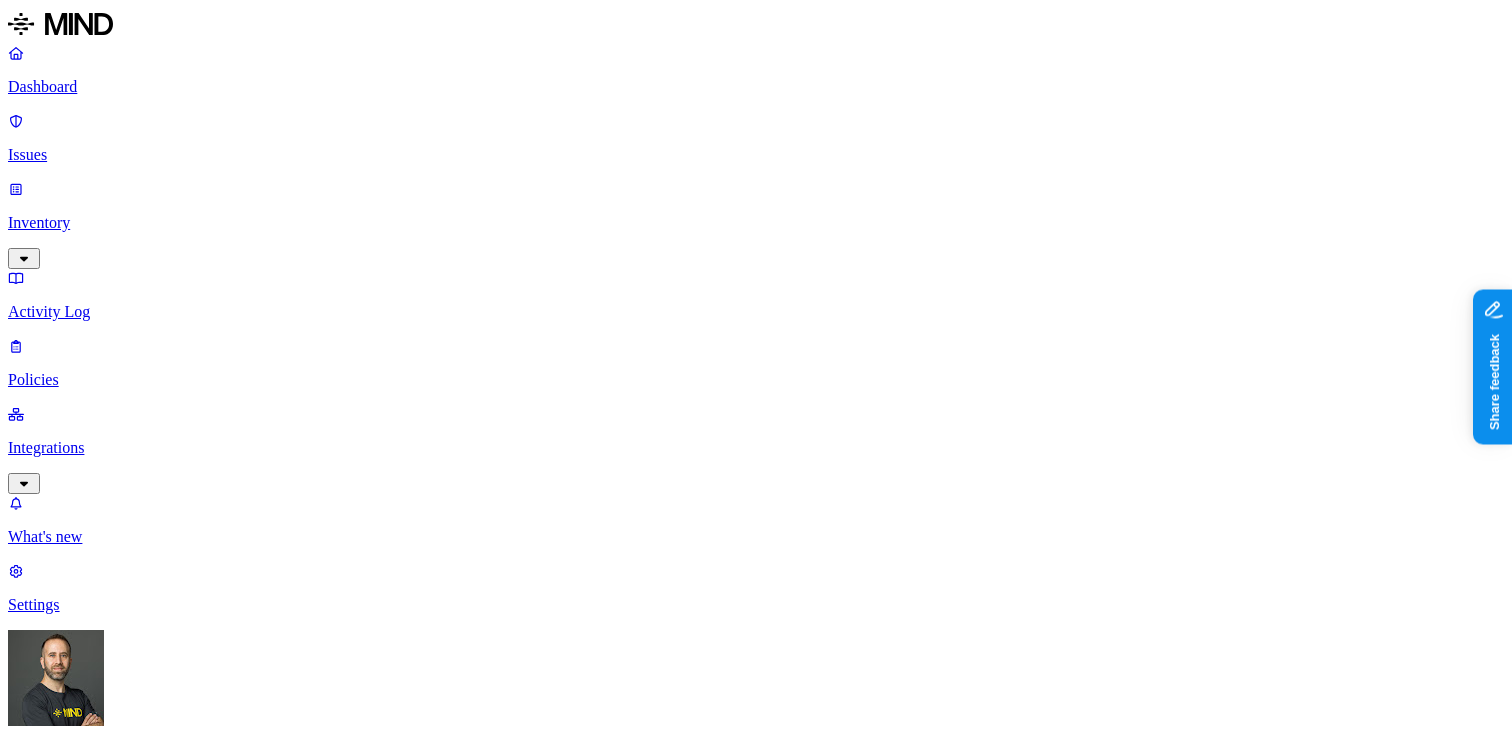 click on "Credit card 1" at bounding box center [514, 1390] 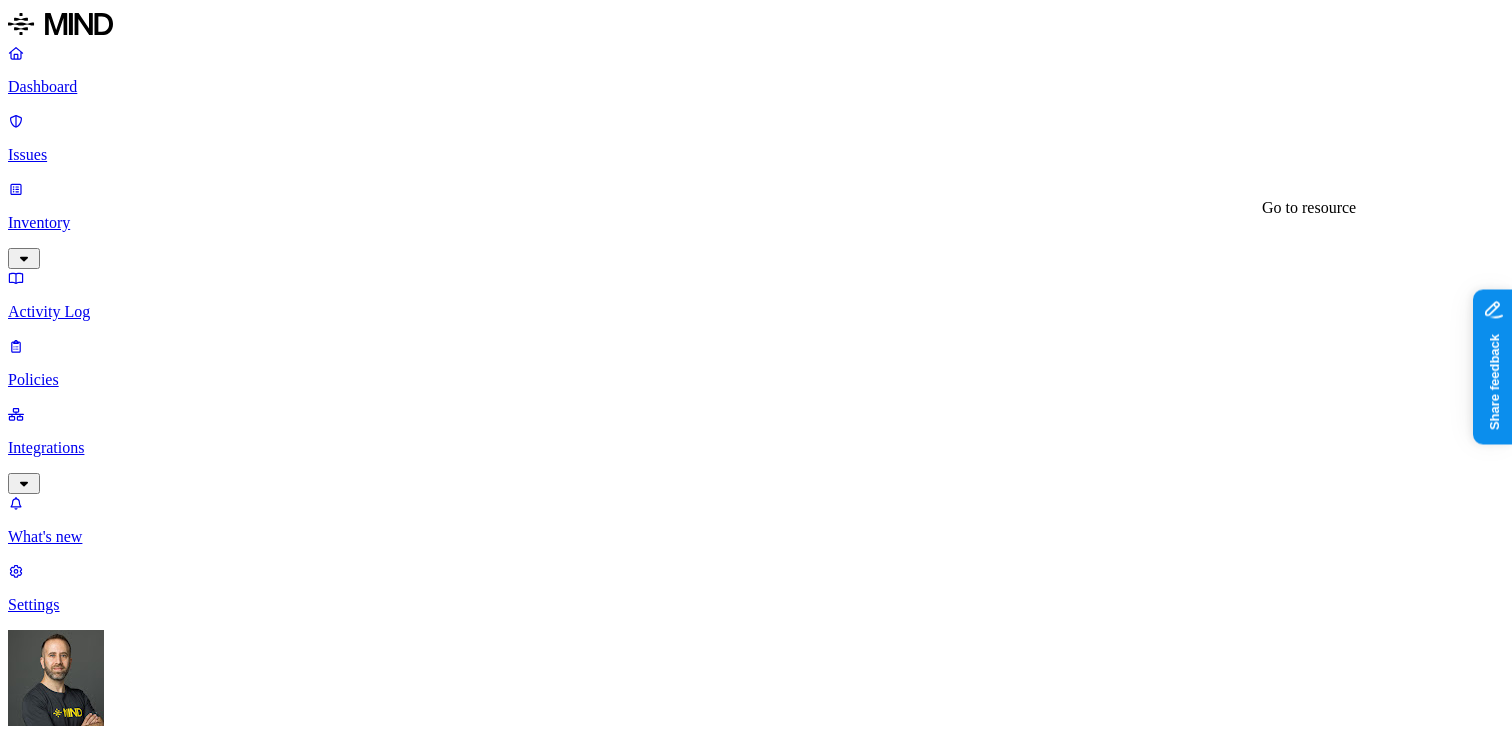 click on "important transaction.docx" at bounding box center (110, 3566) 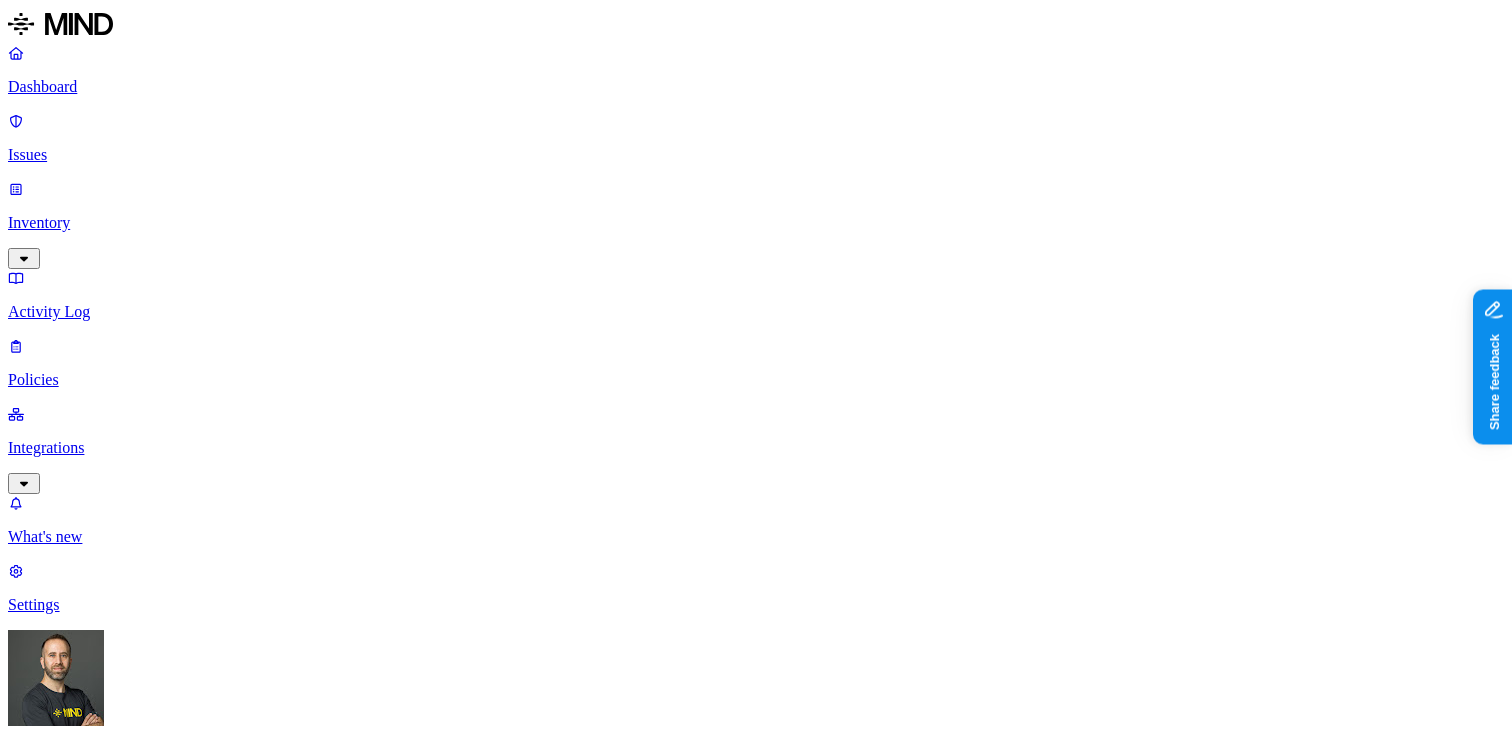scroll, scrollTop: 0, scrollLeft: 0, axis: both 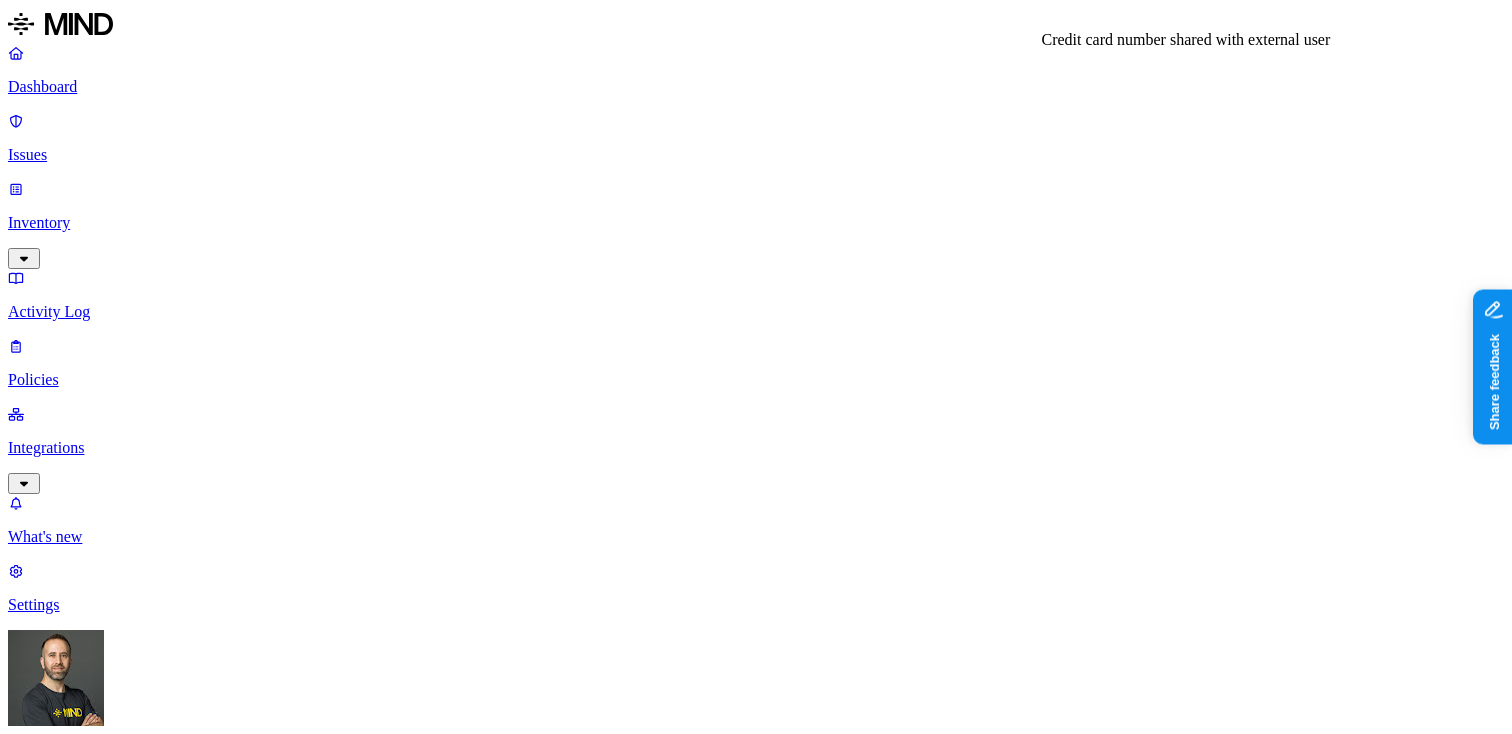 click on "Credit card number shared with external user" at bounding box center (756, 3140) 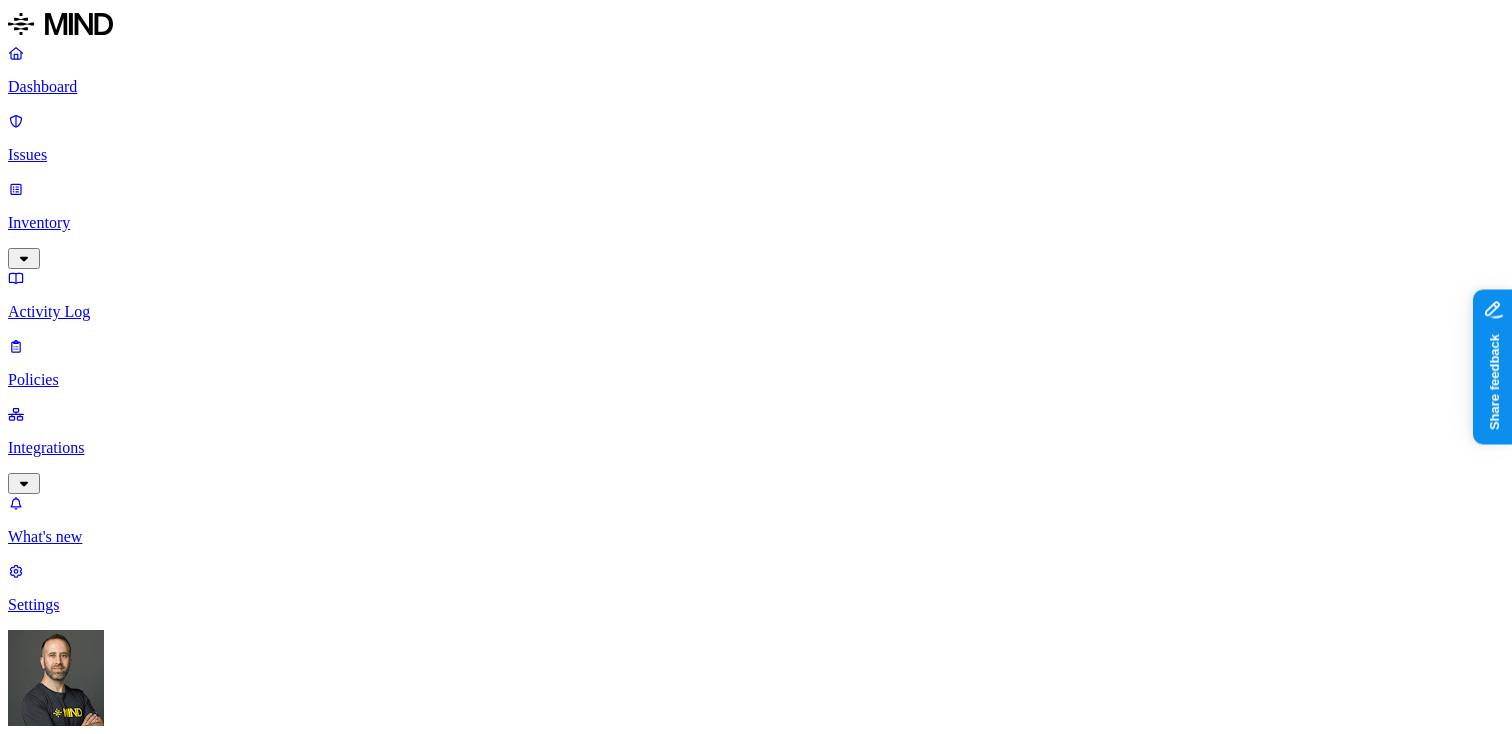 click on "Credit card number shared with external user" at bounding box center [756, 3140] 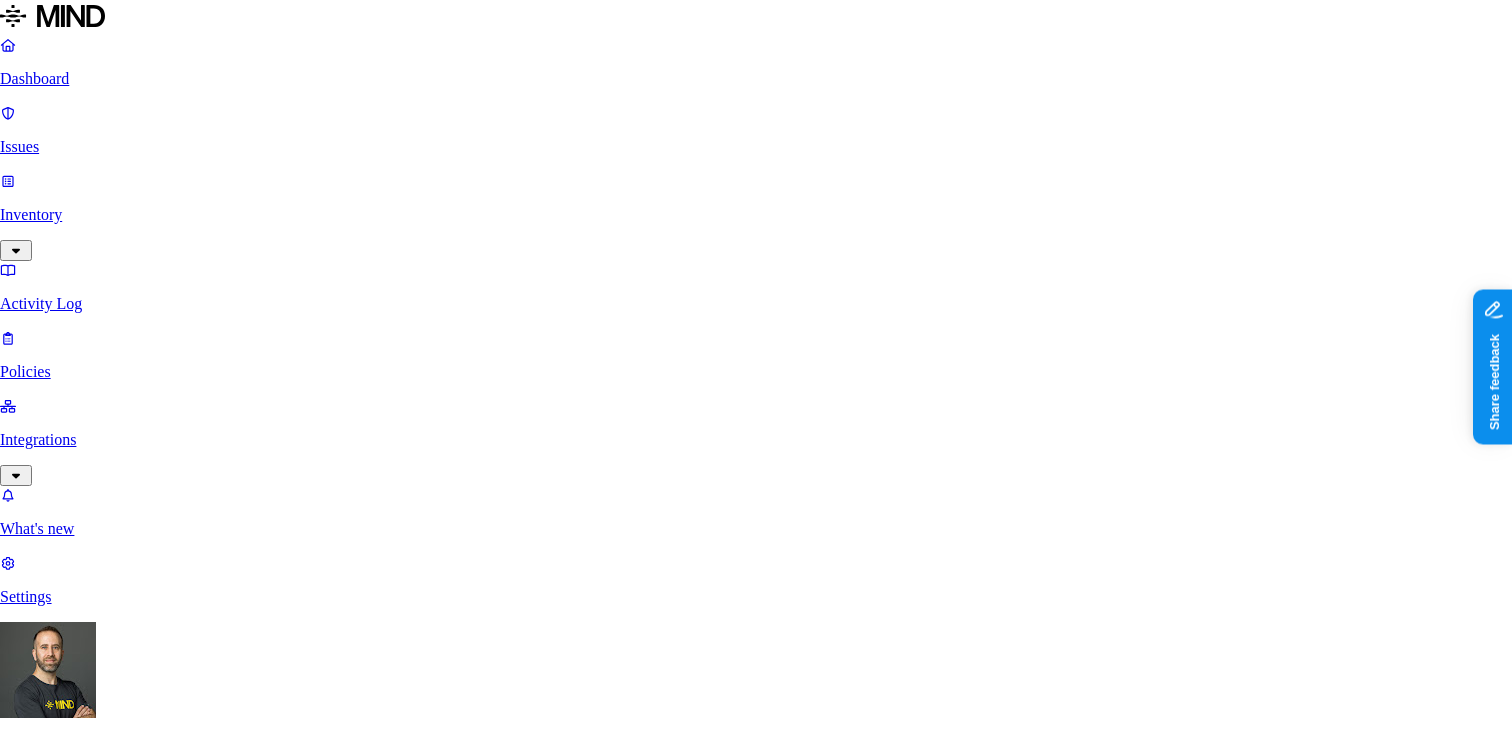 click on "Label Key" at bounding box center [45, 5124] 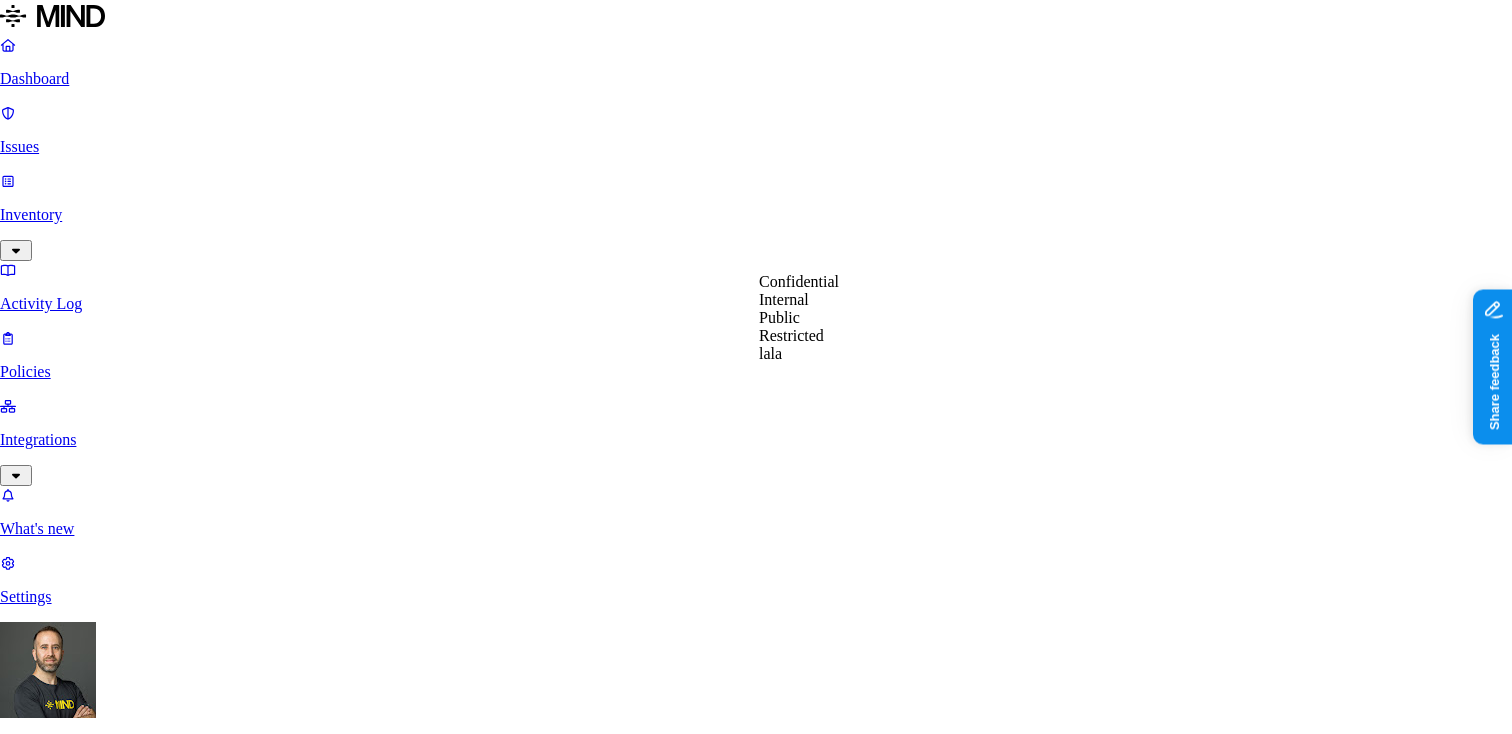 click on "Cancel Apply" at bounding box center (756, 5145) 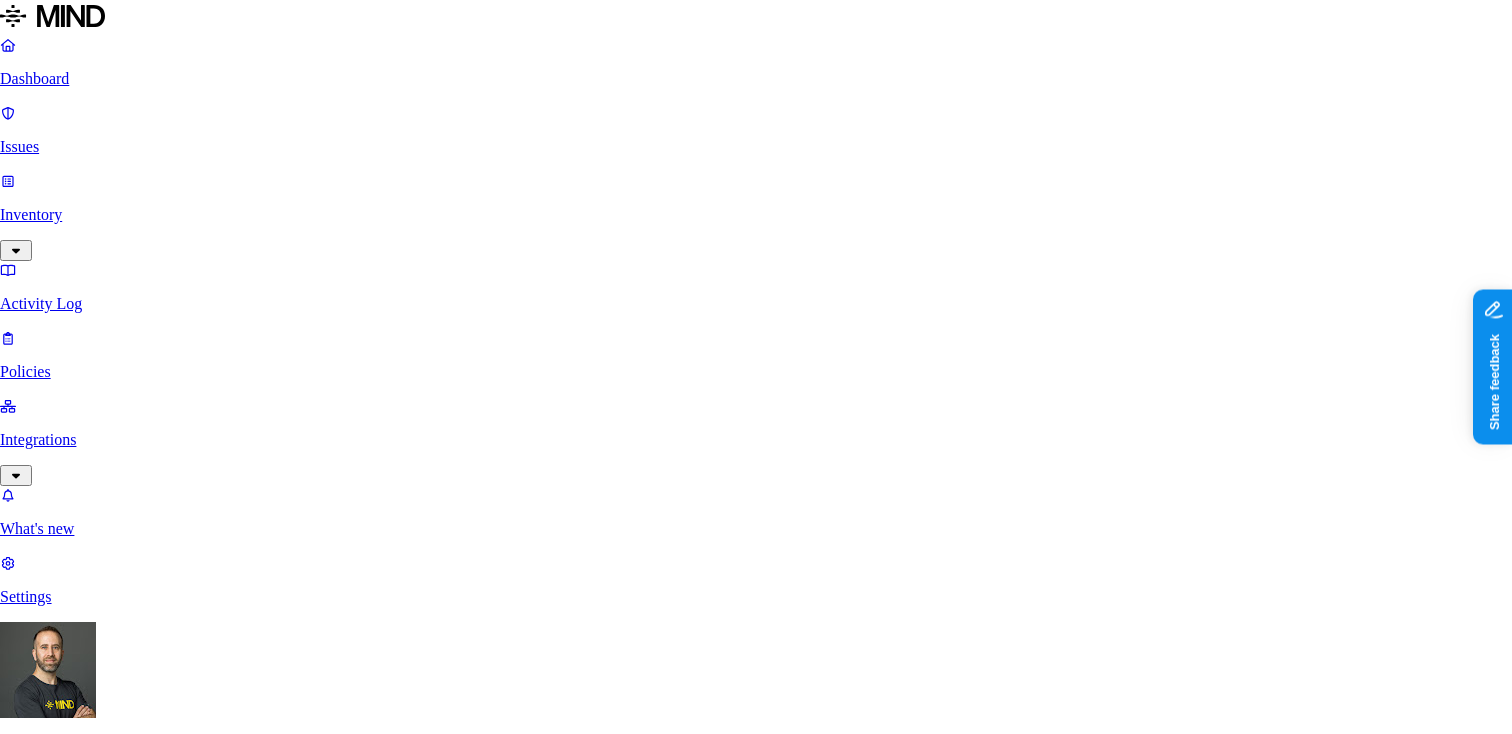 click on "Cancel" at bounding box center (29, 5145) 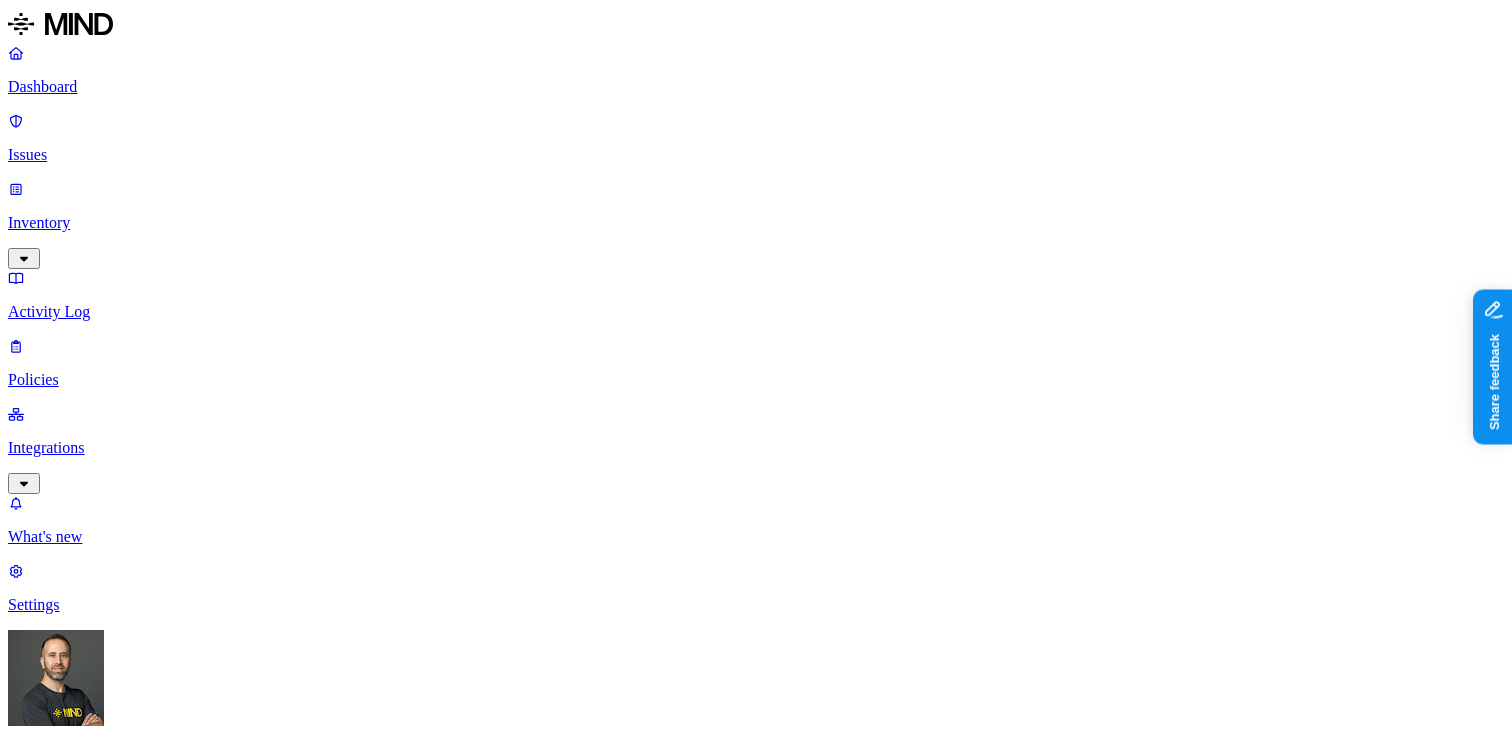 scroll, scrollTop: 868, scrollLeft: 0, axis: vertical 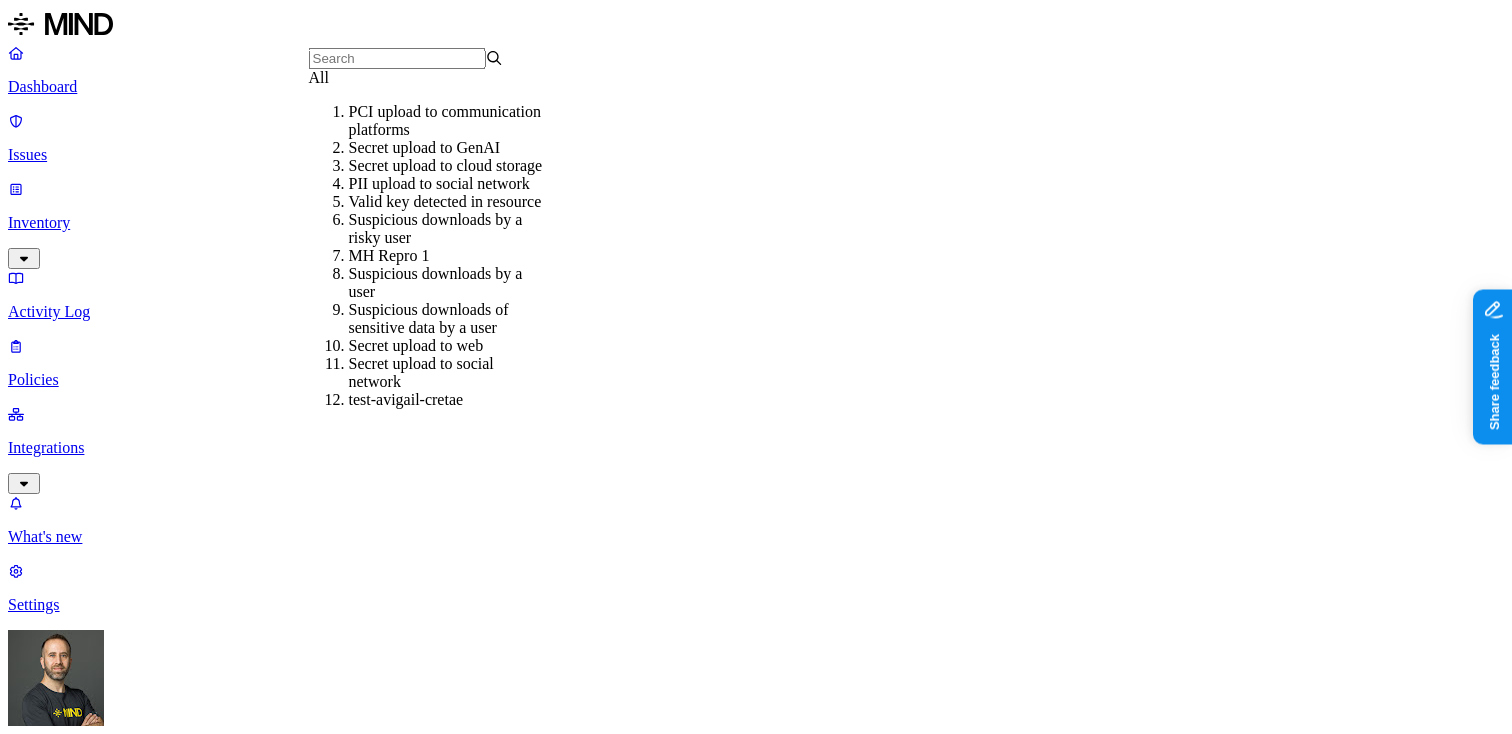 click on "All" at bounding box center (406, 78) 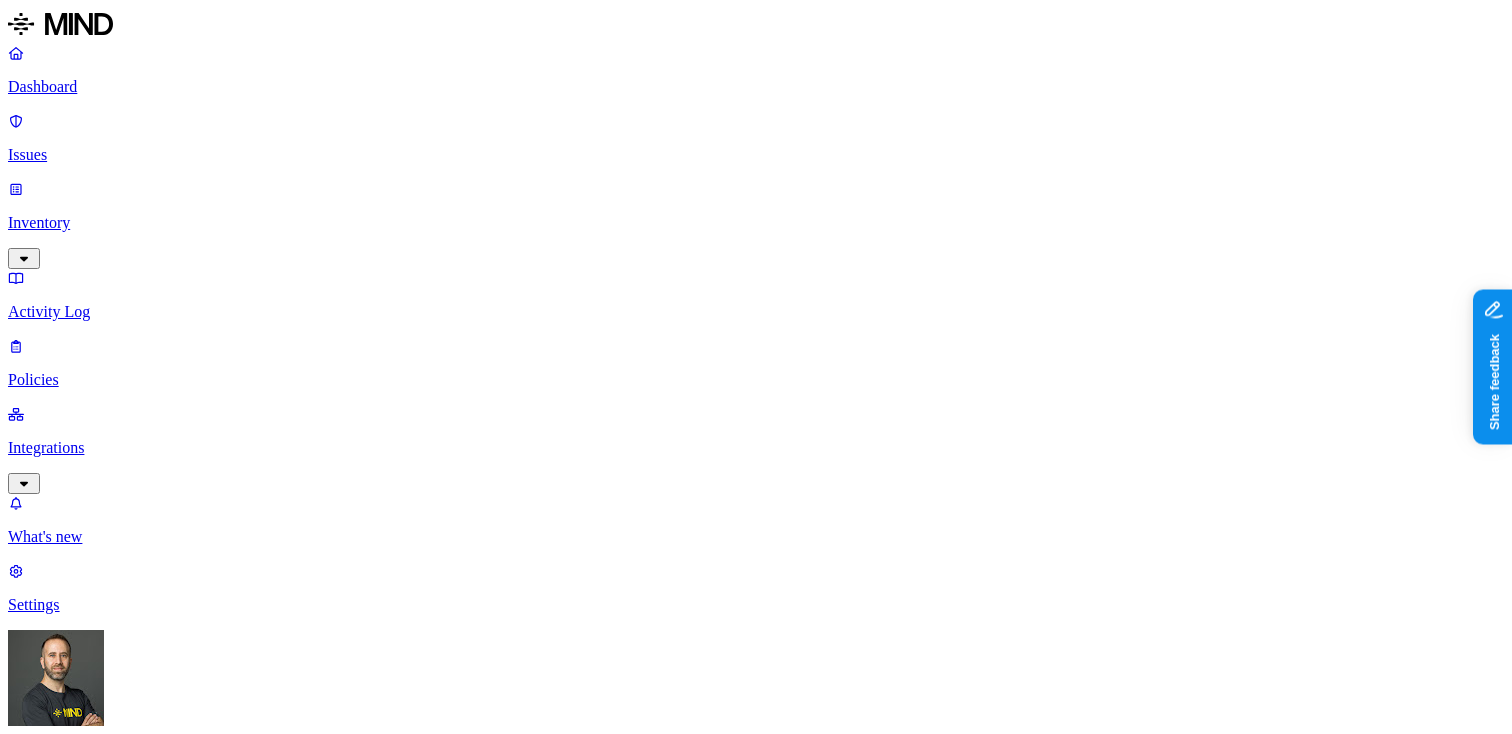 click on "Assignee" at bounding box center (43, 1137) 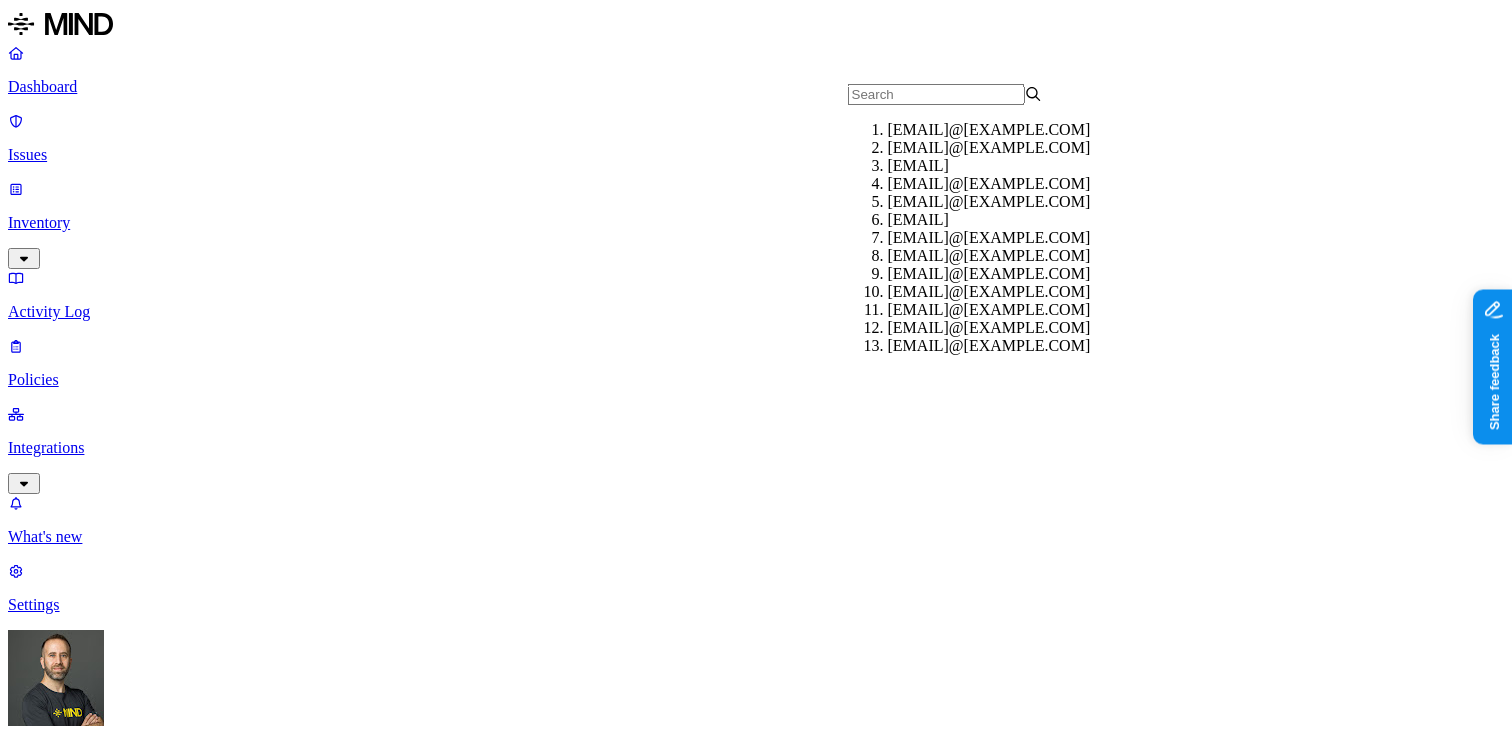 scroll, scrollTop: 0, scrollLeft: 0, axis: both 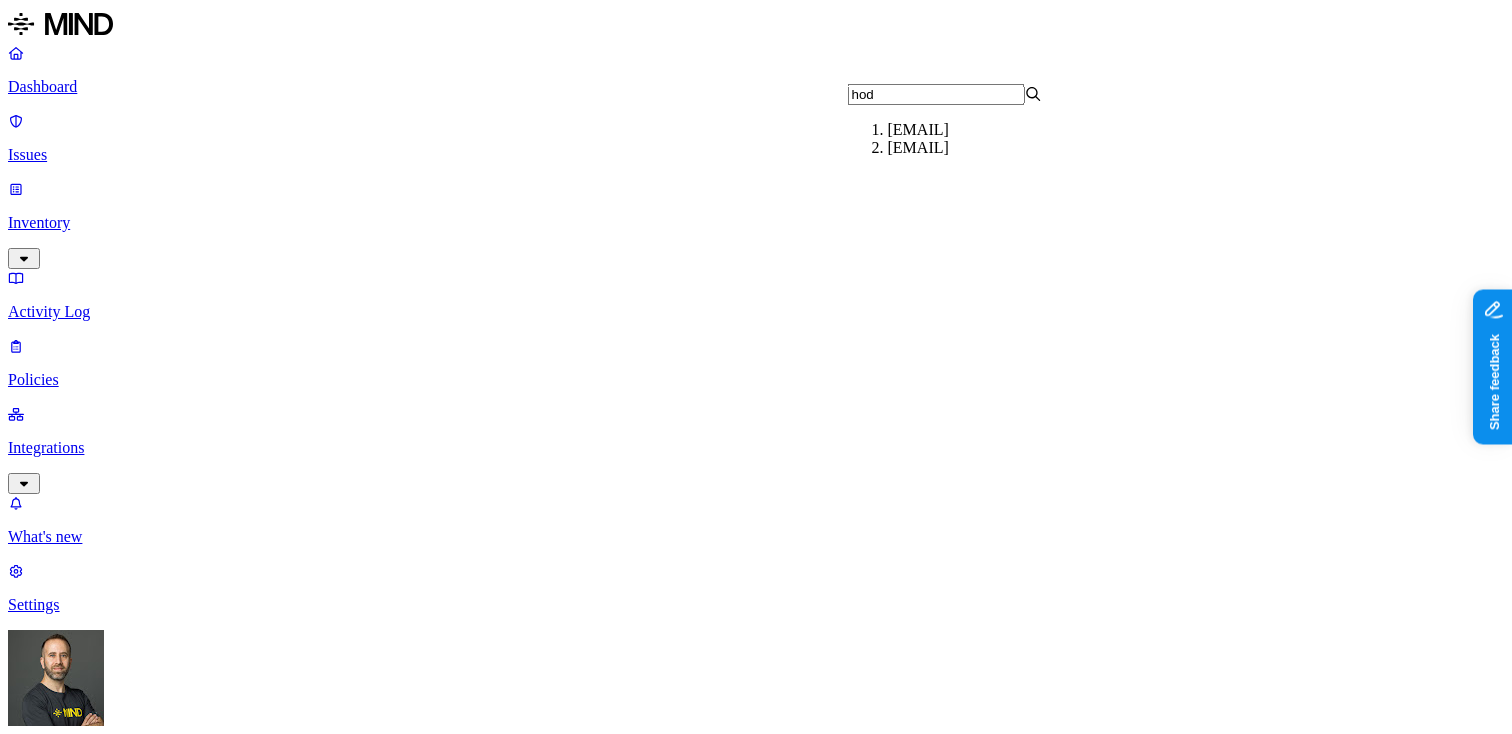 type on "hod" 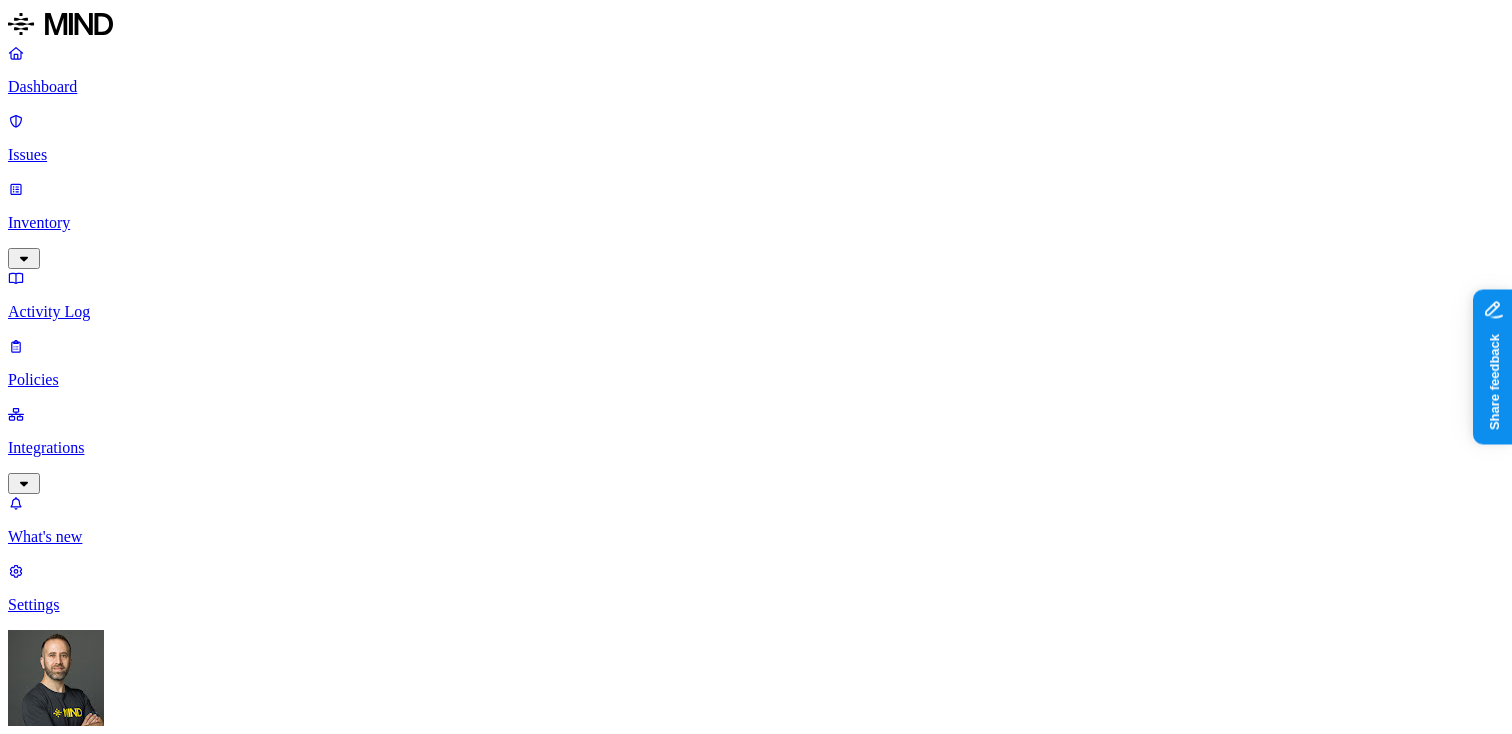 click on "Status" at bounding box center [43, 1011] 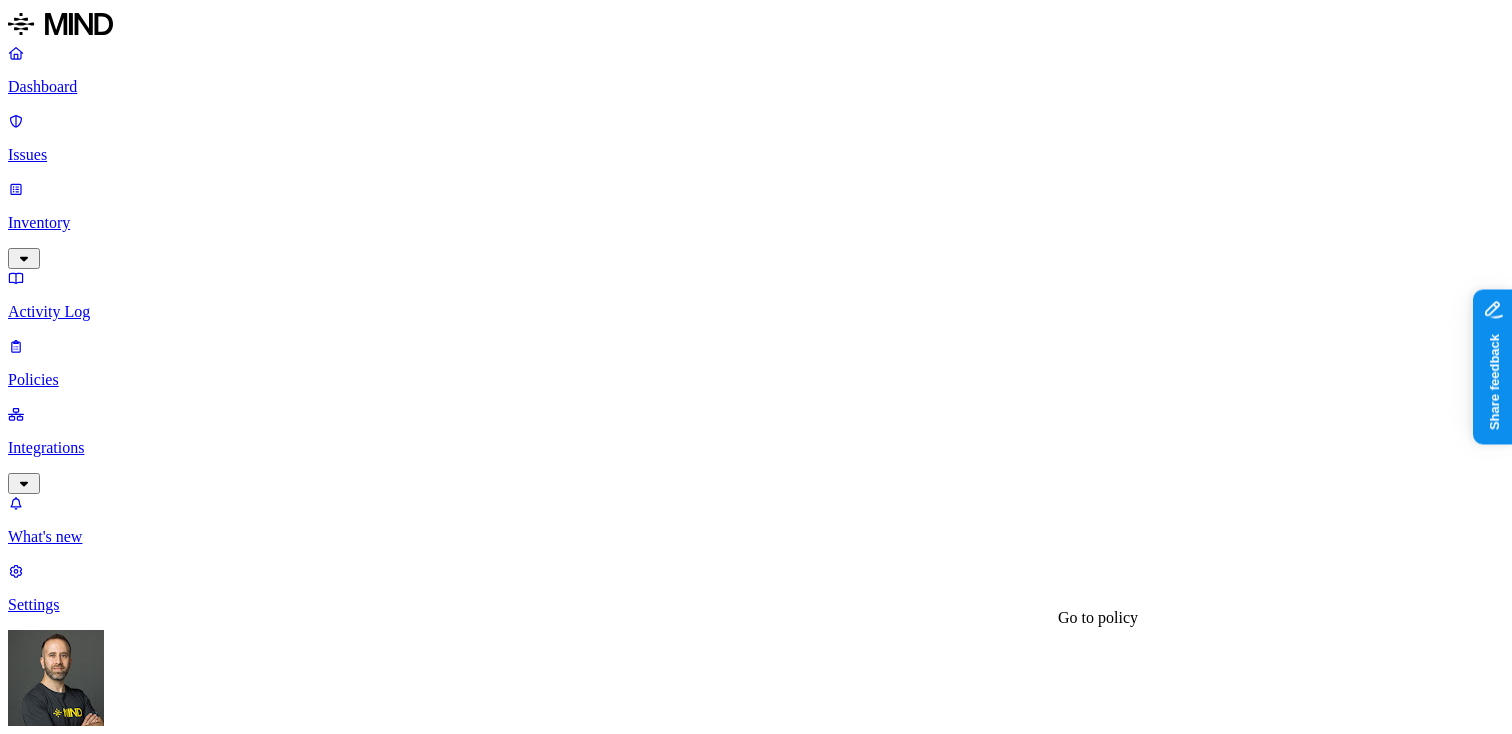 click on "PCI exposed to external users in Office 365" at bounding box center (163, 4276) 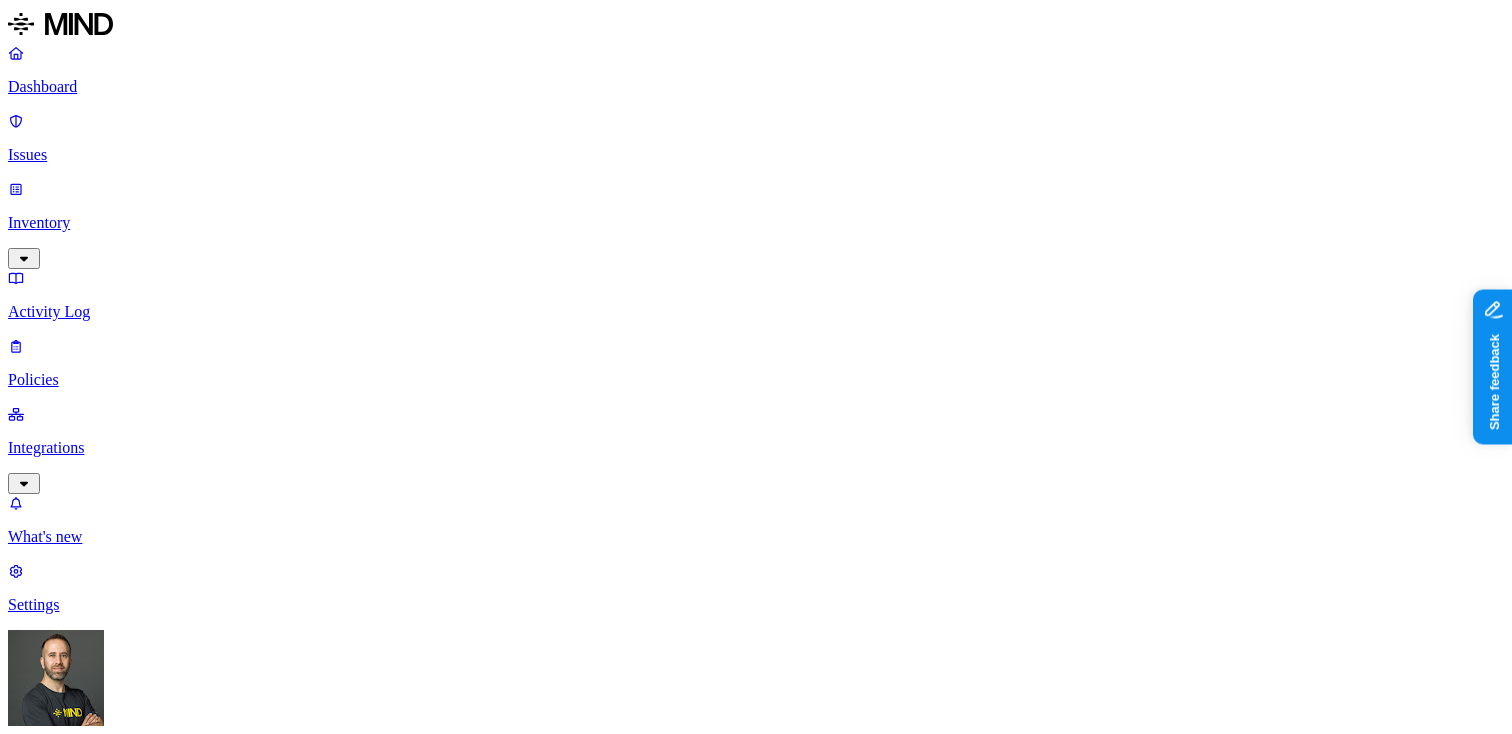 scroll, scrollTop: 0, scrollLeft: 0, axis: both 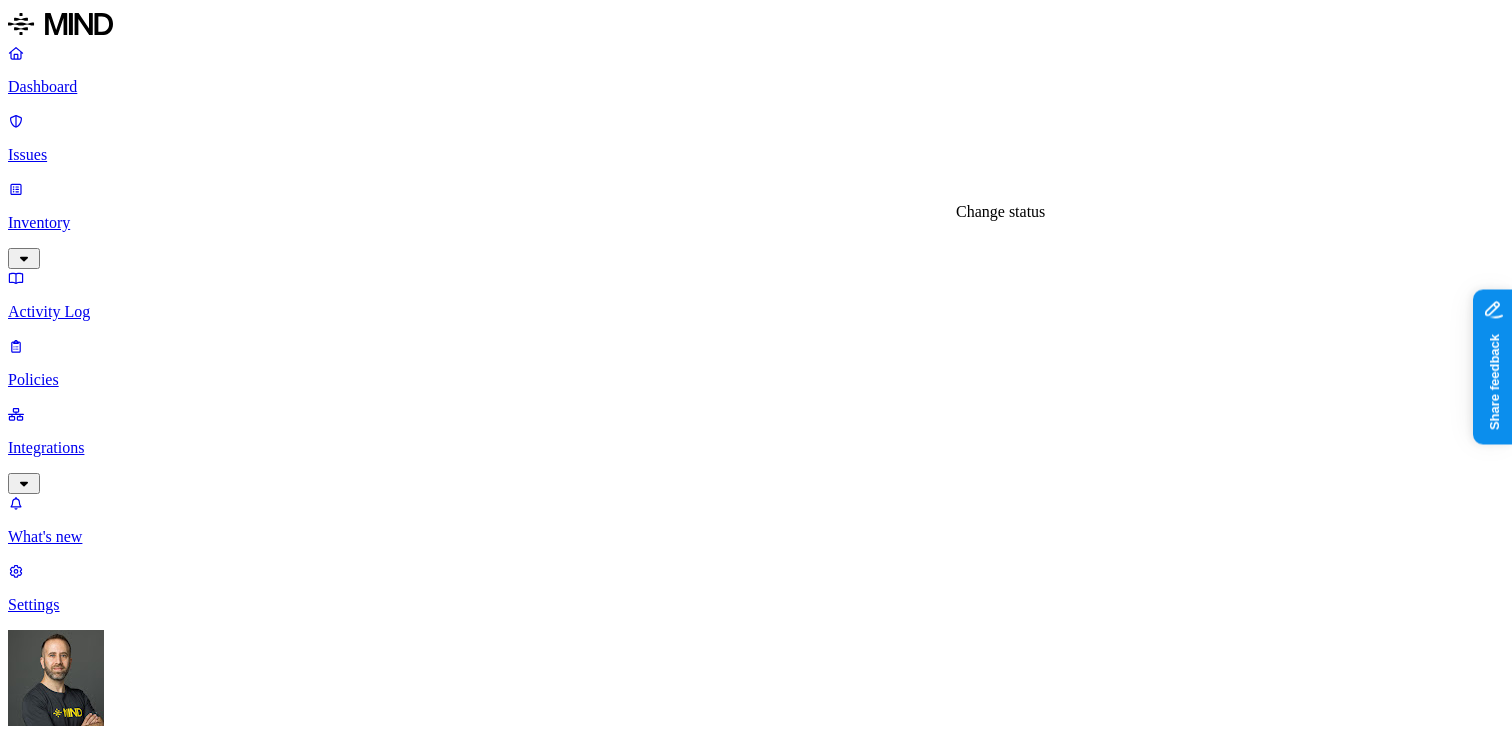 click on "In Progress" at bounding box center [62, 3302] 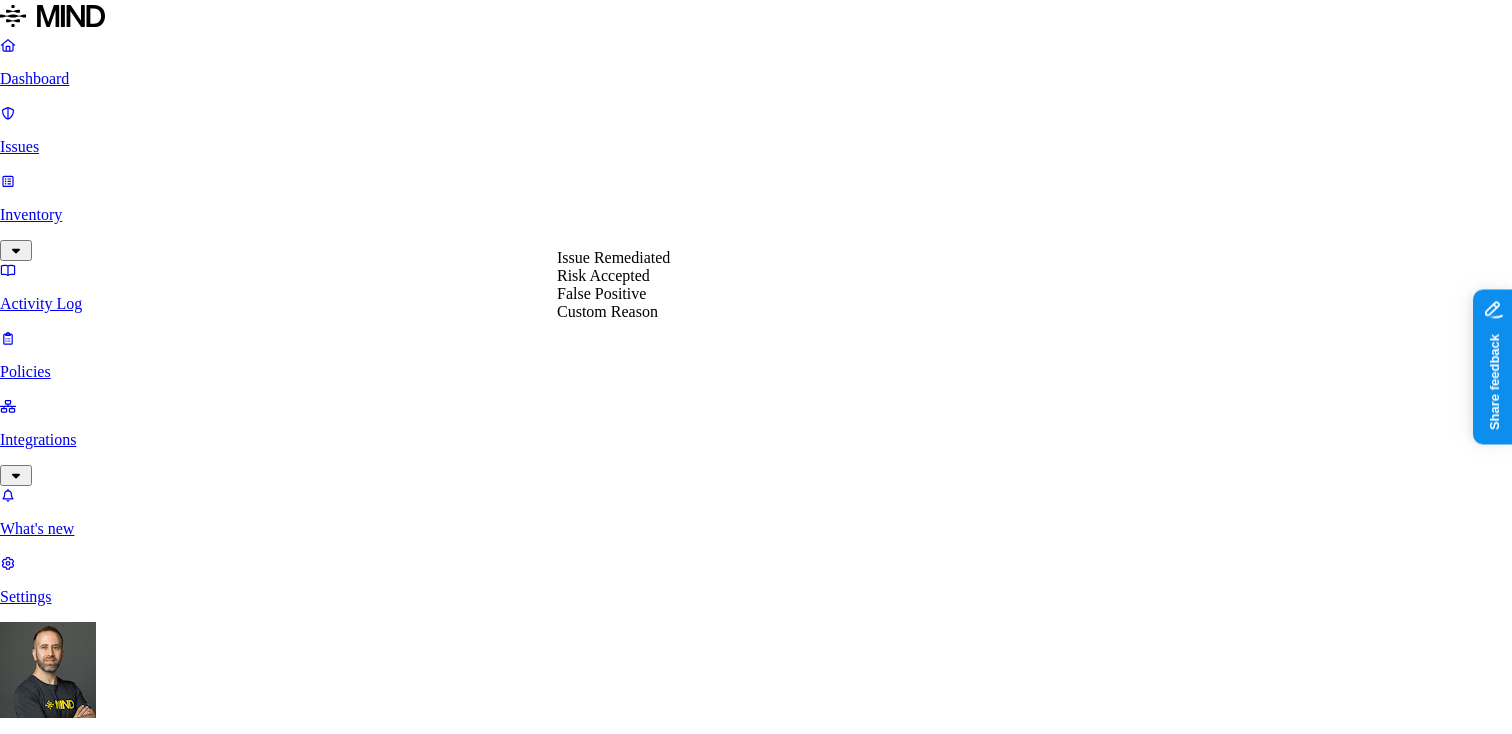click on "Select reason" at bounding box center [57, 4520] 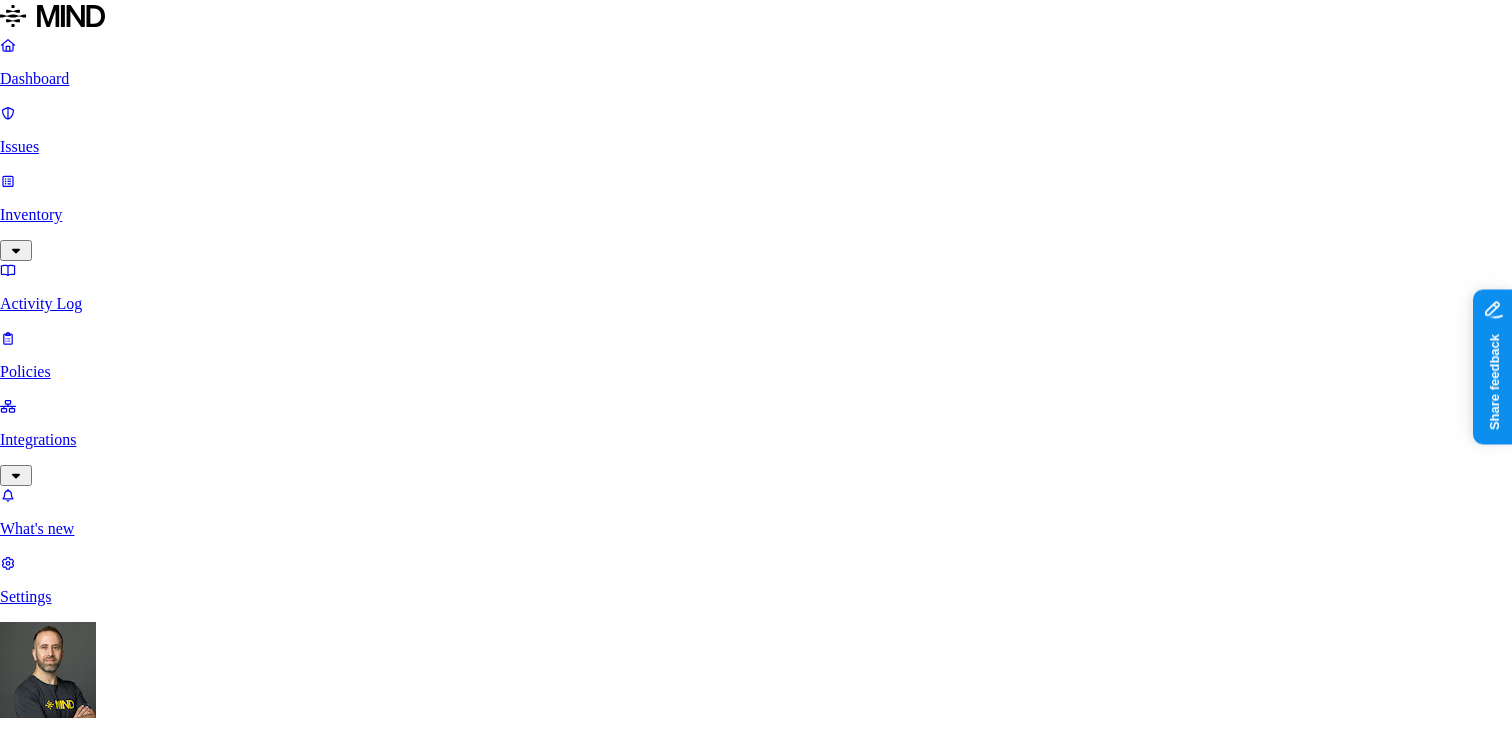 click on "Done" at bounding box center [82, 4541] 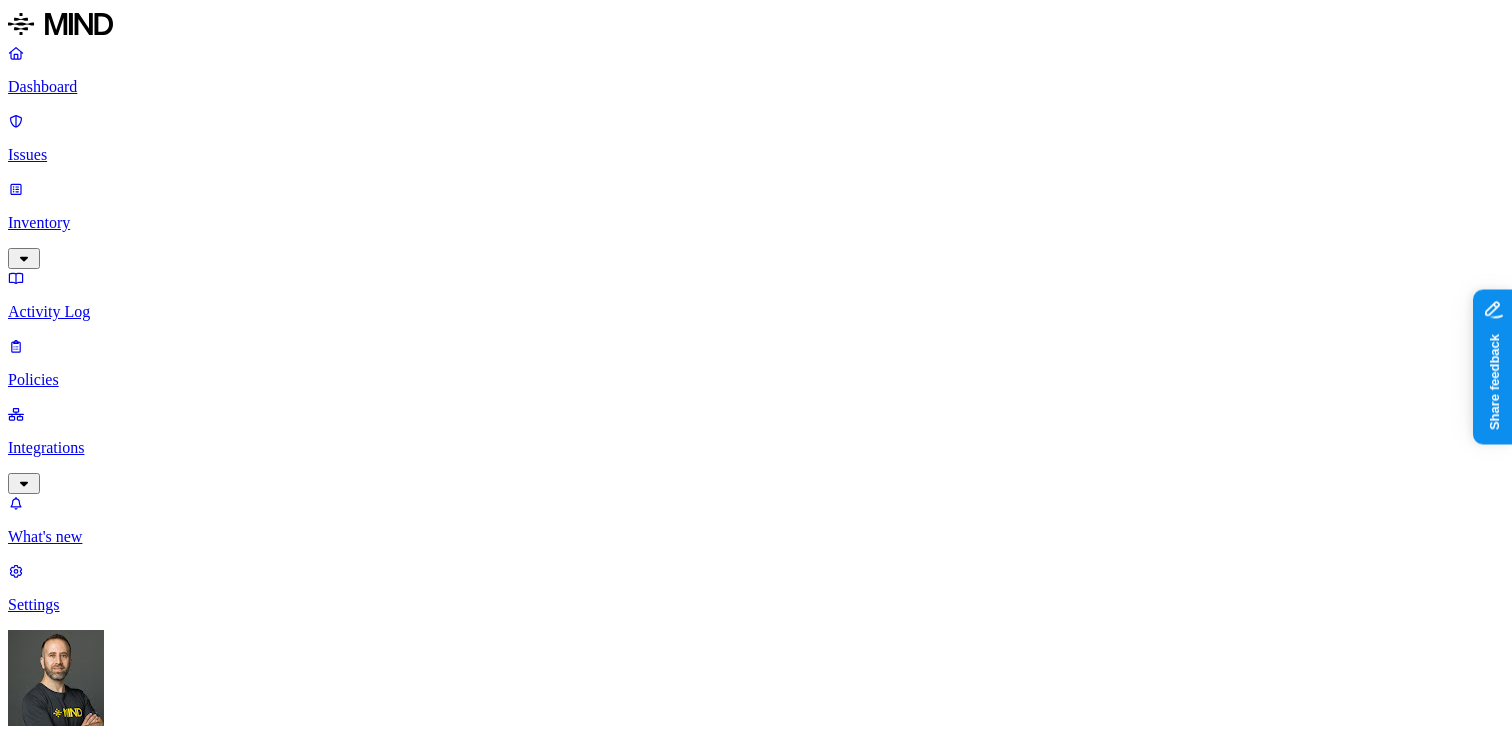 click on "Issues: All issues" at bounding box center (756, 924) 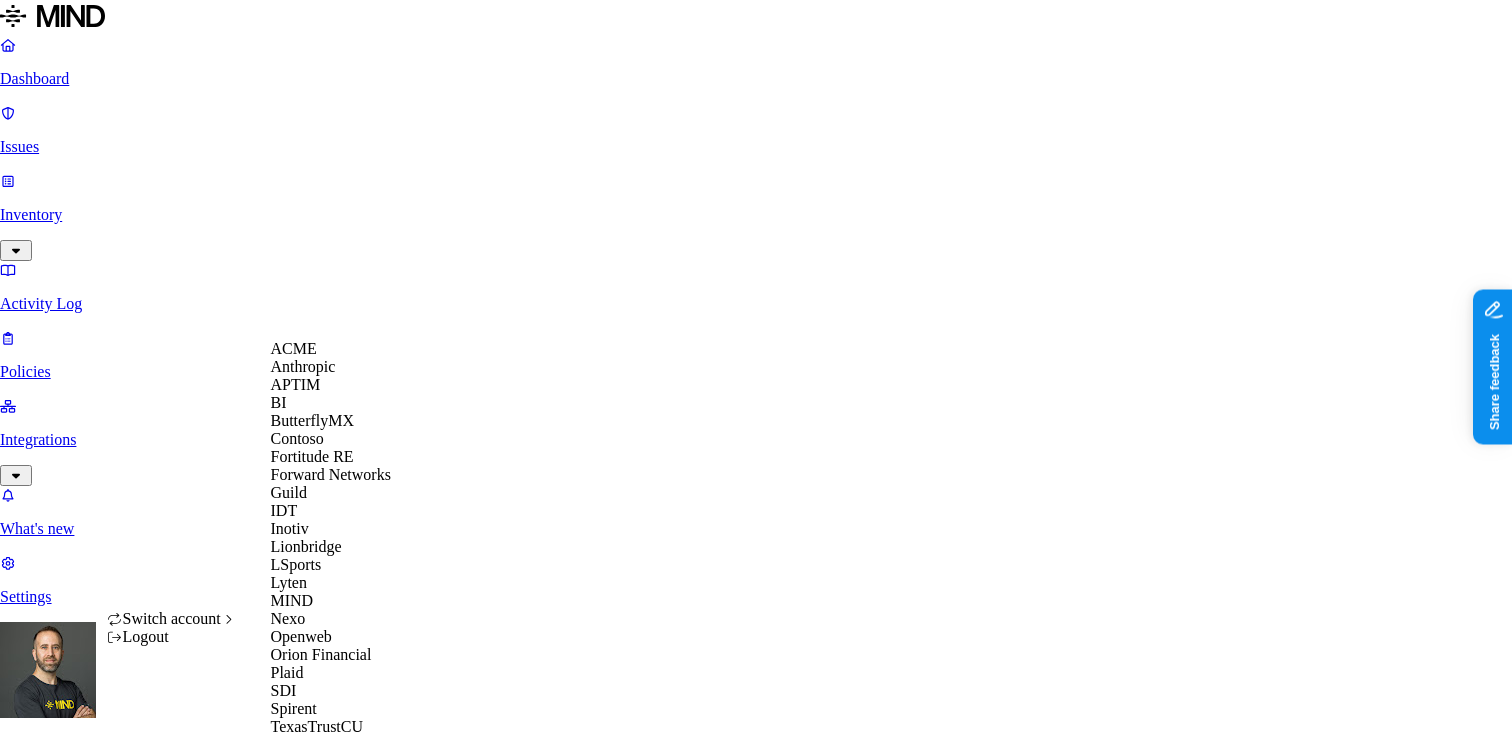 scroll, scrollTop: 596, scrollLeft: 0, axis: vertical 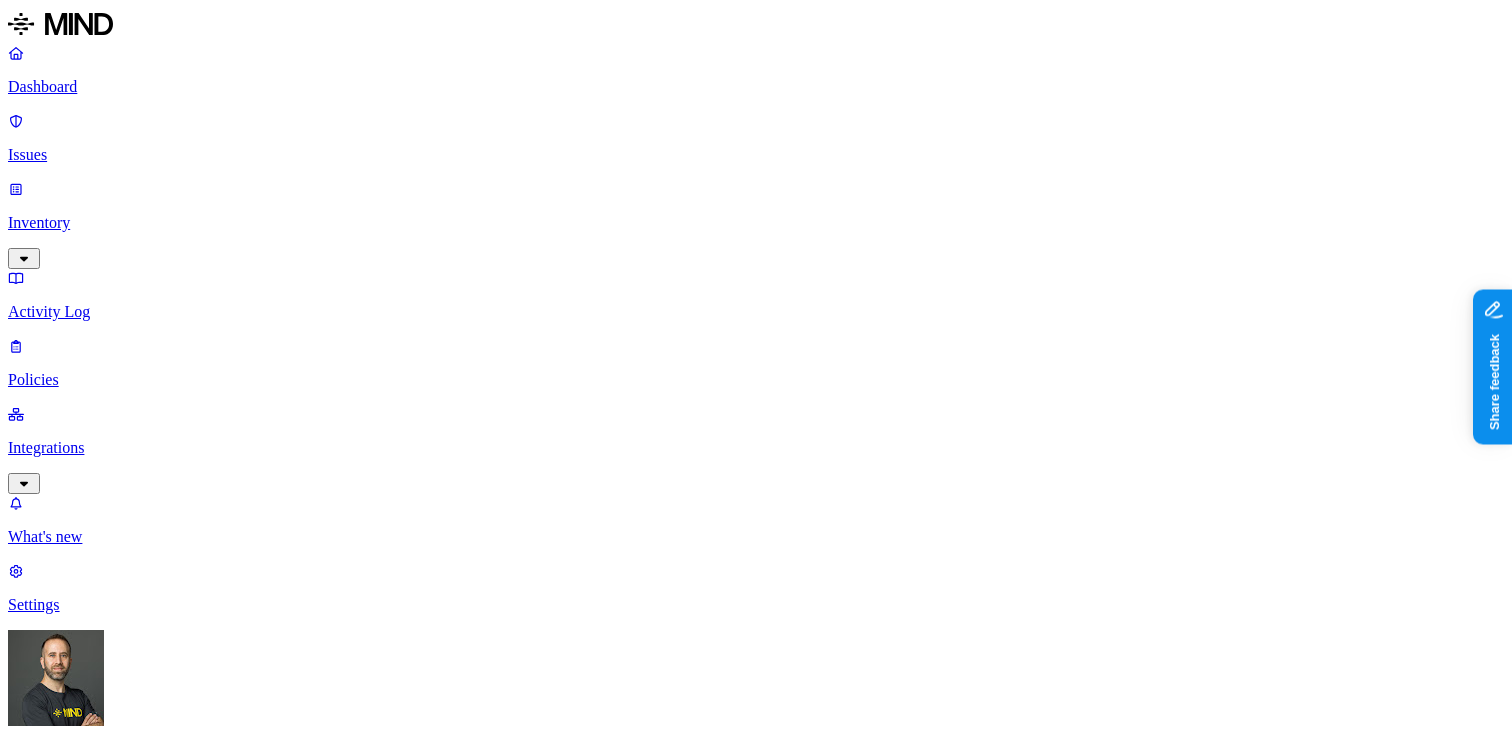 click on "Detection" at bounding box center [119, 1984] 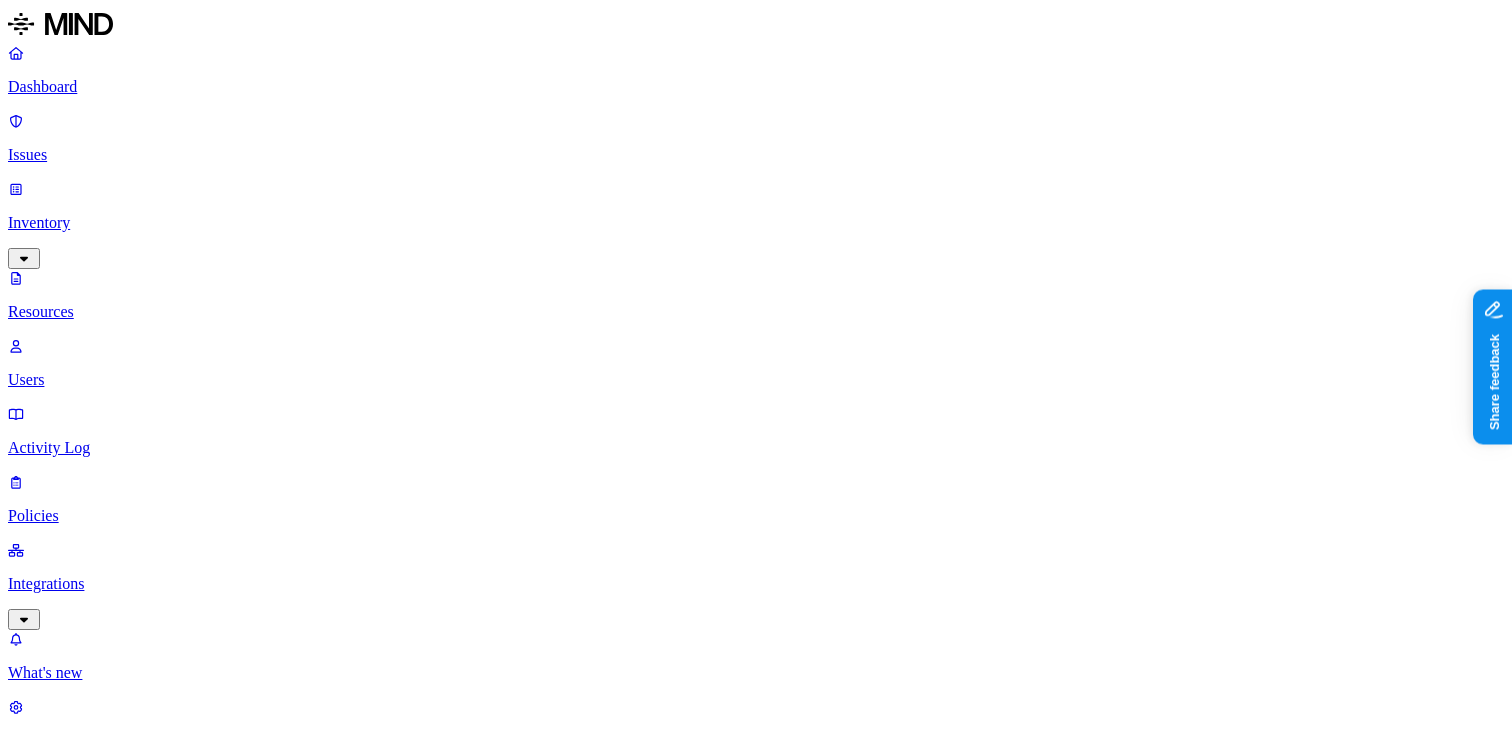 scroll, scrollTop: 660, scrollLeft: 0, axis: vertical 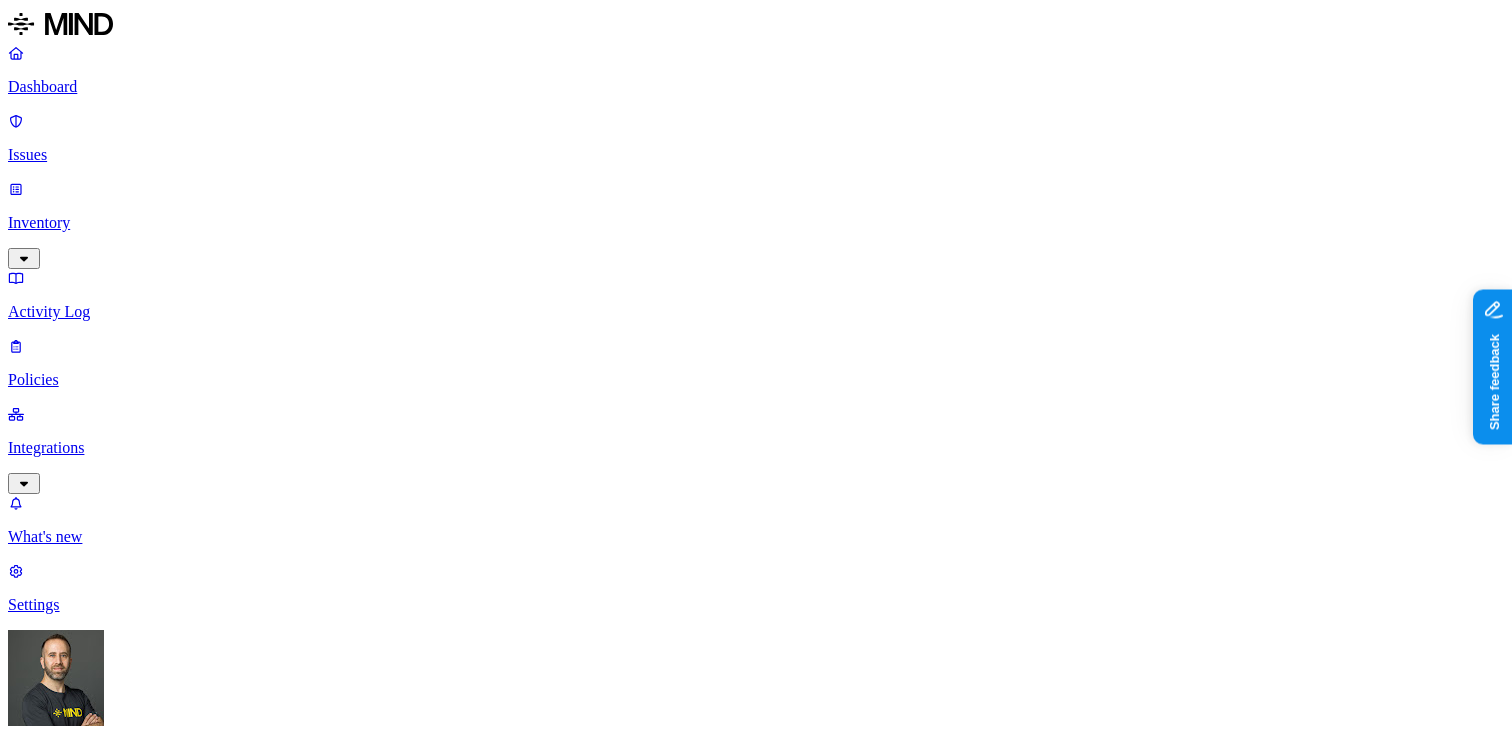 click on "Dashboard" at bounding box center [756, 70] 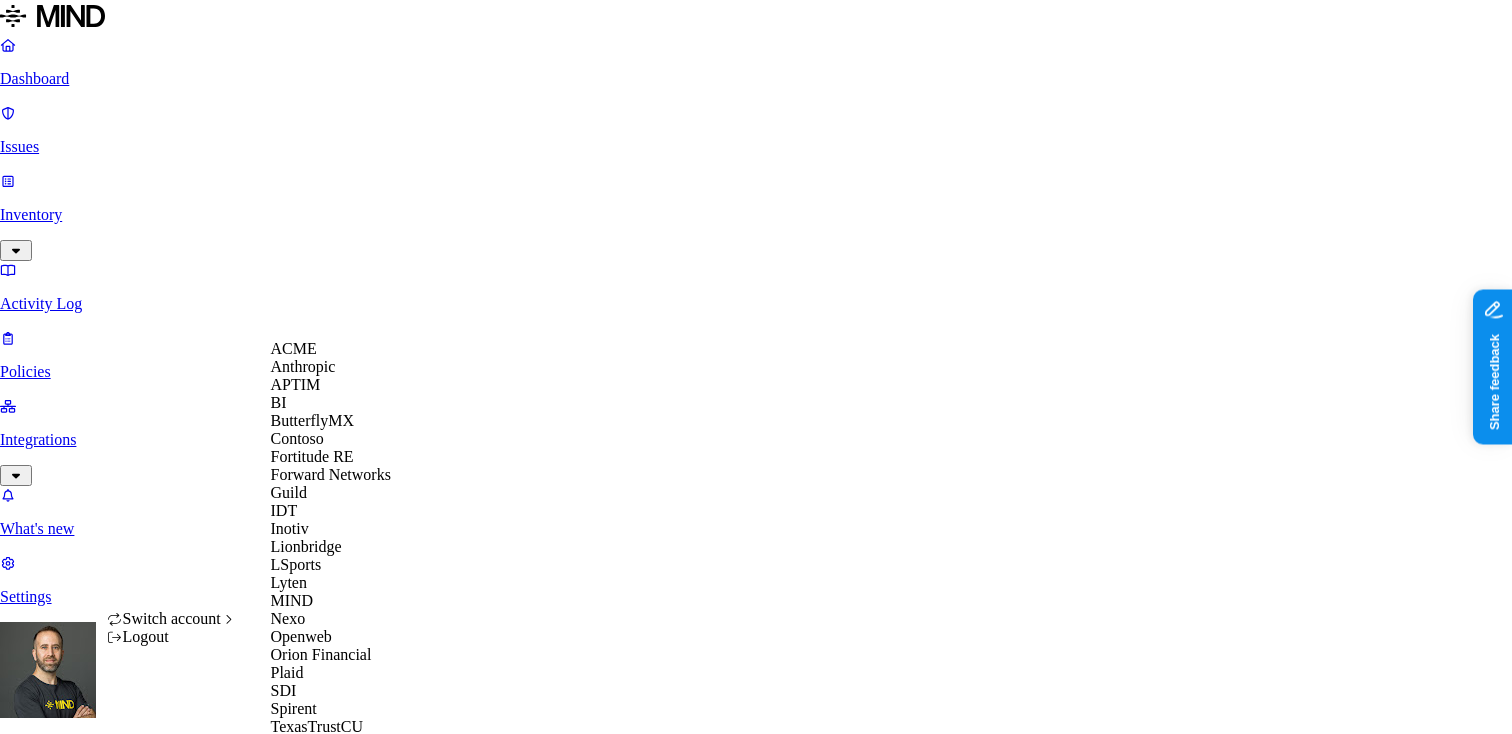 scroll, scrollTop: 596, scrollLeft: 0, axis: vertical 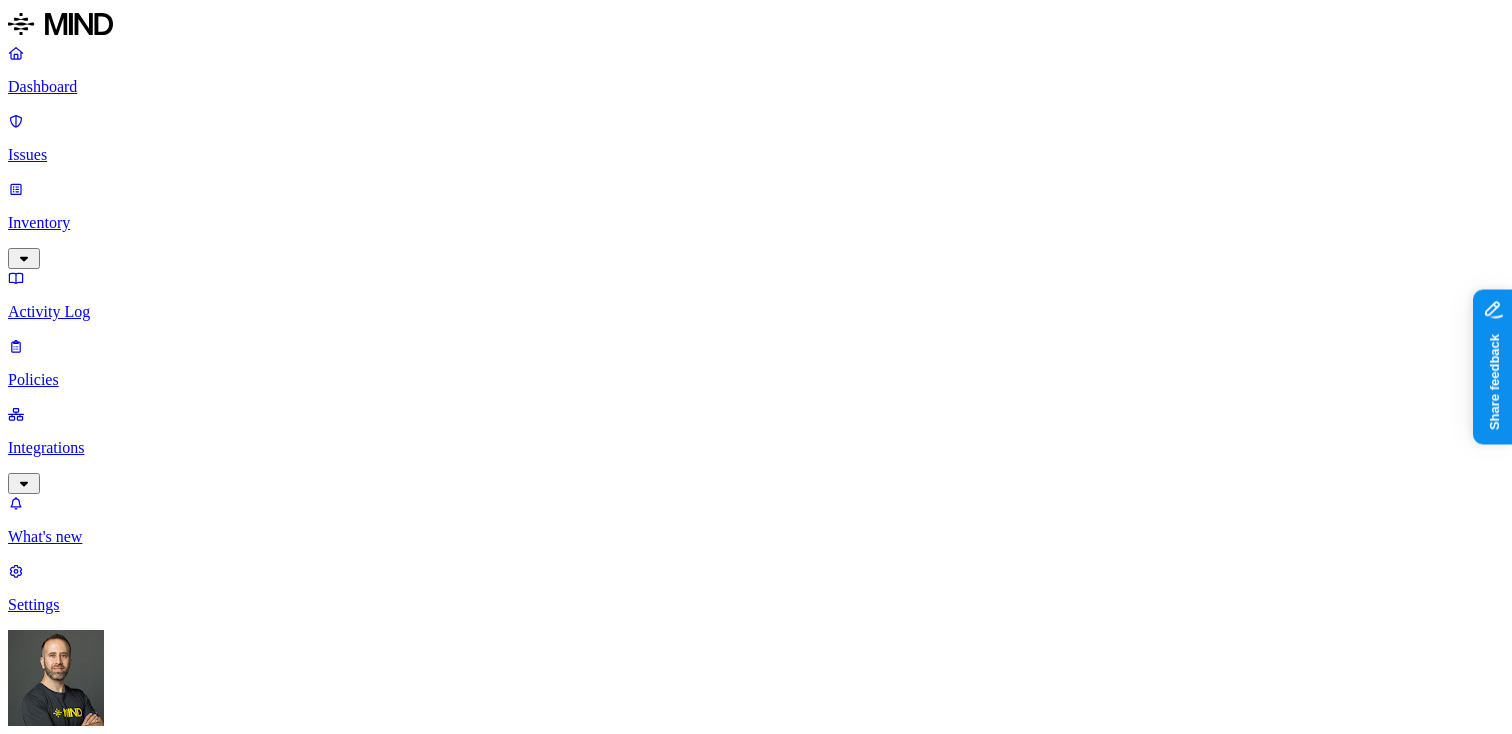 click on "Detection" at bounding box center [119, 1157] 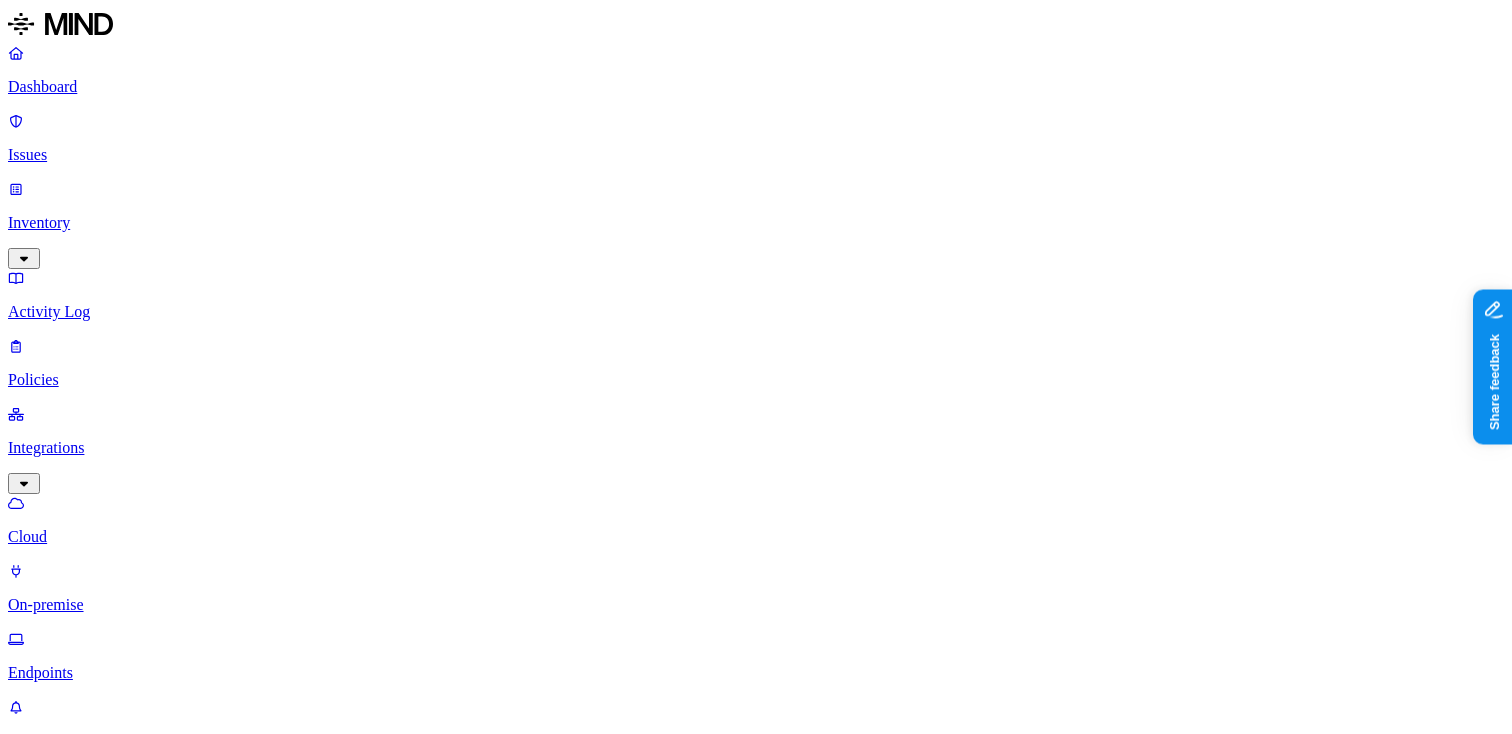 click on "Endpoints" at bounding box center (756, 673) 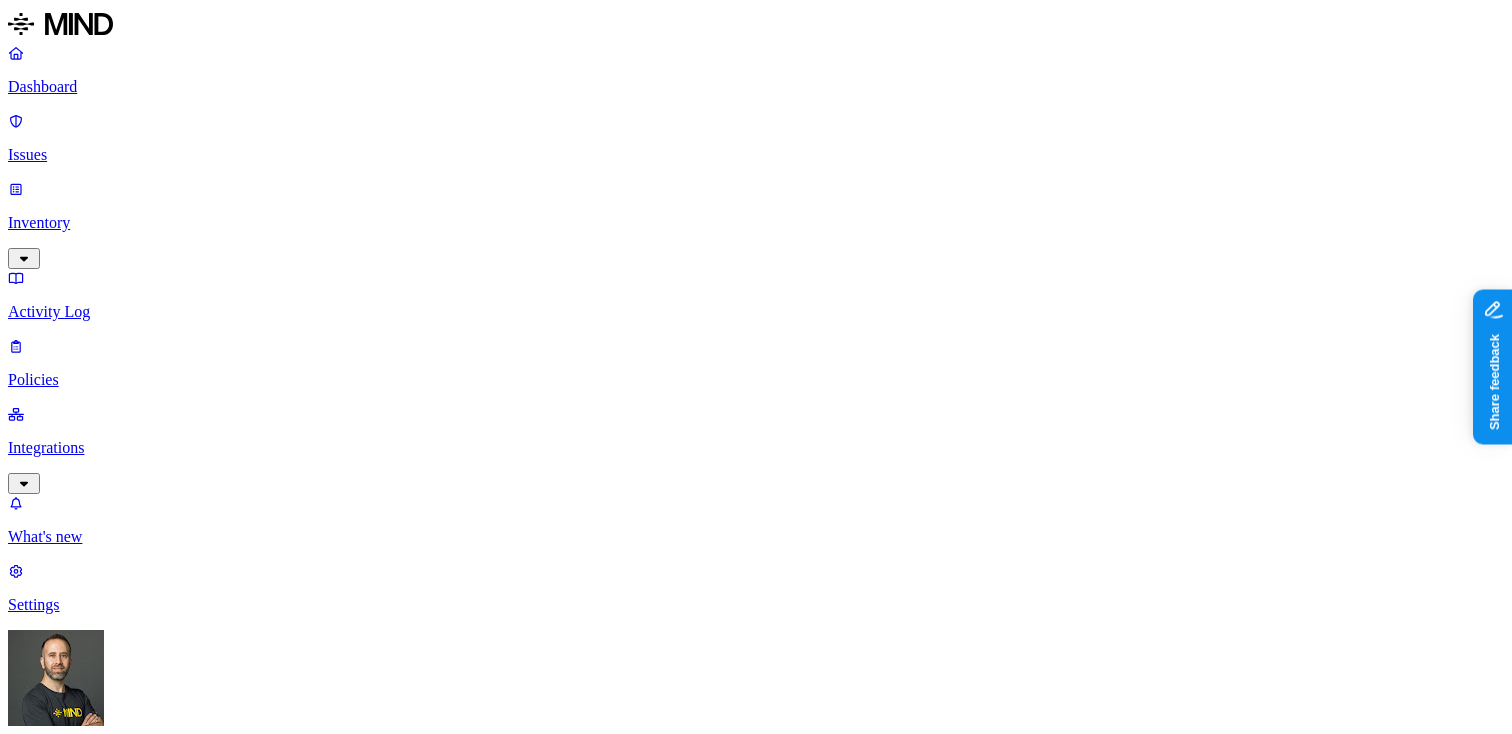 click on "Risk category" at bounding box center [56, 996] 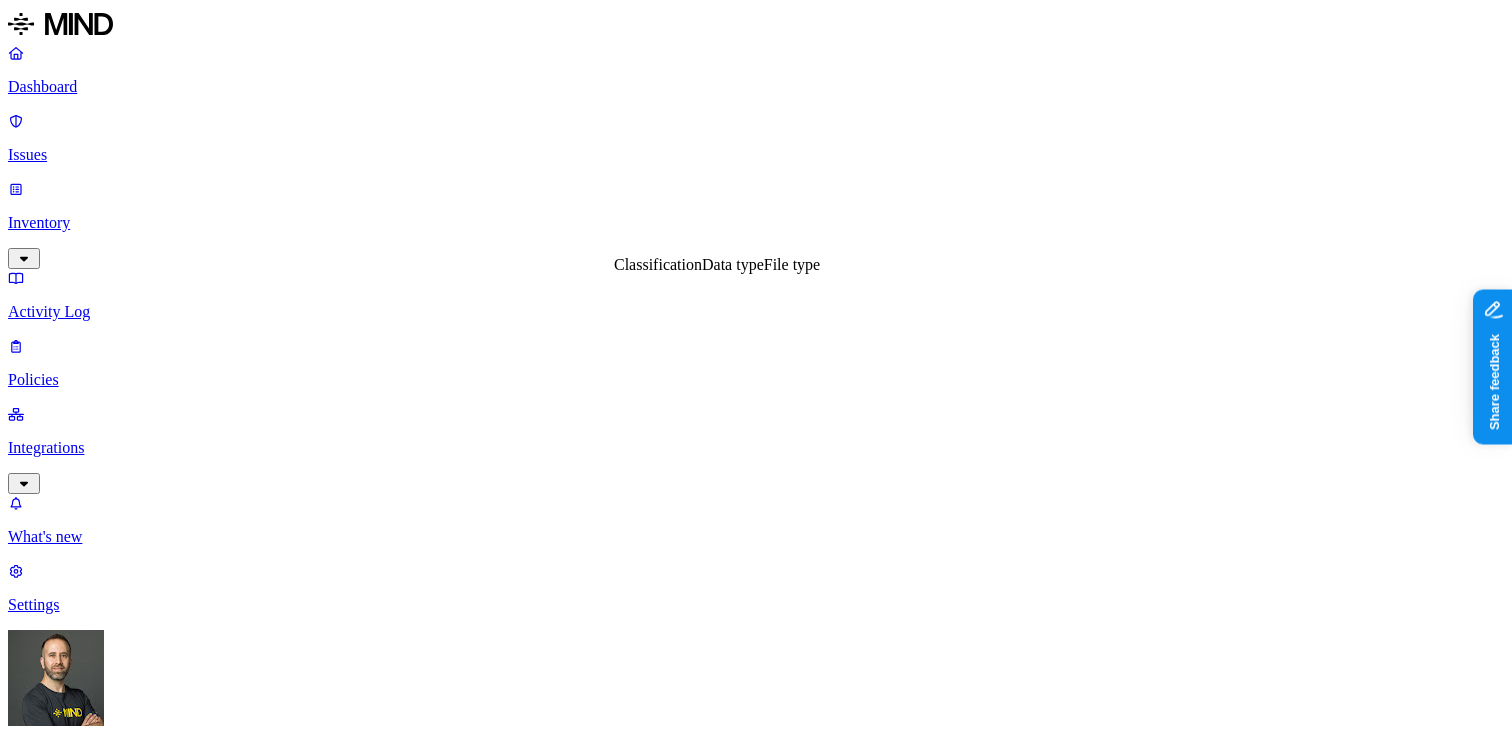 click on "Classification" at bounding box center (658, 264) 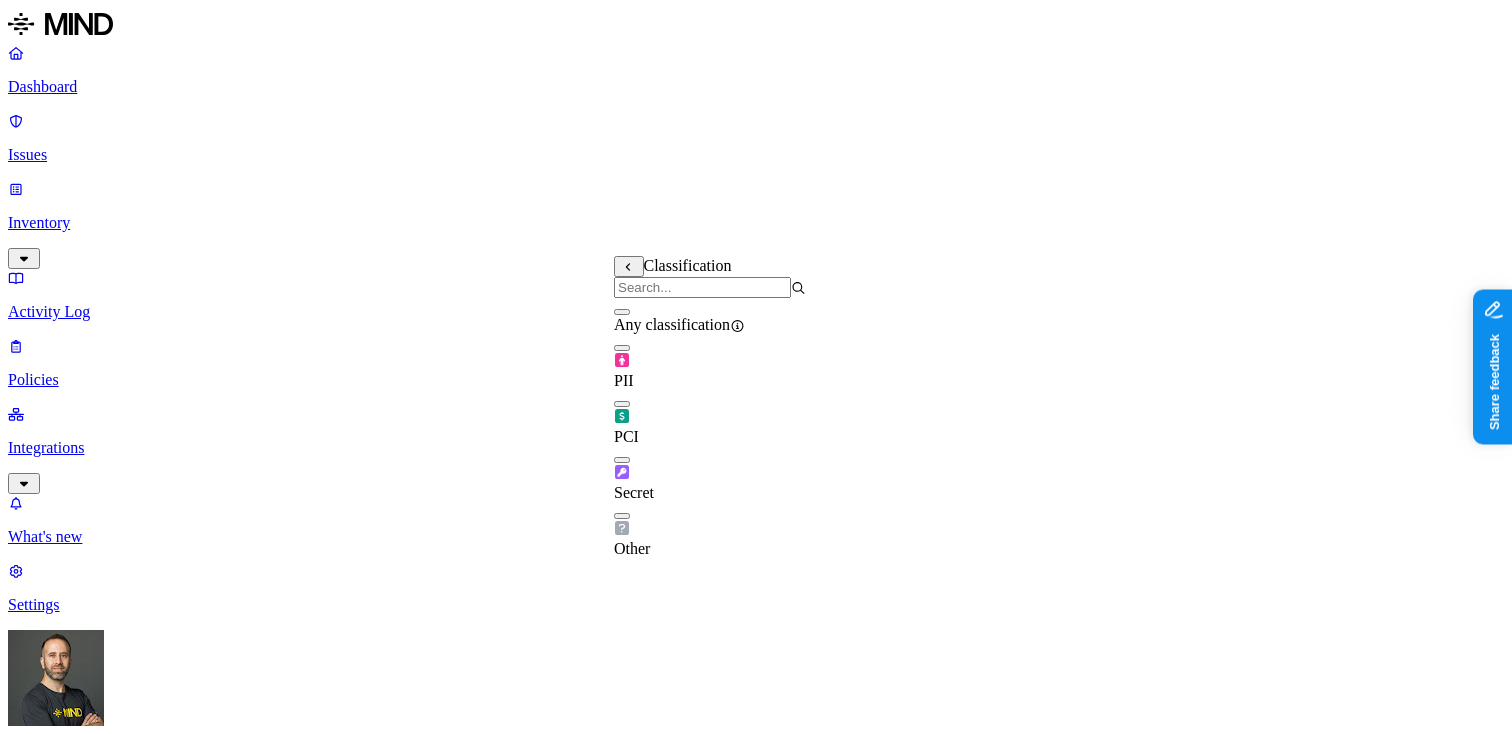 click at bounding box center (622, 312) 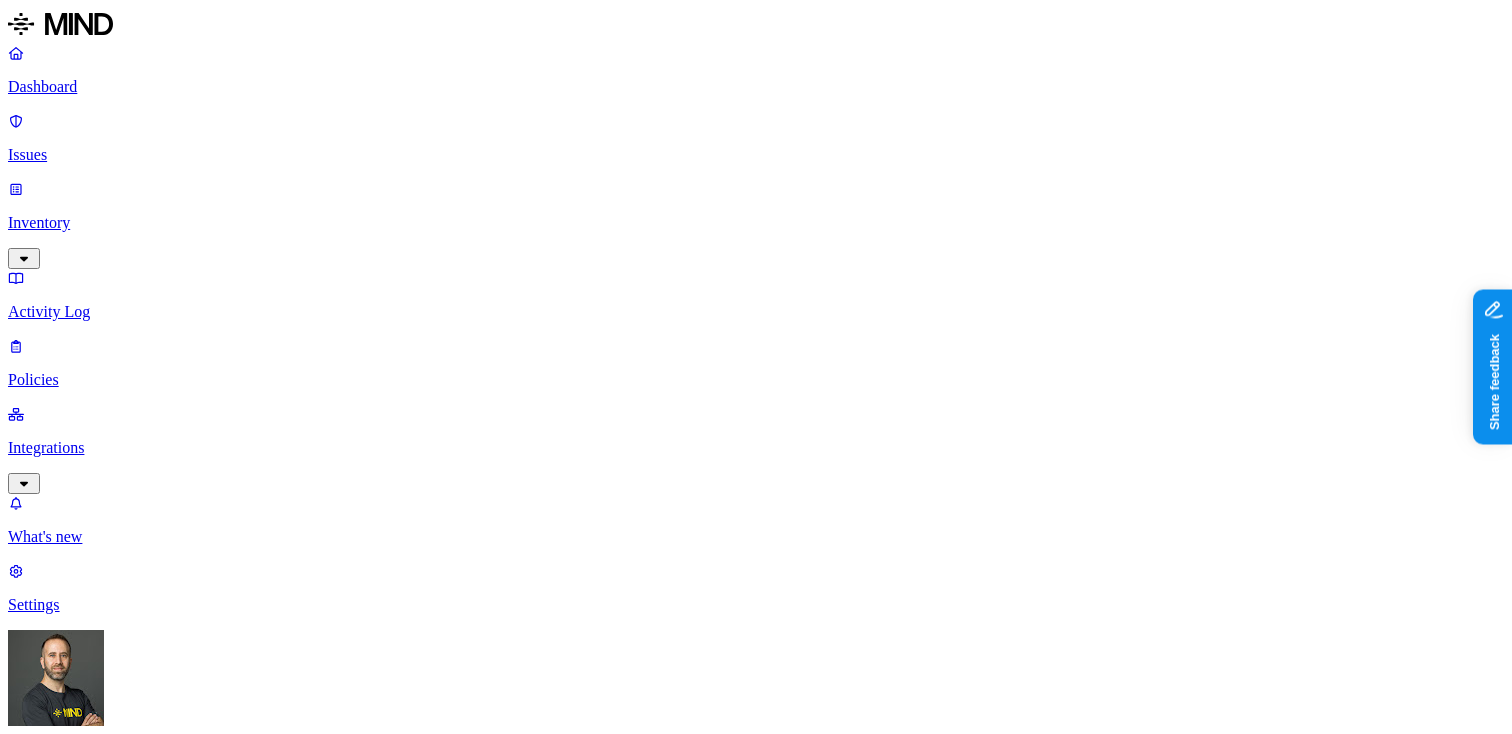 click on "DATA WHERE Classification is Any classification UPLOAD Anywhere BY USER Anyone" at bounding box center [756, 1571] 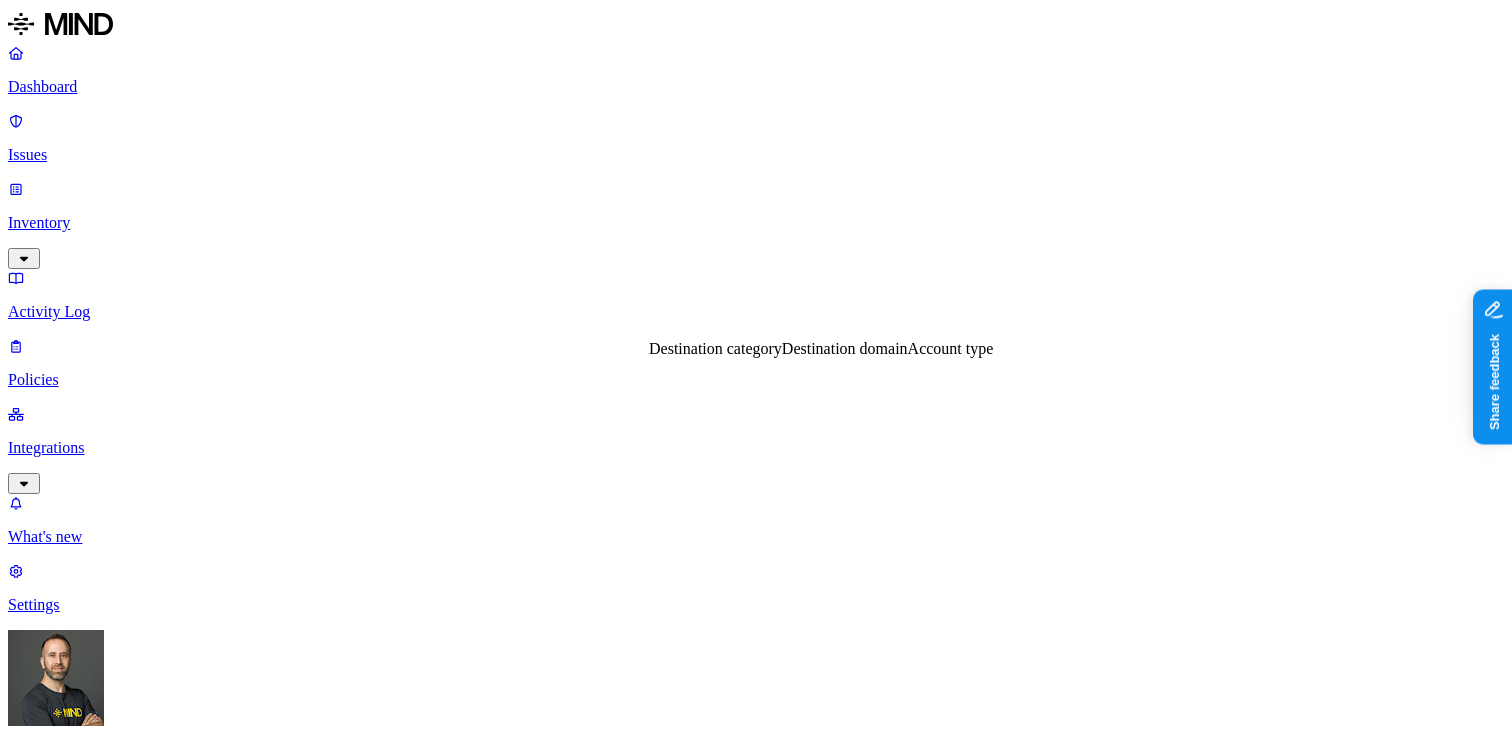 click on "Destination domain" at bounding box center [845, 348] 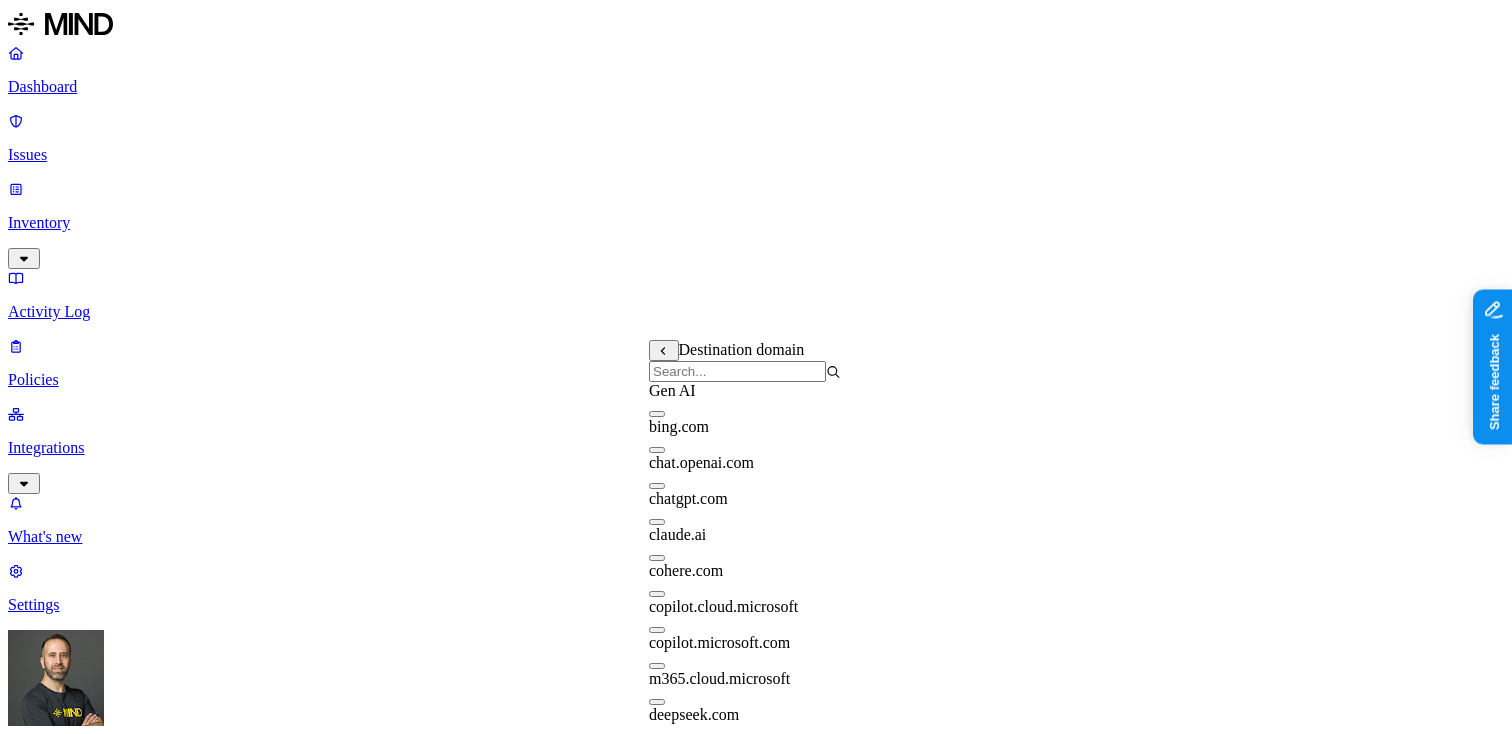 scroll, scrollTop: 1415, scrollLeft: 0, axis: vertical 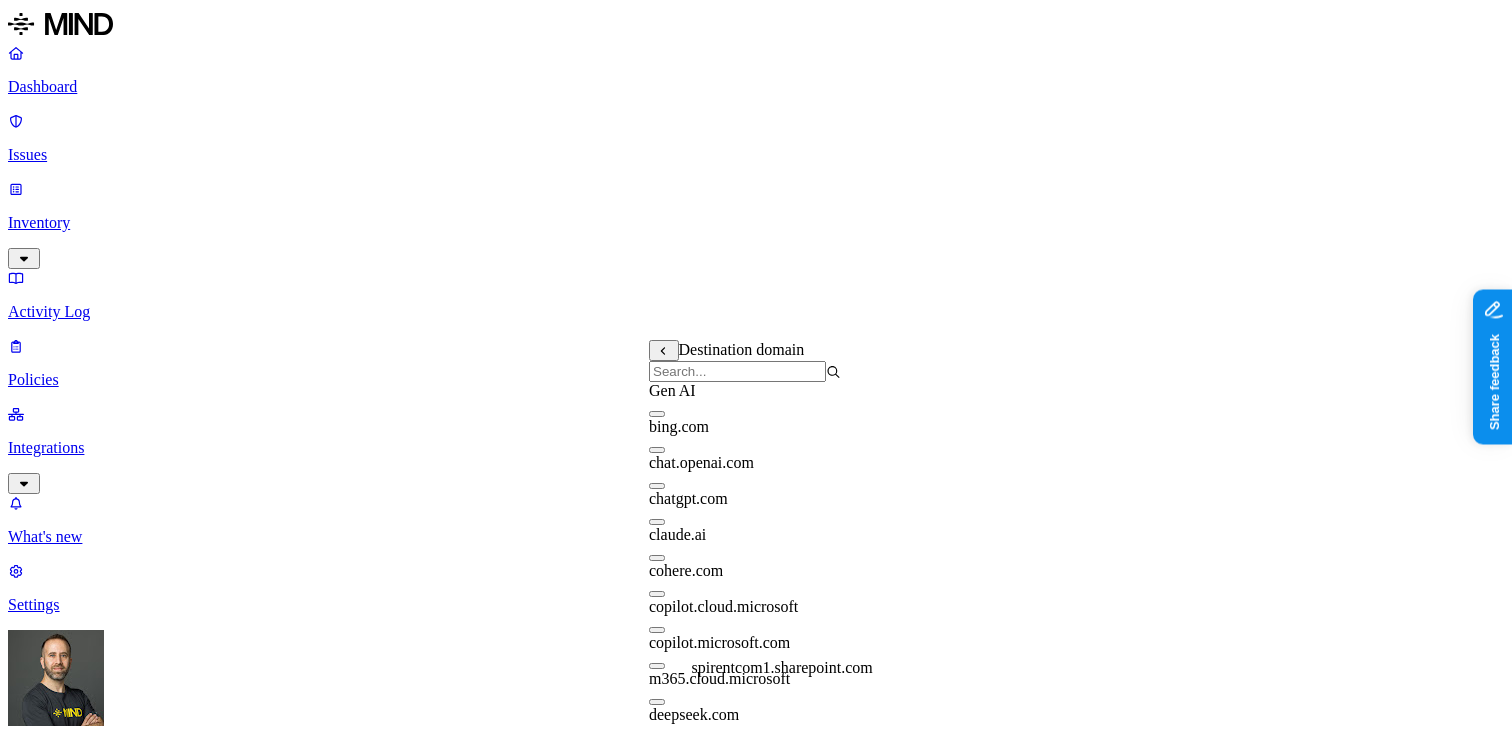 click on "Policy name   Severity Select severity Low Medium High Critical   Description (Optional) Policy type Exfiltration Prevent sensitive data uploads Endpoint Exposure Detect sensitive data exposure Cloud Condition Define the data attributes, exfiltration destinations, and users that should trigger the policy.  By default, the policy will be triggered by any data uploaded to any destination by any user. For more details on condition guidelines, please refer to the   documentation DATA WHERE Classification is Any classification UPLOAD Anywhere BY USER Anyone Action Default action Default action for all users and groups who violate the policy. Block with override BlockDeny all uploads. Block with overrideDeny all uploads with an option to upload anyway. MonitorAllow uploads and create a new issue. AllowAllow all uploads. Exceptions You can add exceptions for specific users or groups. Exceptions are evaluated from the top. Add Exception Notifications Method None None Automate remediation When issue is detected" at bounding box center [756, 1540] 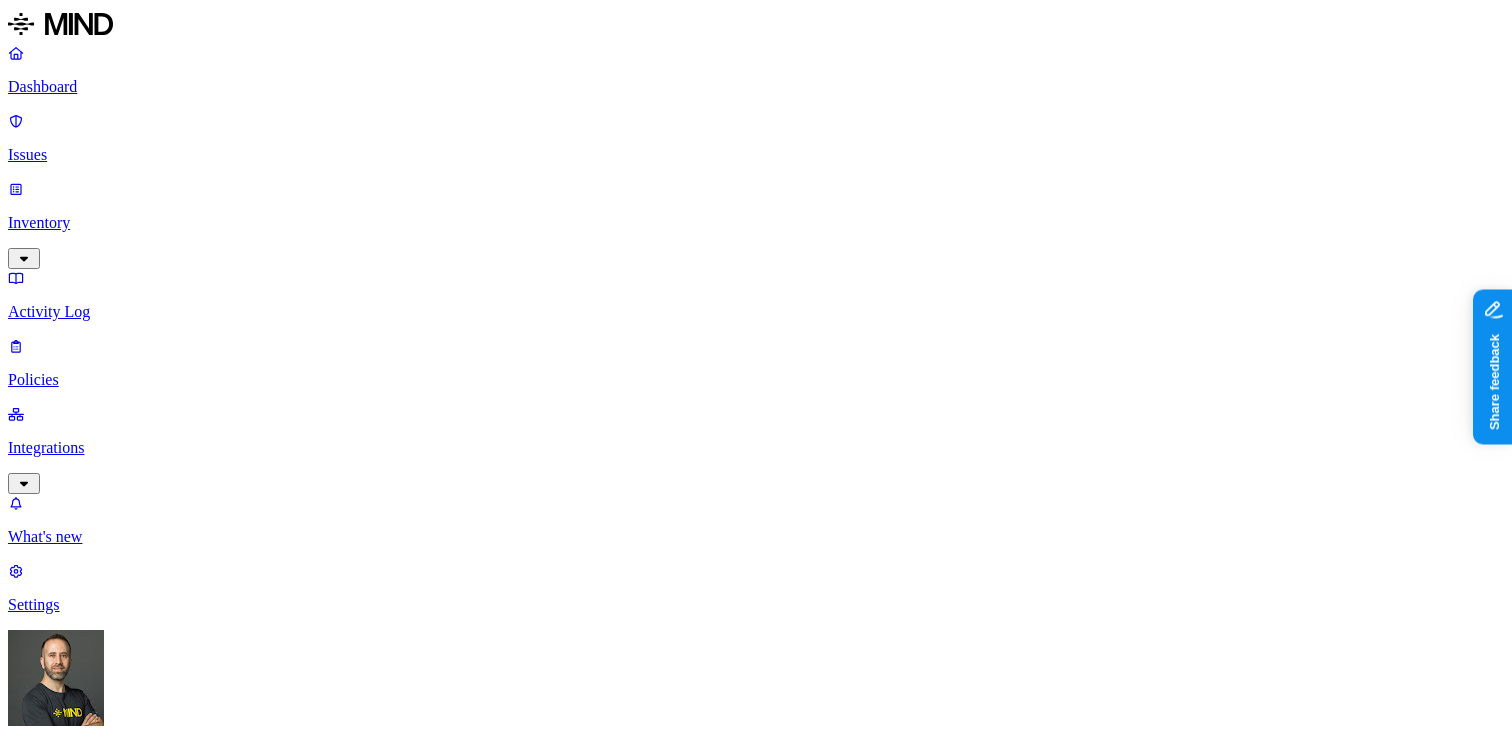 click 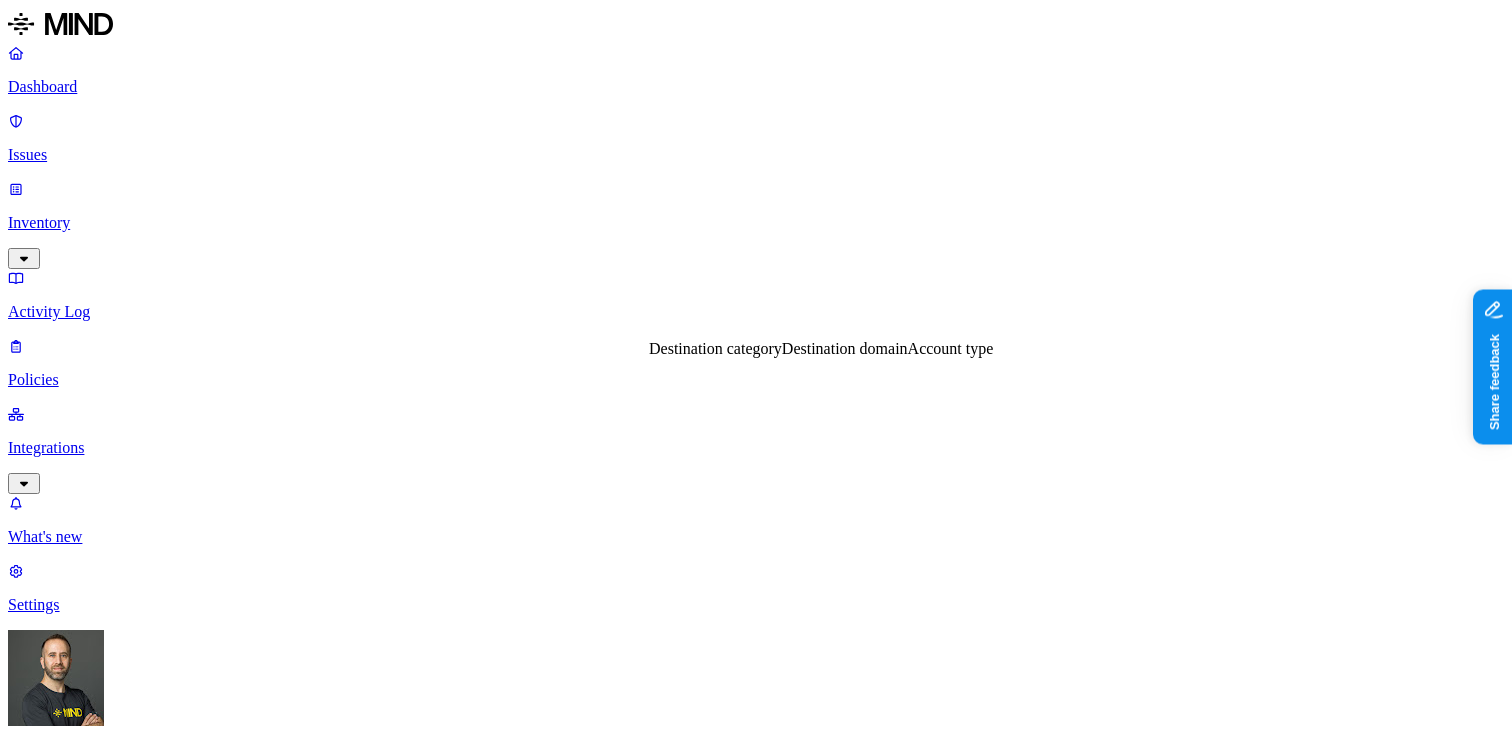 click on "Destination category" at bounding box center (715, 348) 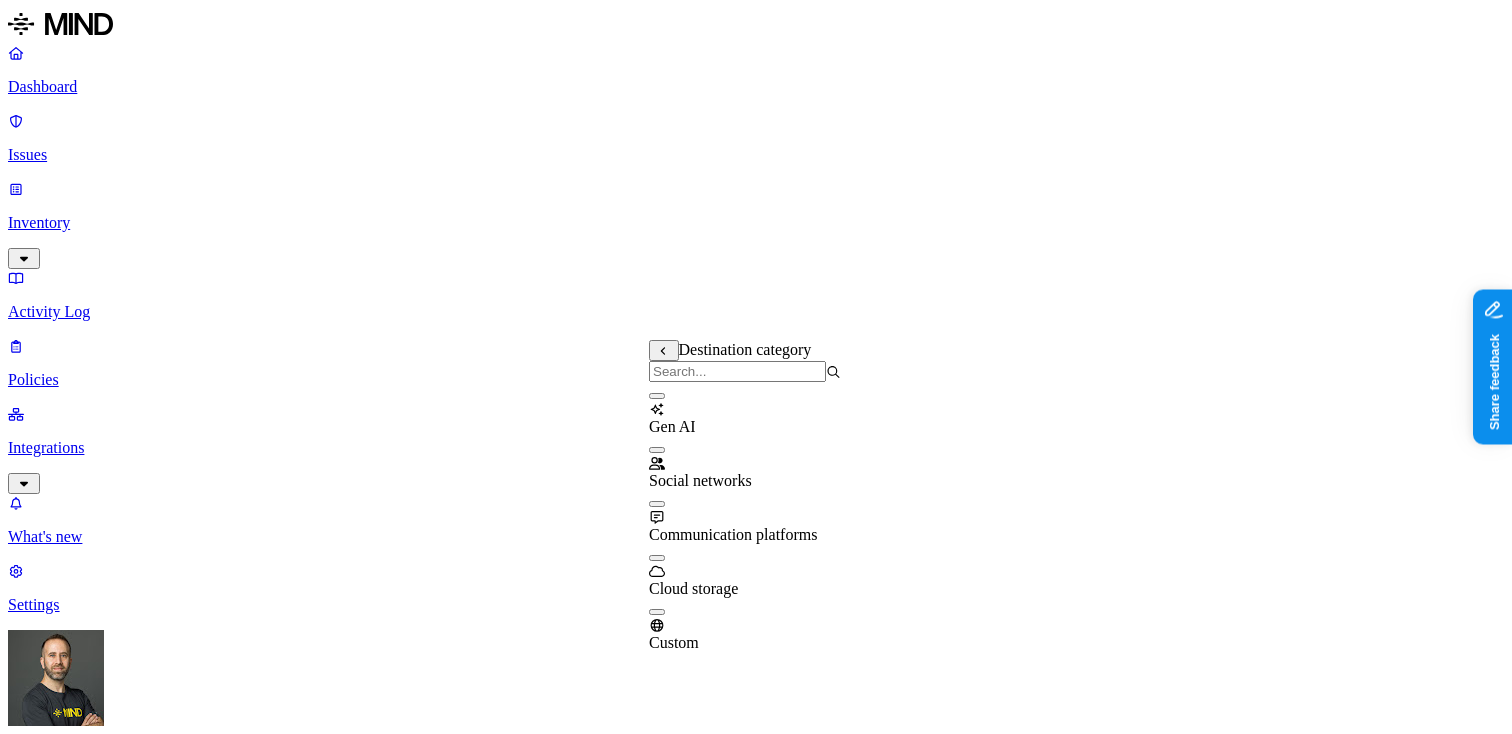 click on "Gen AI" at bounding box center (745, 409) 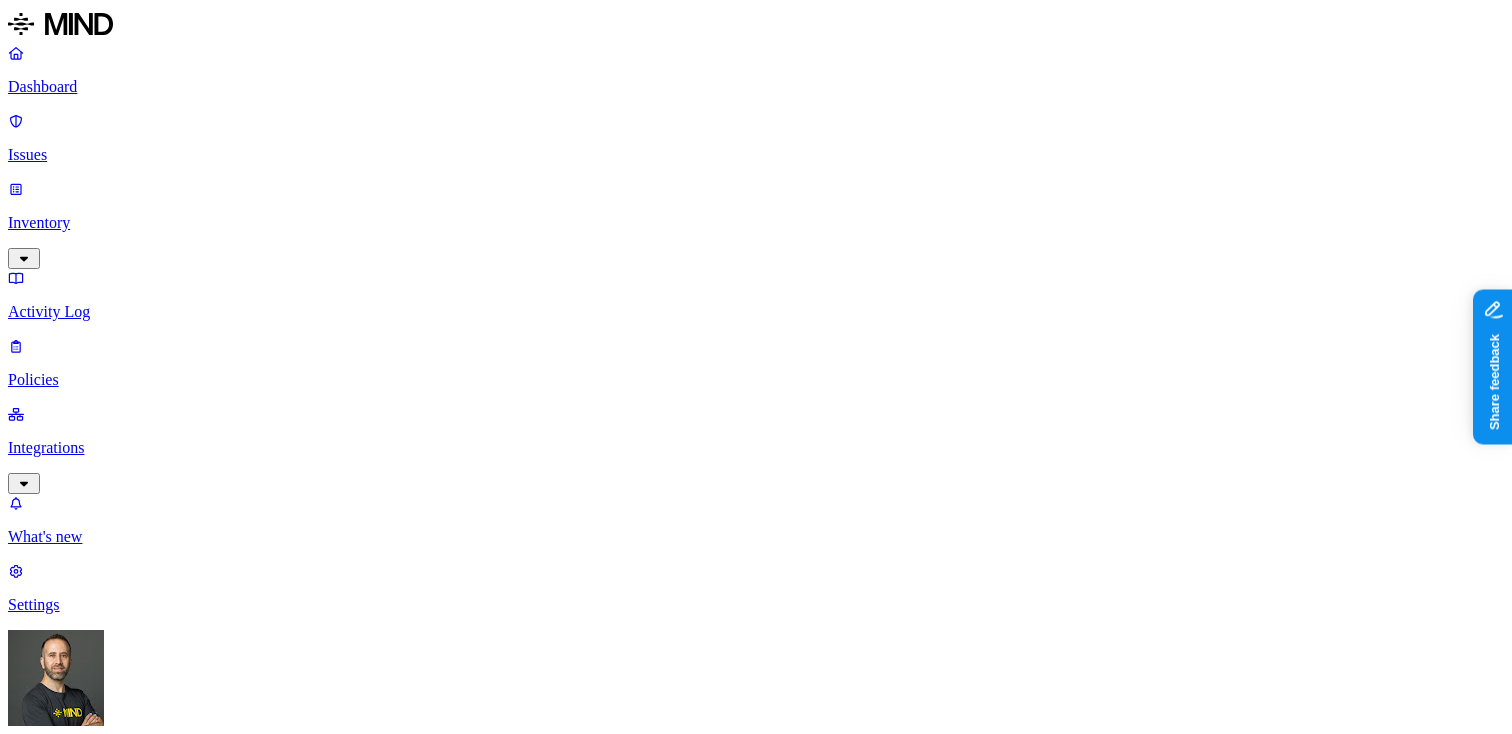 click on "Policy name   Severity Select severity Low Medium High Critical   Description (Optional) Policy type Exfiltration Prevent sensitive data uploads Endpoint Exposure Detect sensitive data exposure Cloud Condition Define the data attributes, exfiltration destinations, and users that should trigger the policy.  By default, the policy will be triggered by any data uploaded to any destination by any user. For more details on condition guidelines, please refer to the   documentation DATA WHERE Classification is Any classification UPLOAD WHERE Destination category is Gen AI BY USER Anyone Action Default action Default action for all users and groups who violate the policy. Block with override BlockDeny all uploads. Block with overrideDeny all uploads with an option to upload anyway. MonitorAllow uploads and create a new issue. AllowAllow all uploads. Exceptions You can add exceptions for specific users or groups. Exceptions are evaluated from the top. Add Exception Notifications Method None None Automate remediation" at bounding box center [756, 1577] 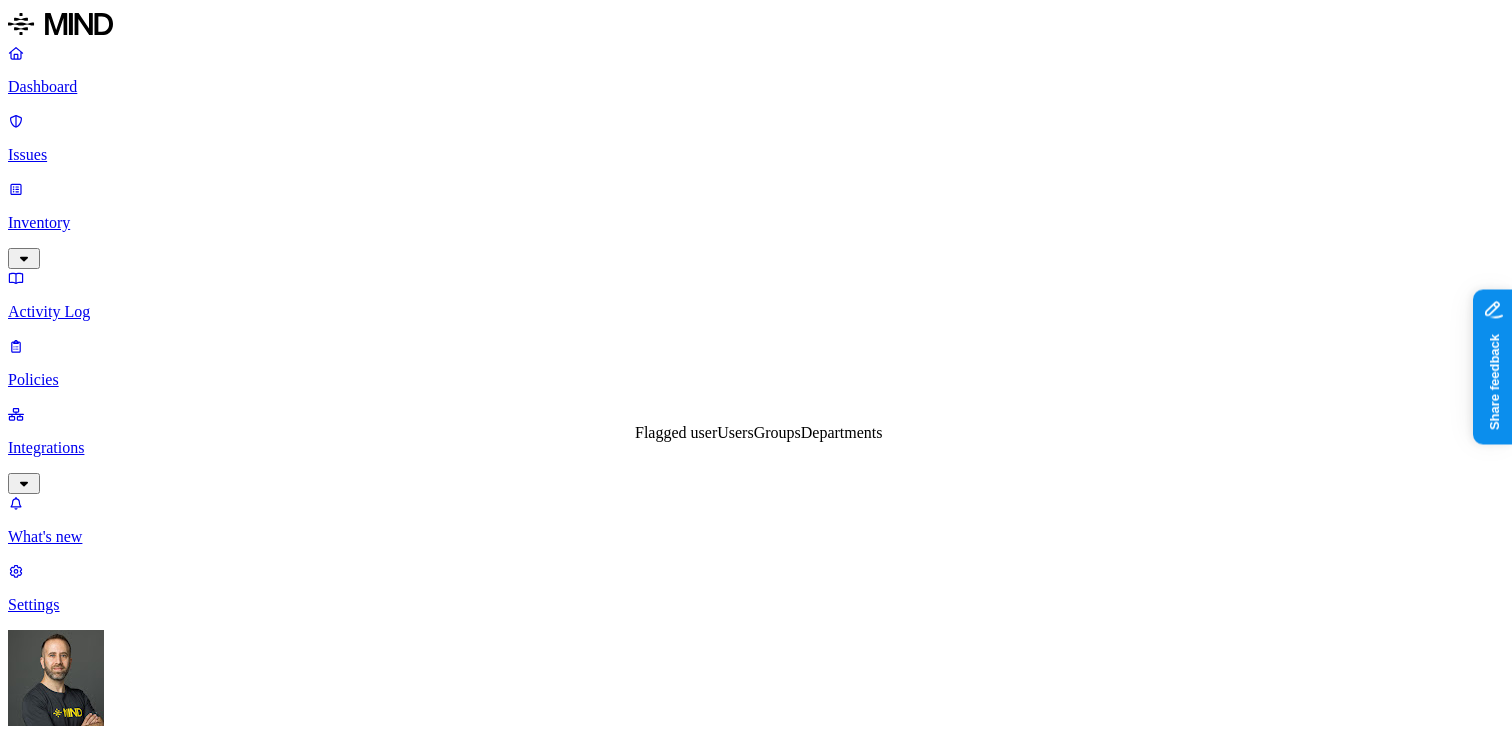click on "Departments" at bounding box center [842, 432] 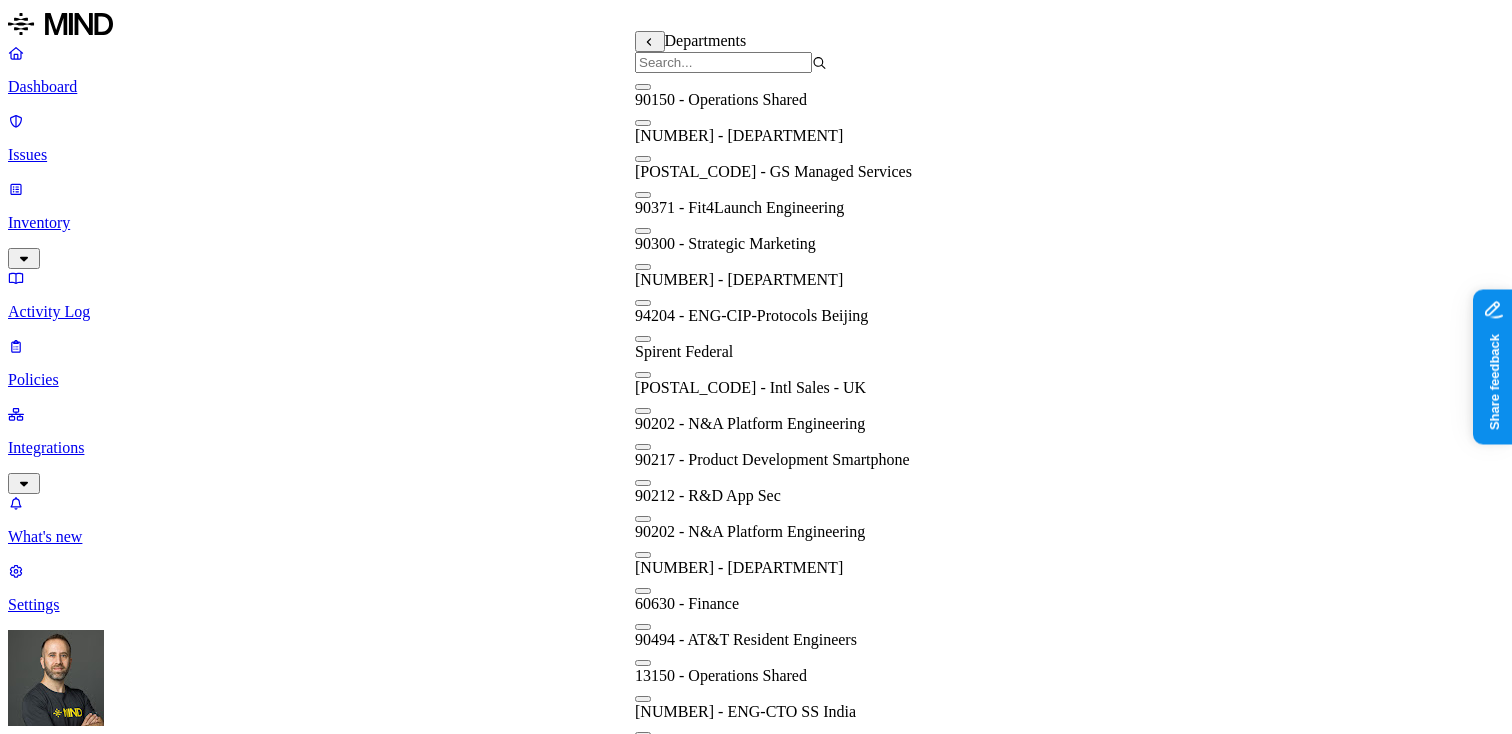 click on "DATA WHERE Classification is Any classification UPLOAD WHERE Destination category is Gen AI BY USER Anyone" at bounding box center [756, 1608] 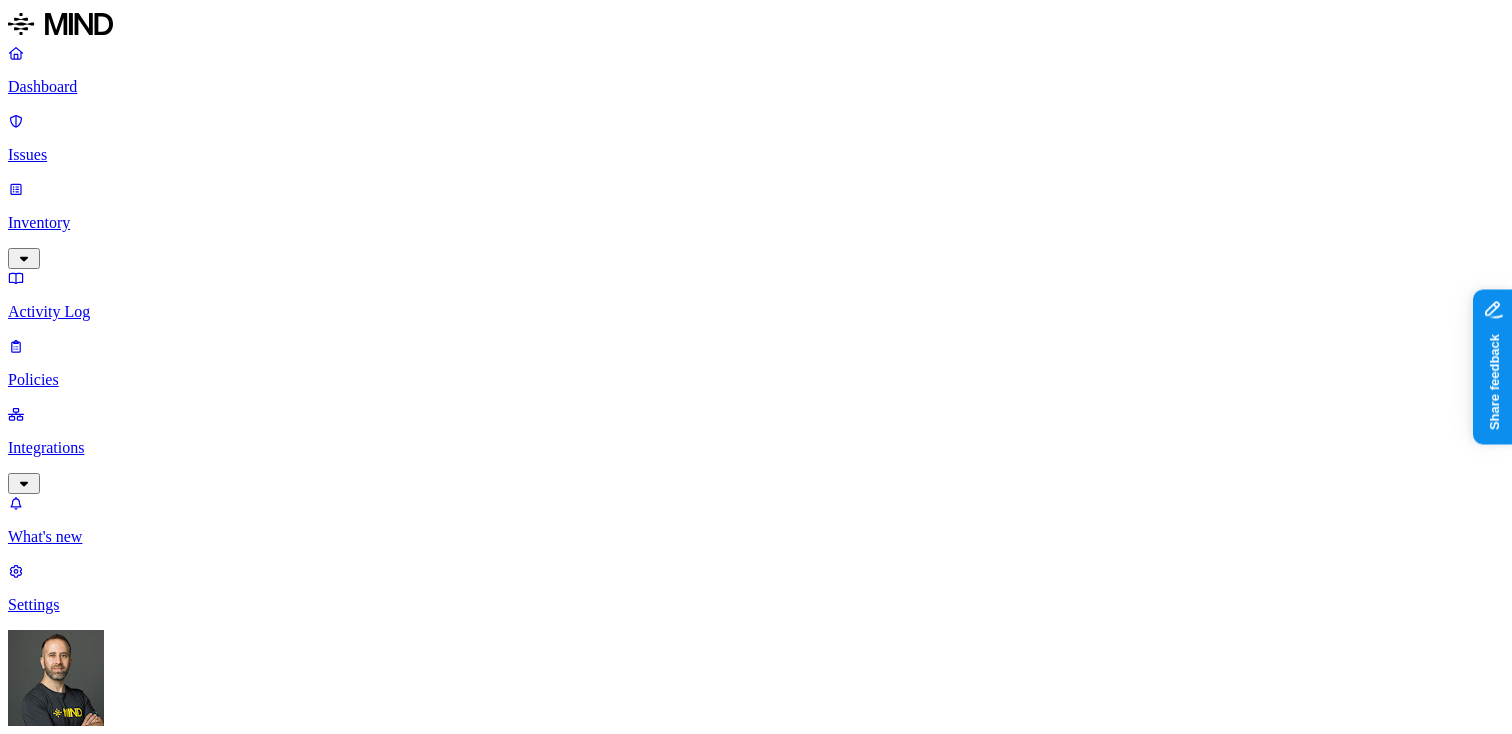 scroll, scrollTop: 1073, scrollLeft: 0, axis: vertical 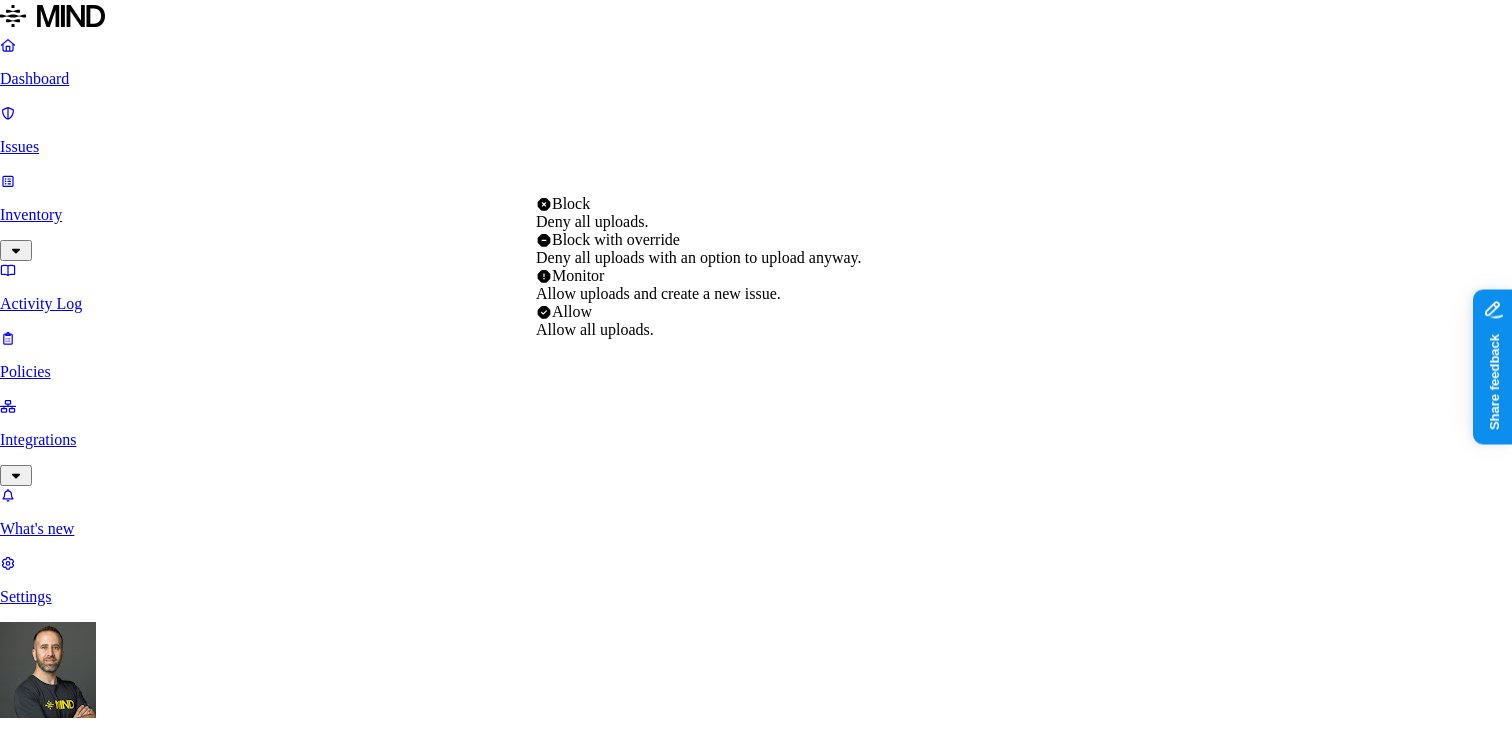 click on "Dashboard Issues Inventory Activity Log Policies Integrations What's new 1 Settings Tom Mayblum Spirent New policy Policy name   Severity Select severity Low Medium High Critical   Description (Optional) Policy type Exfiltration Prevent sensitive data uploads Endpoint Exposure Detect sensitive data exposure Cloud Condition Define the data attributes, exfiltration destinations, and users that should trigger the policy.  By default, the policy will be triggered by any data uploaded to any destination by any user. For more details on condition guidelines, please refer to the   documentation DATA WHERE Classification is Any classification UPLOAD WHERE Destination category is Gen AI BY USER Anyone Action Default action Default action for all users and groups who violate the policy. Block with override BlockDeny all uploads. Block with overrideDeny all uploads with an option to upload anyway. MonitorAllow uploads and create a new issue. AllowAllow all uploads. Exceptions Add Exception Notifications None" at bounding box center [756, 1124] 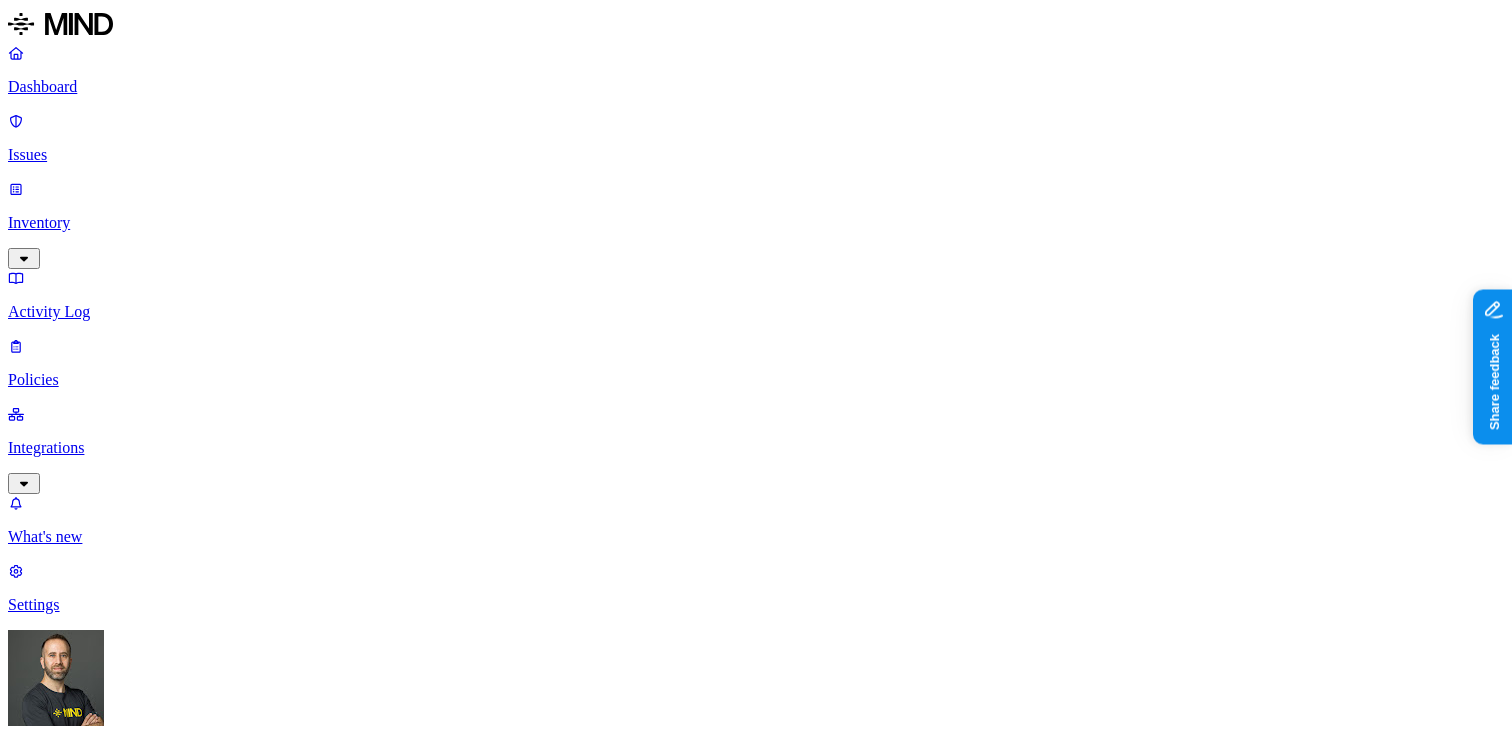 scroll, scrollTop: 1172, scrollLeft: 0, axis: vertical 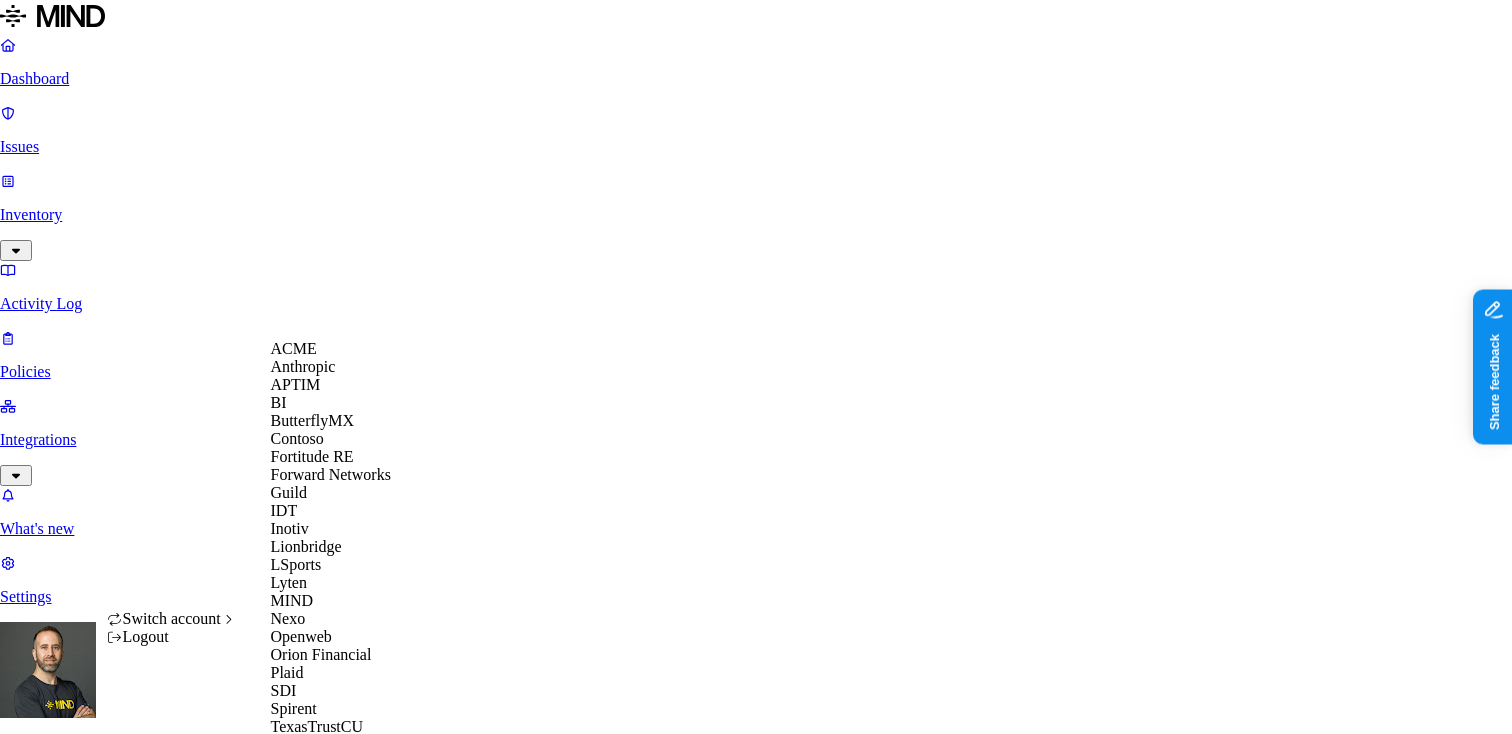 click on "ACME" at bounding box center (339, 349) 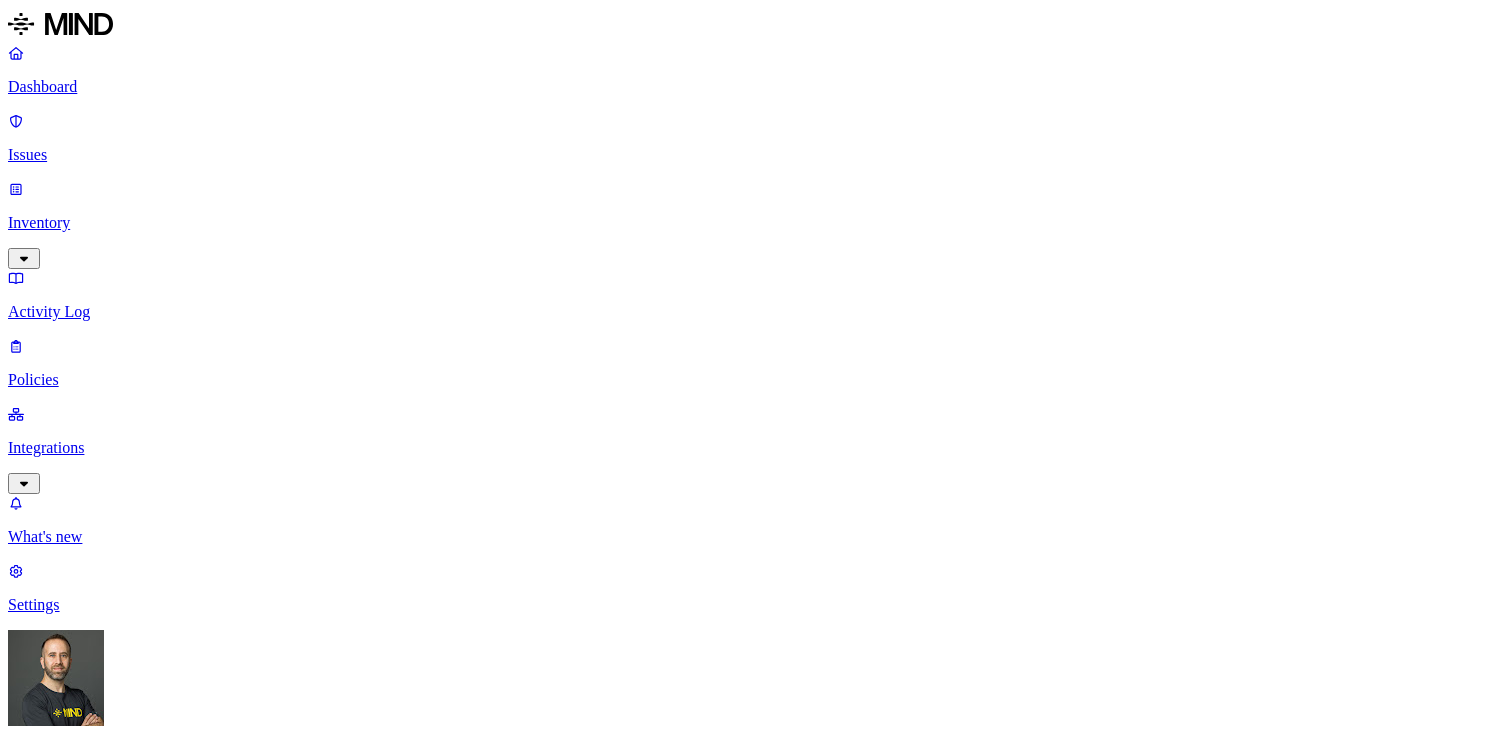 scroll, scrollTop: 0, scrollLeft: 0, axis: both 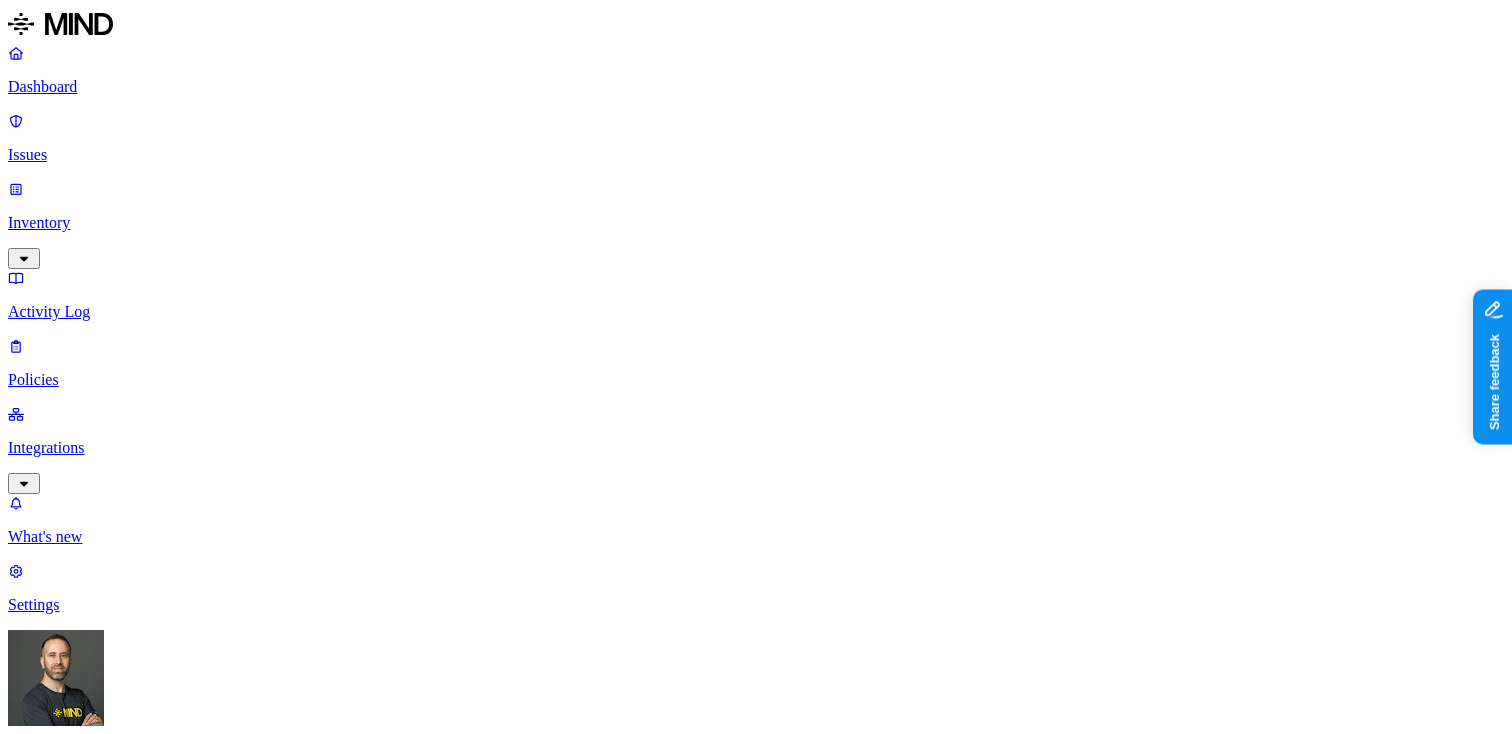 click on "Environment Severity Risk category 93 Rules" at bounding box center [756, 974] 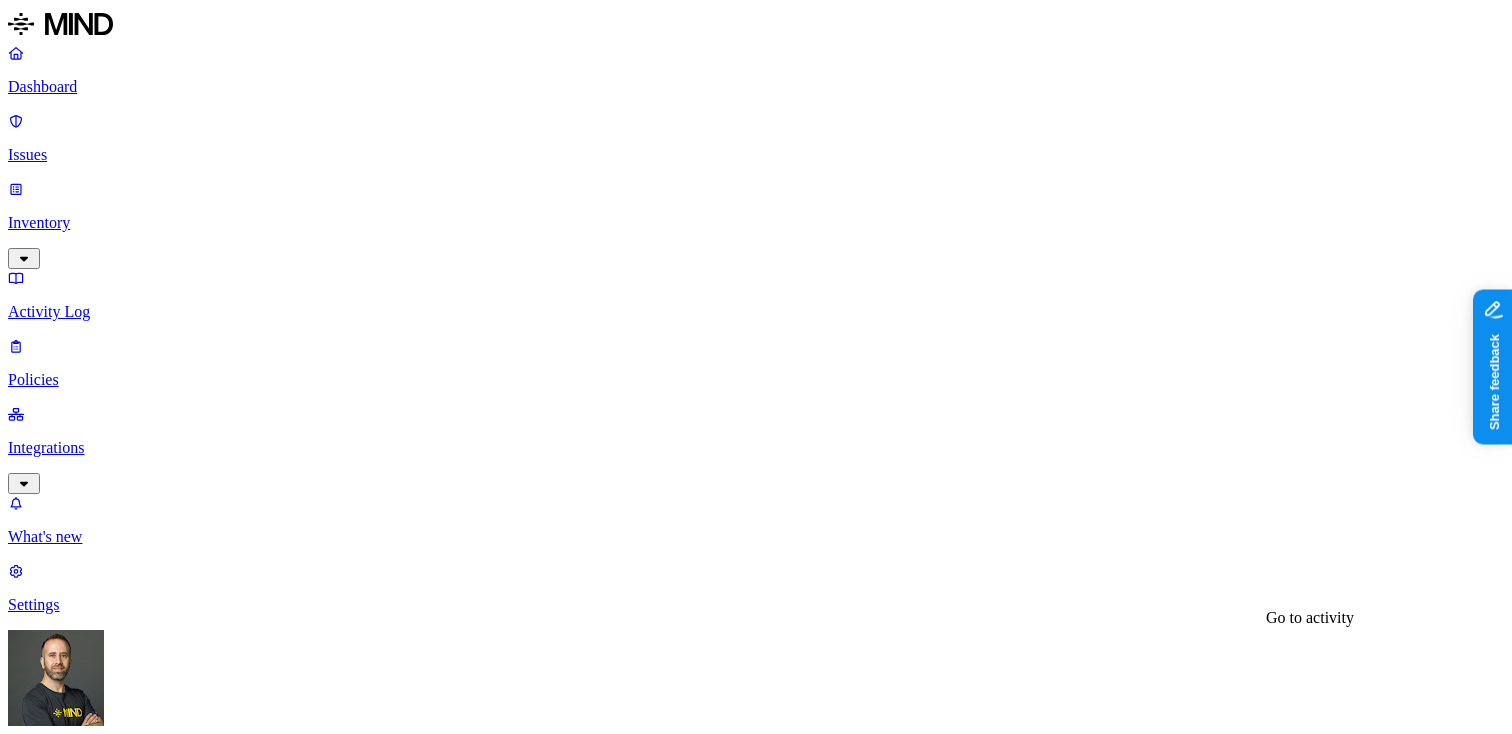 scroll, scrollTop: 0, scrollLeft: 0, axis: both 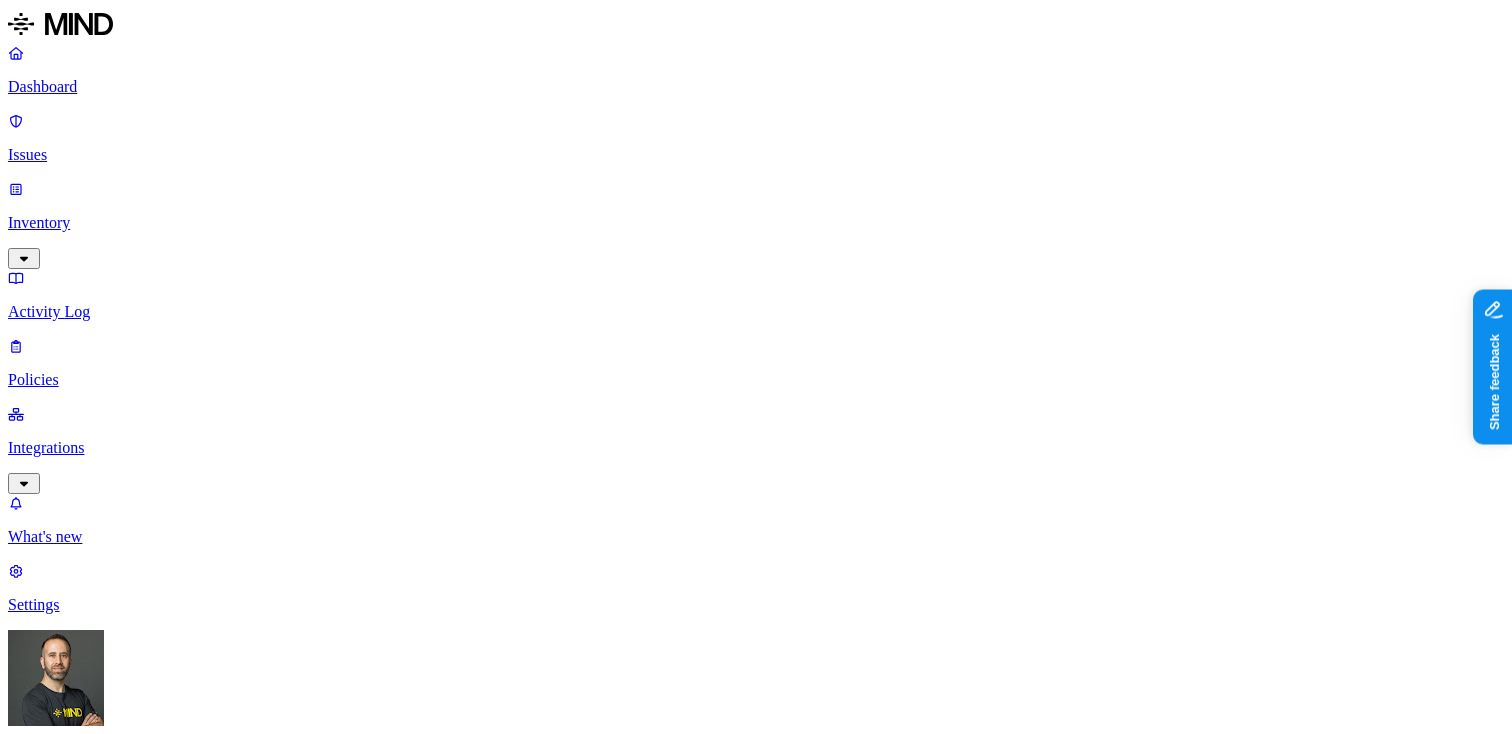 click on "Secret upload to GenAI" at bounding box center (196, 1634) 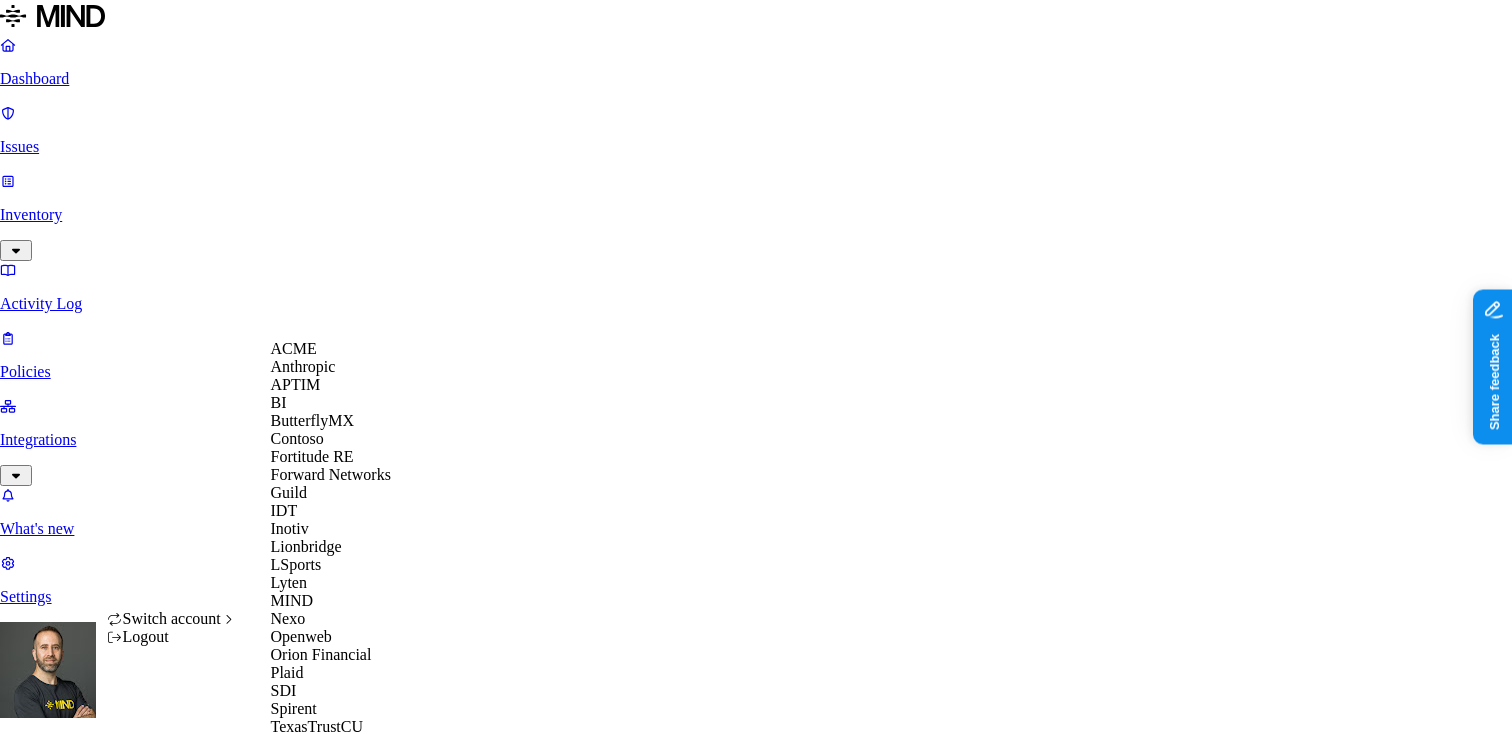 scroll, scrollTop: 596, scrollLeft: 0, axis: vertical 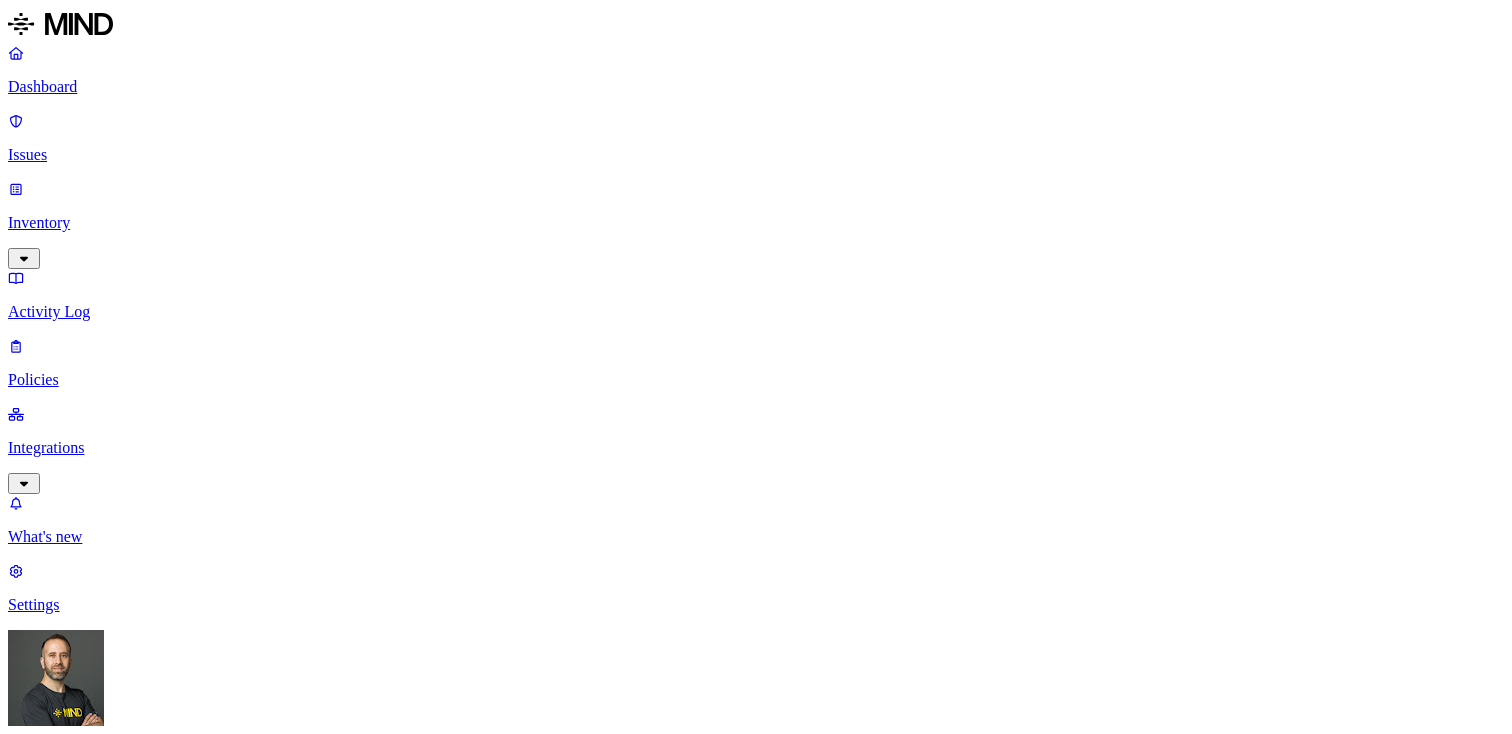click on "Prevention" at bounding box center (195, 981) 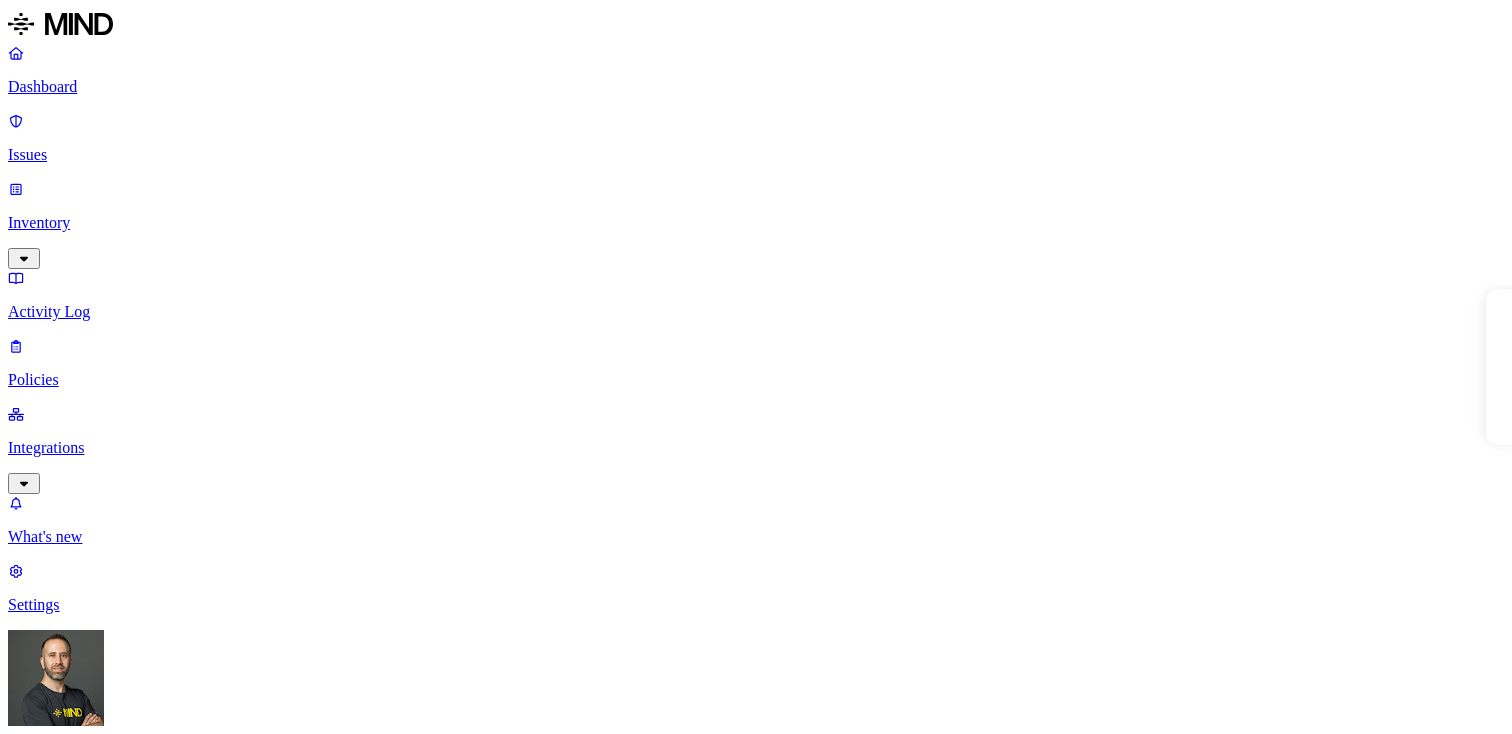 scroll, scrollTop: 0, scrollLeft: 0, axis: both 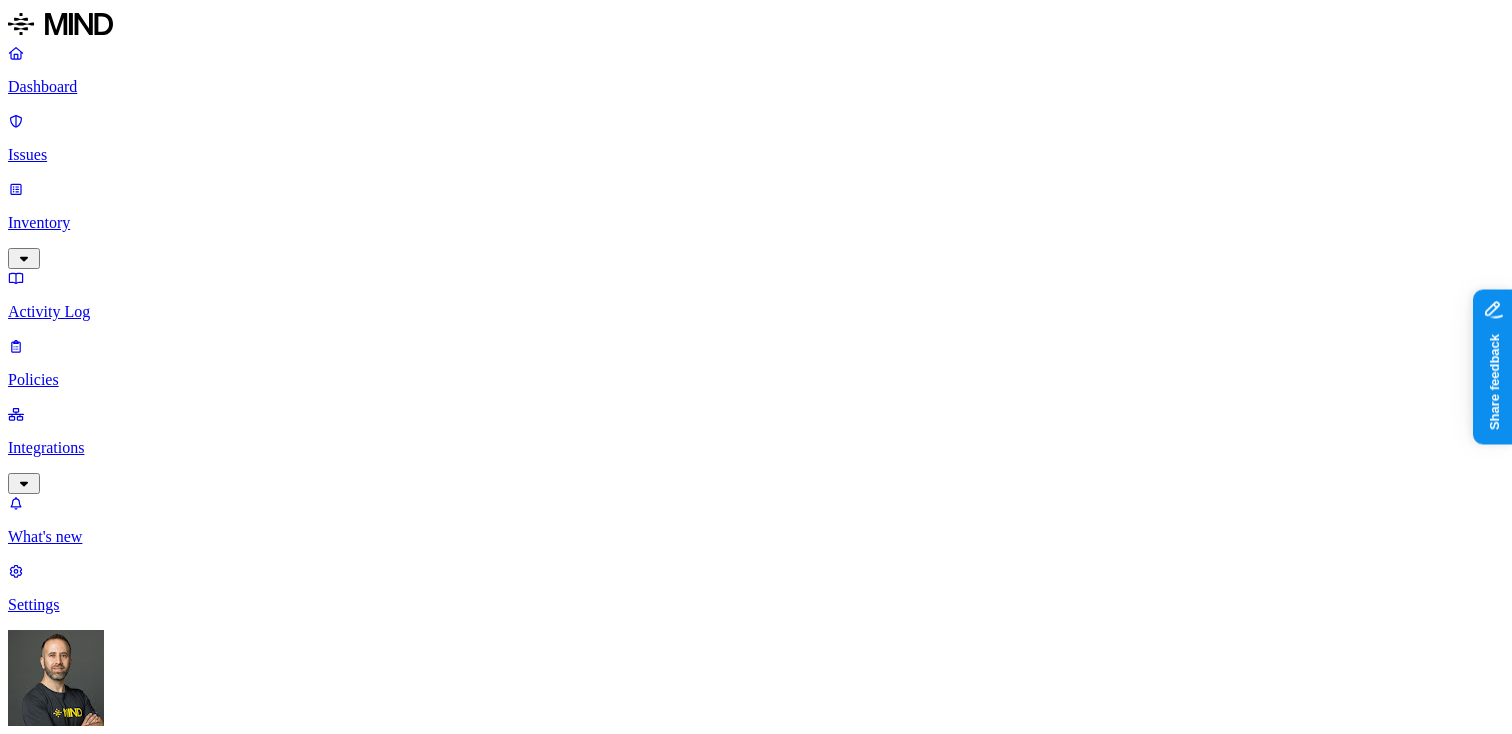click on "Timeframe: Last 30 days   |   Last update: 11:10 AM" at bounding box center (167, 2035) 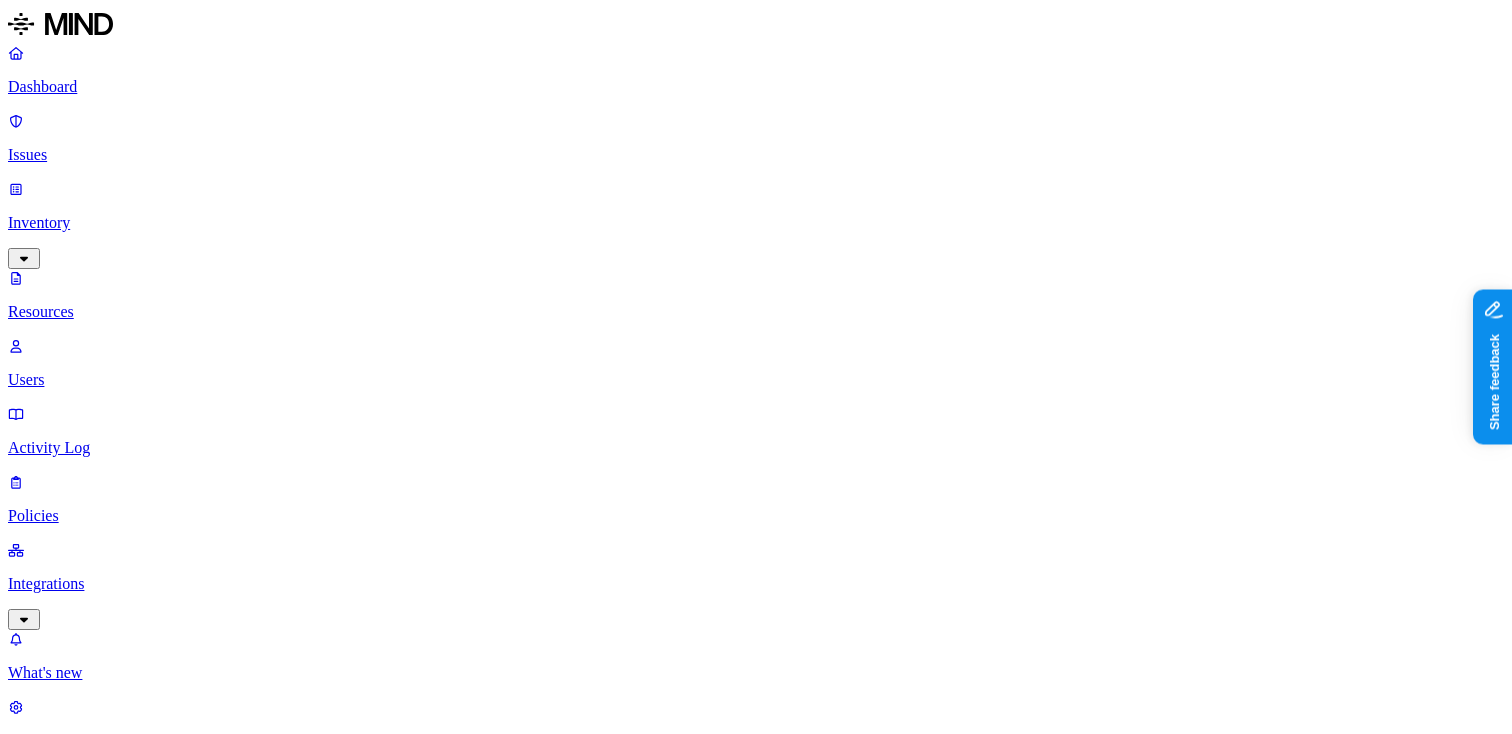 click on "Activity Log" at bounding box center (756, 431) 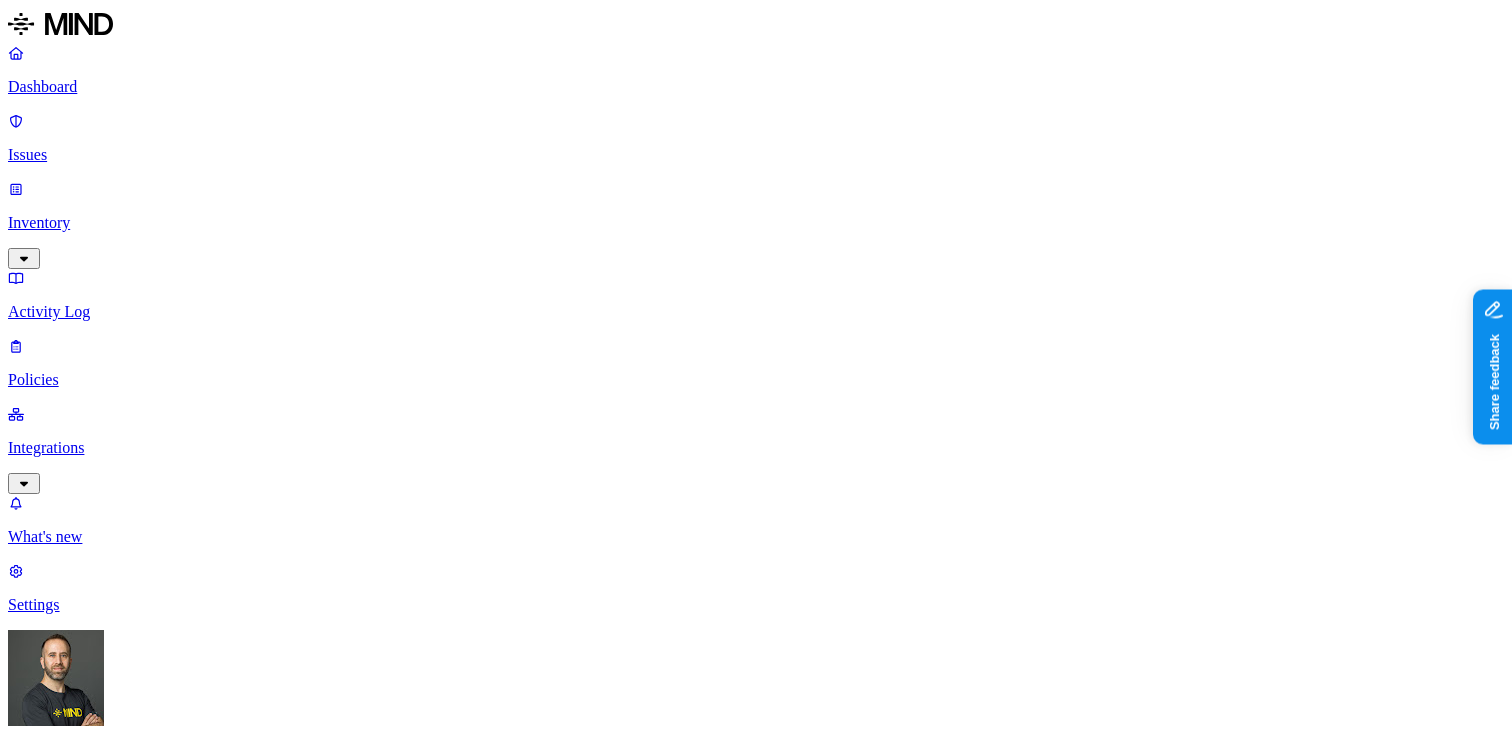click on "Policies" at bounding box center (756, 380) 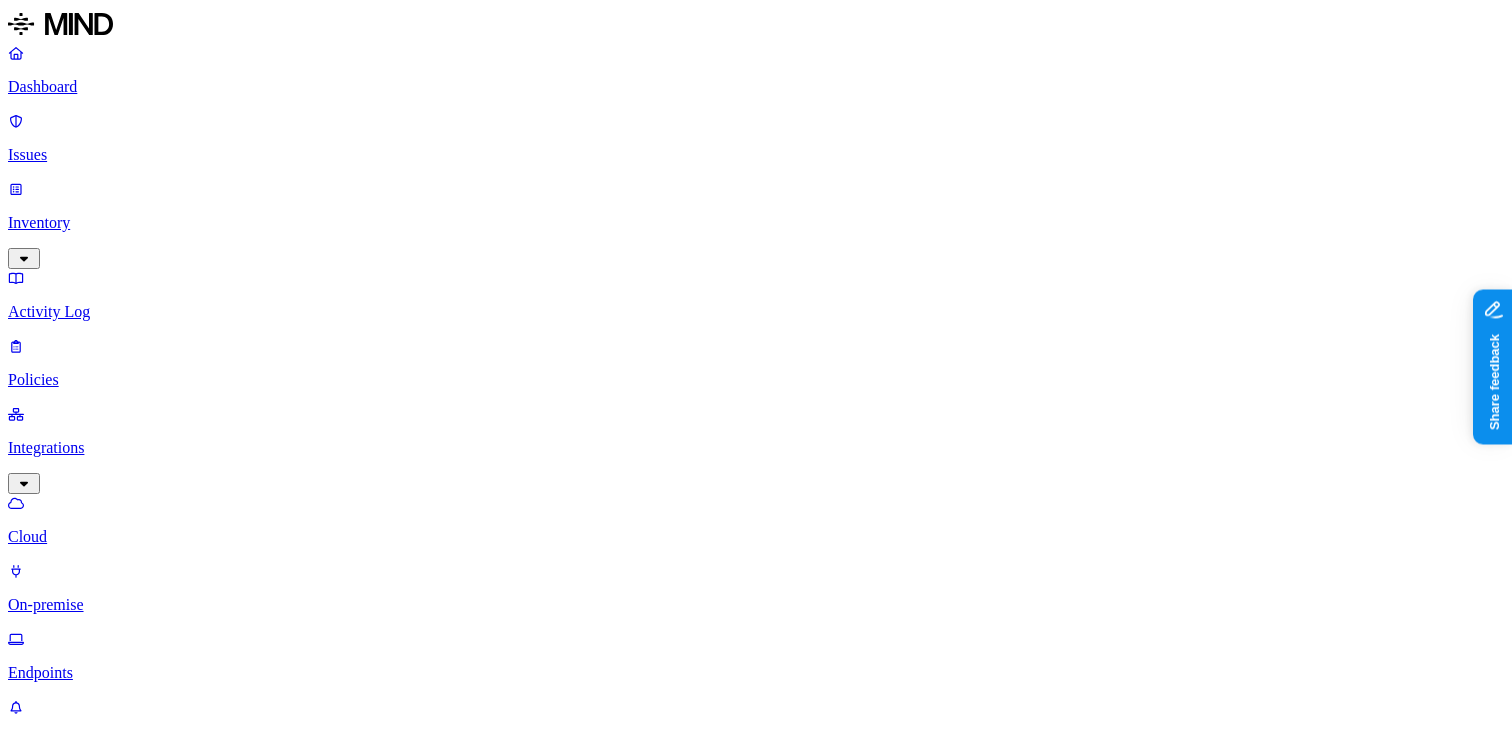 click on "Settings" at bounding box center (756, 809) 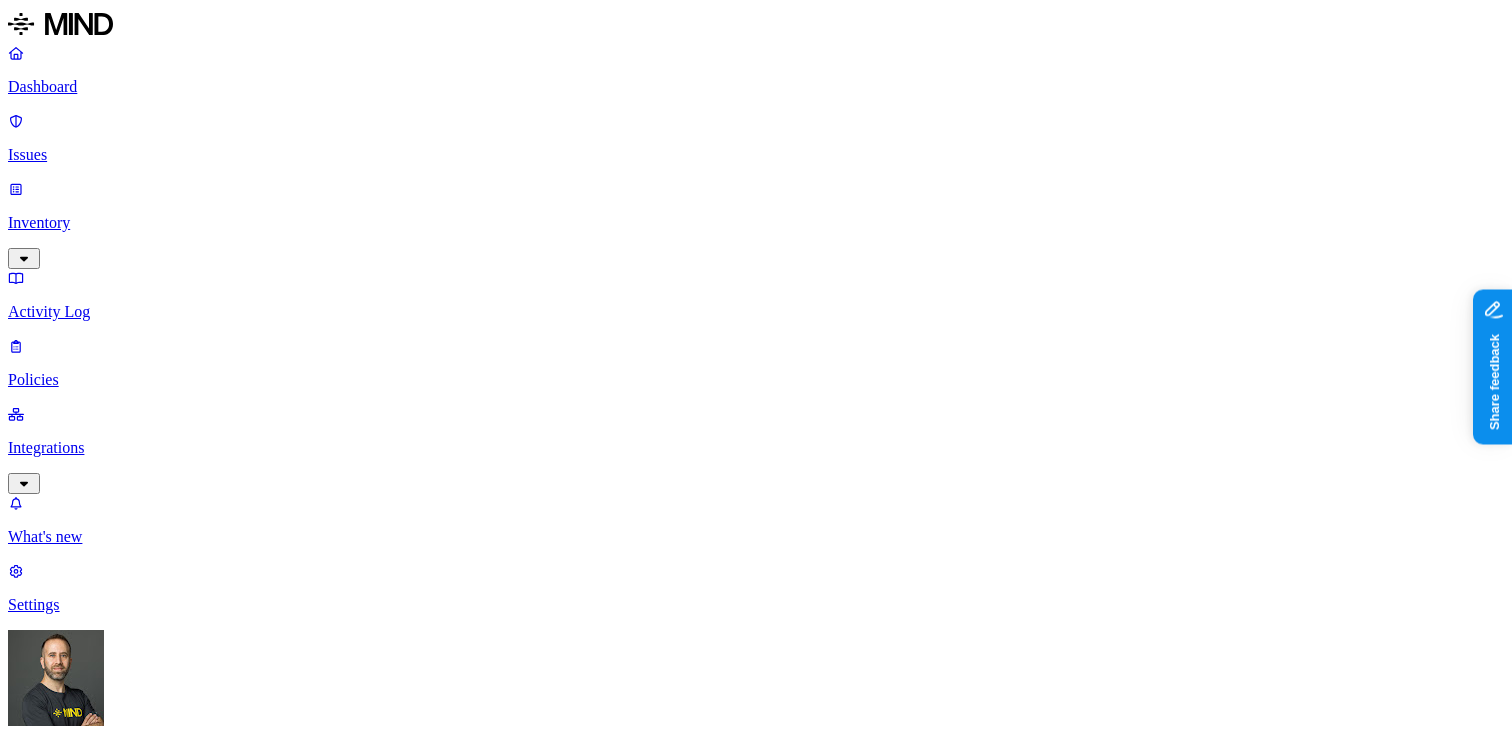 click on "Dashboard" at bounding box center (756, 87) 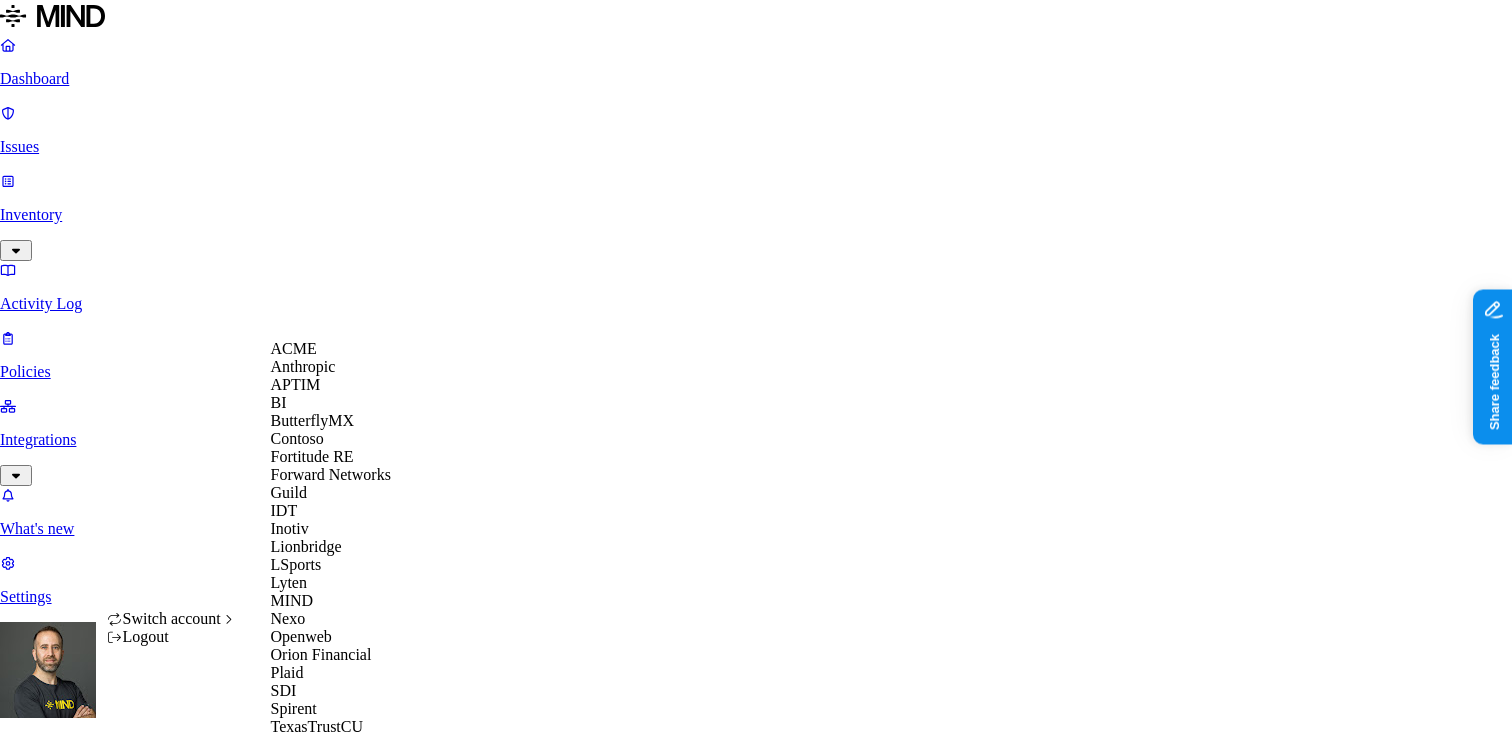 click on "ACME" at bounding box center (294, 348) 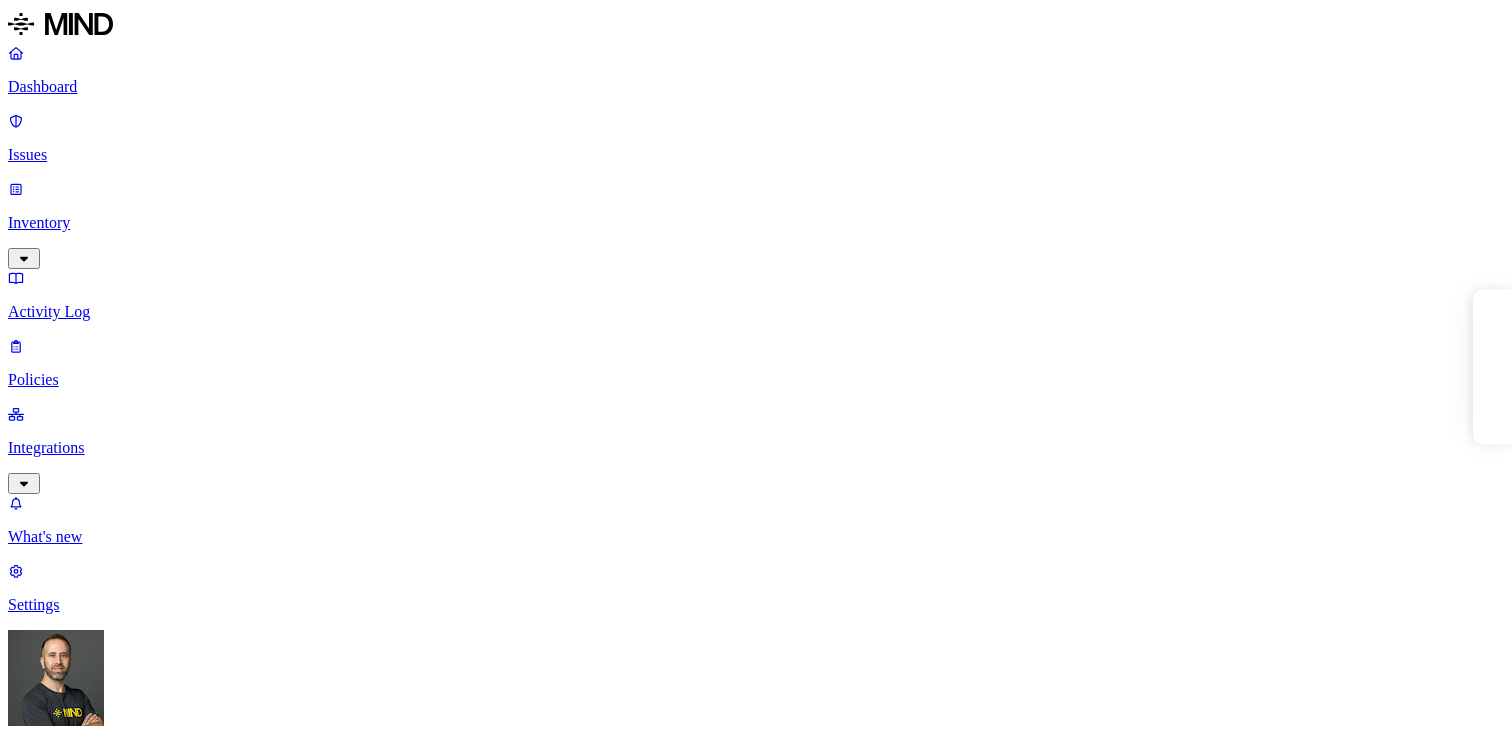scroll, scrollTop: 0, scrollLeft: 0, axis: both 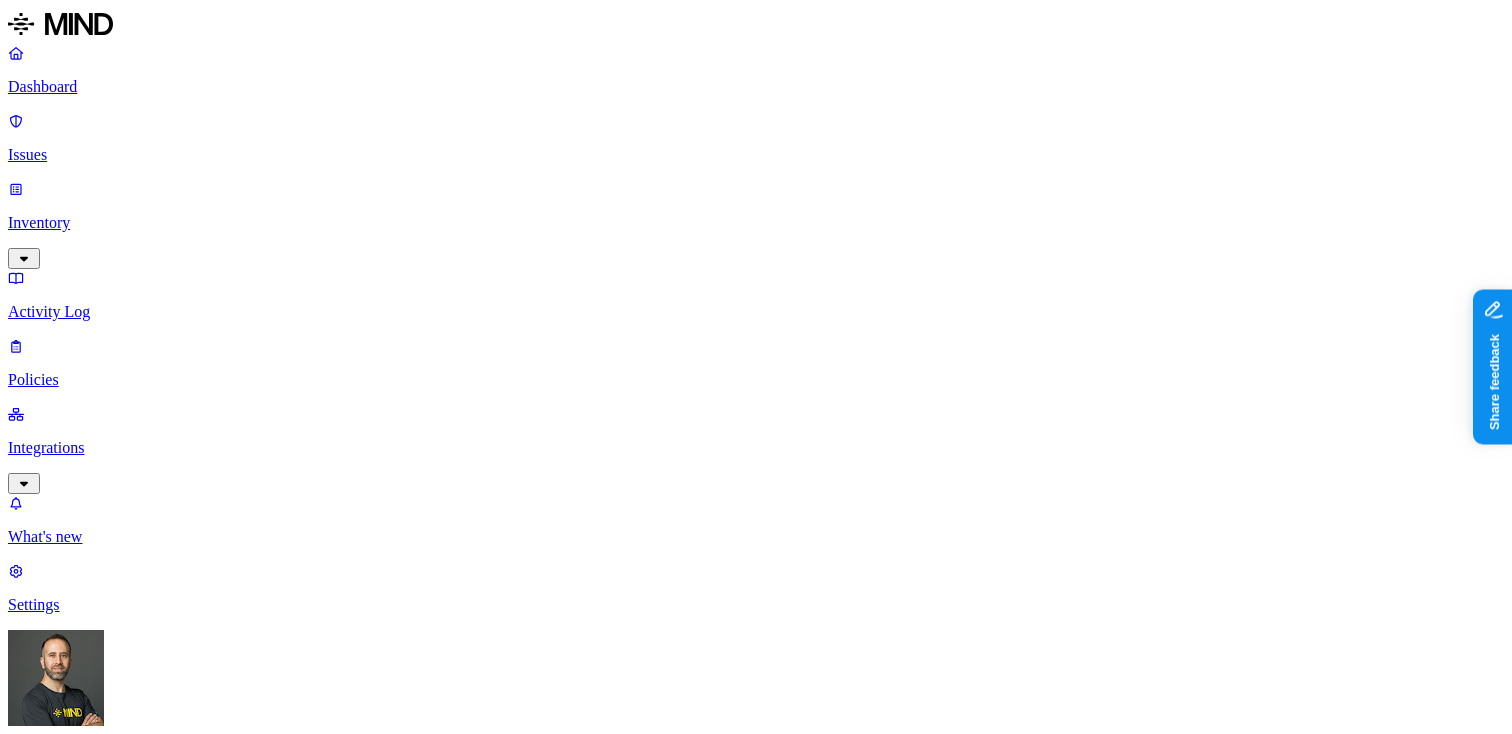 click on "Integrations" at bounding box center [756, 448] 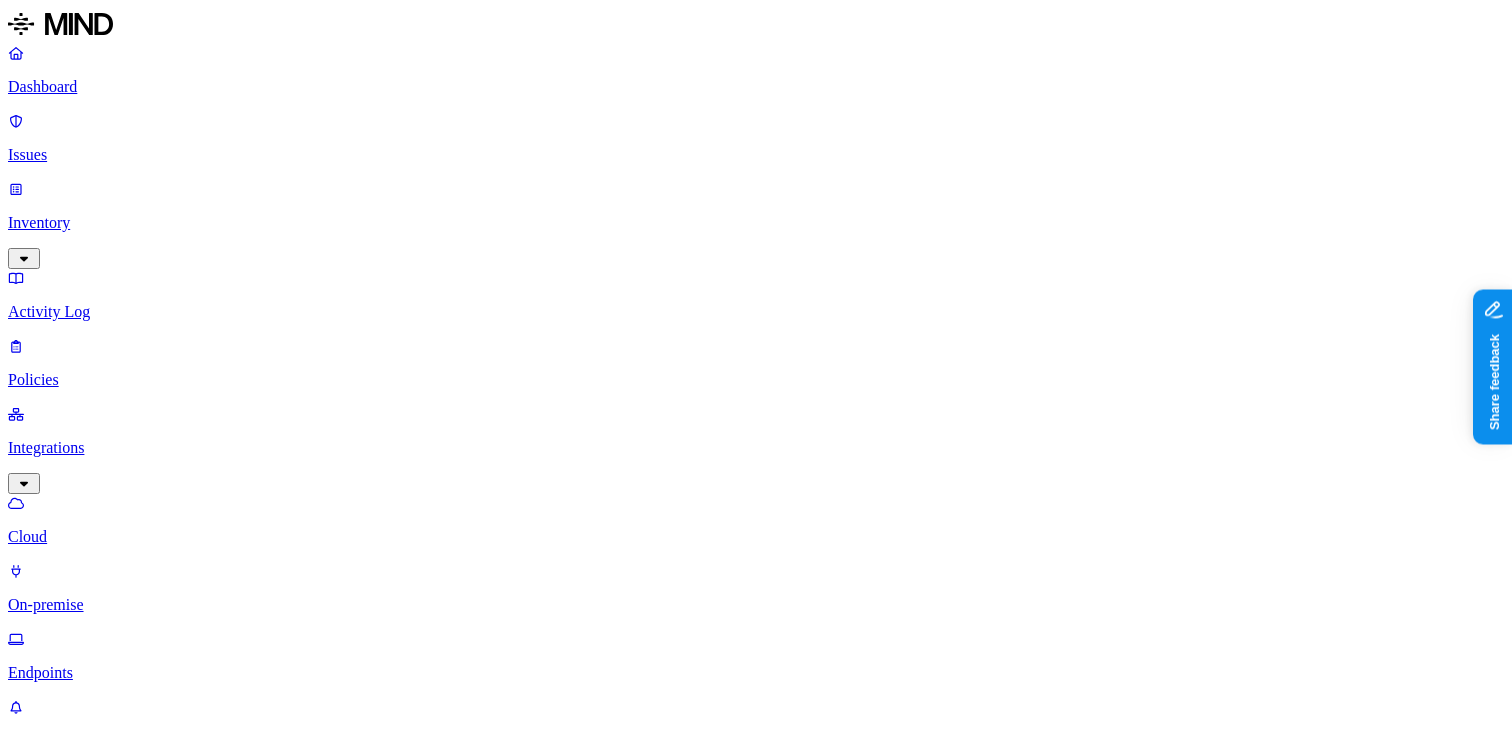click on "Integrations" at bounding box center [756, 448] 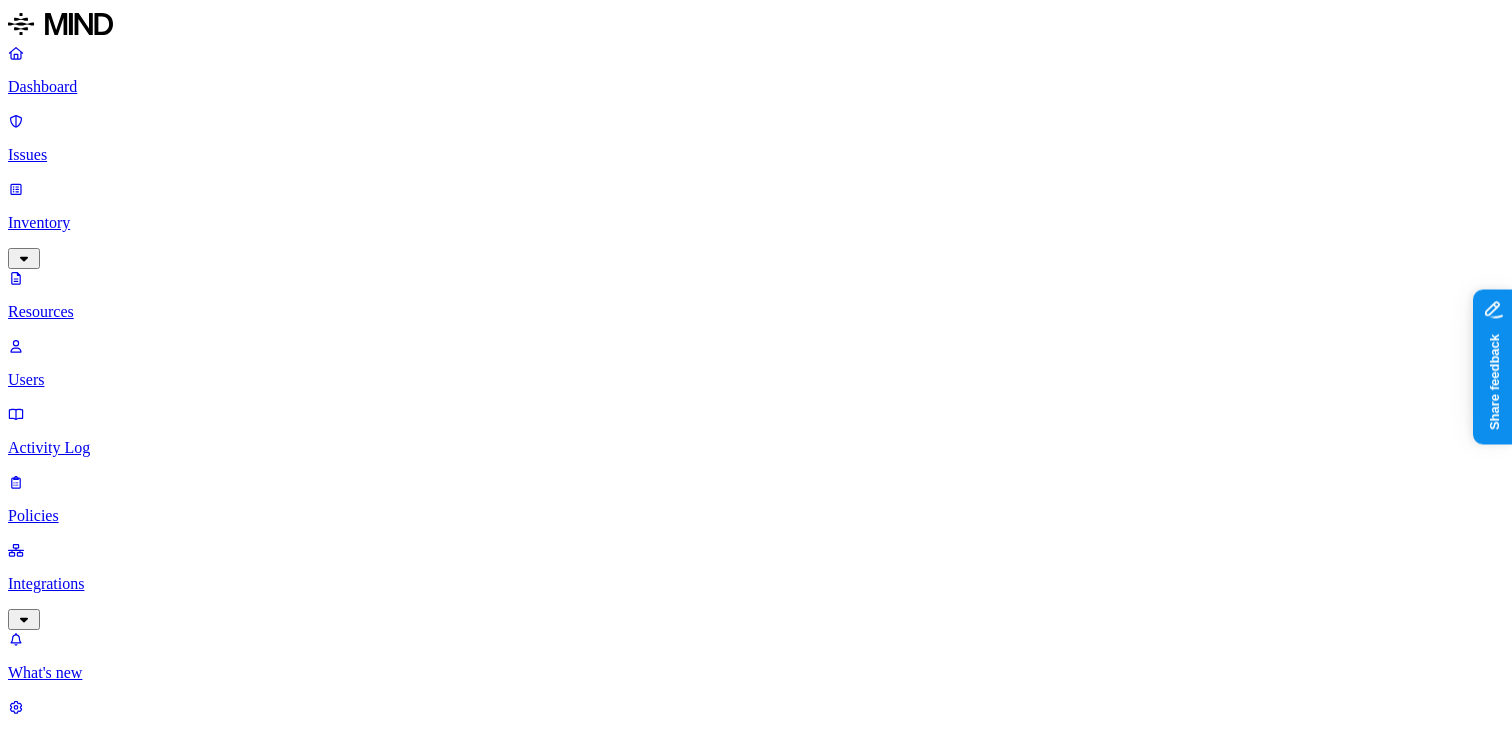 click on "Issues" at bounding box center [756, 155] 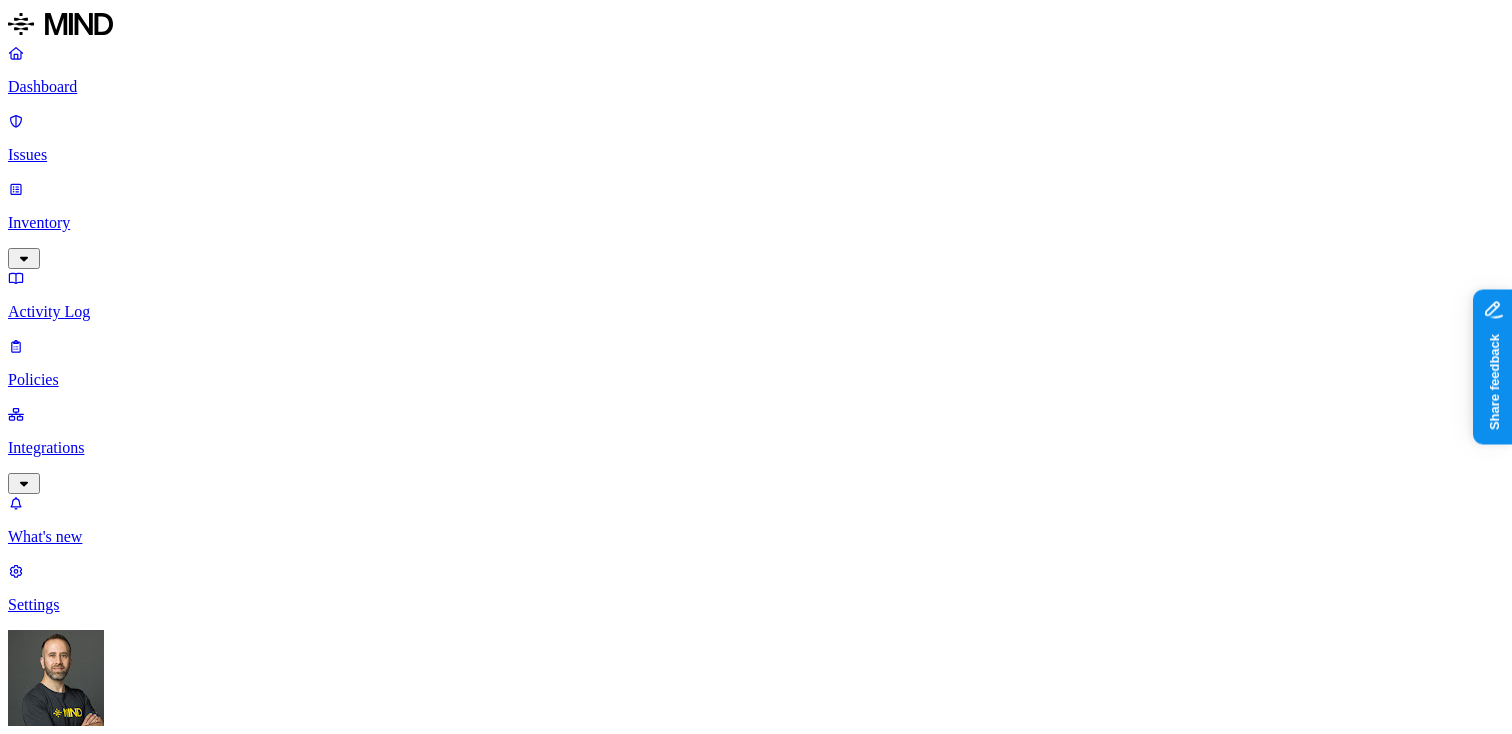 click on "Dashboard" at bounding box center [756, 87] 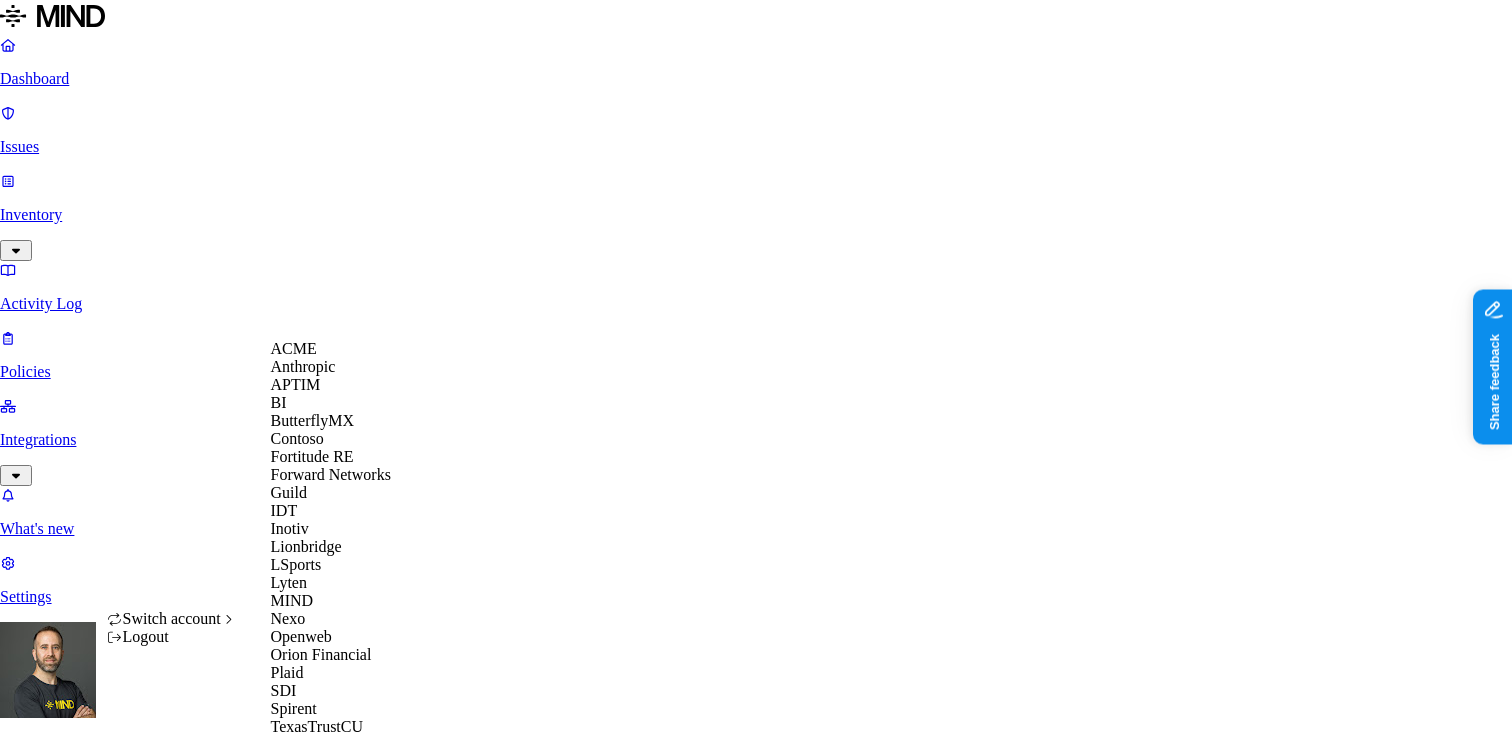 scroll, scrollTop: 596, scrollLeft: 0, axis: vertical 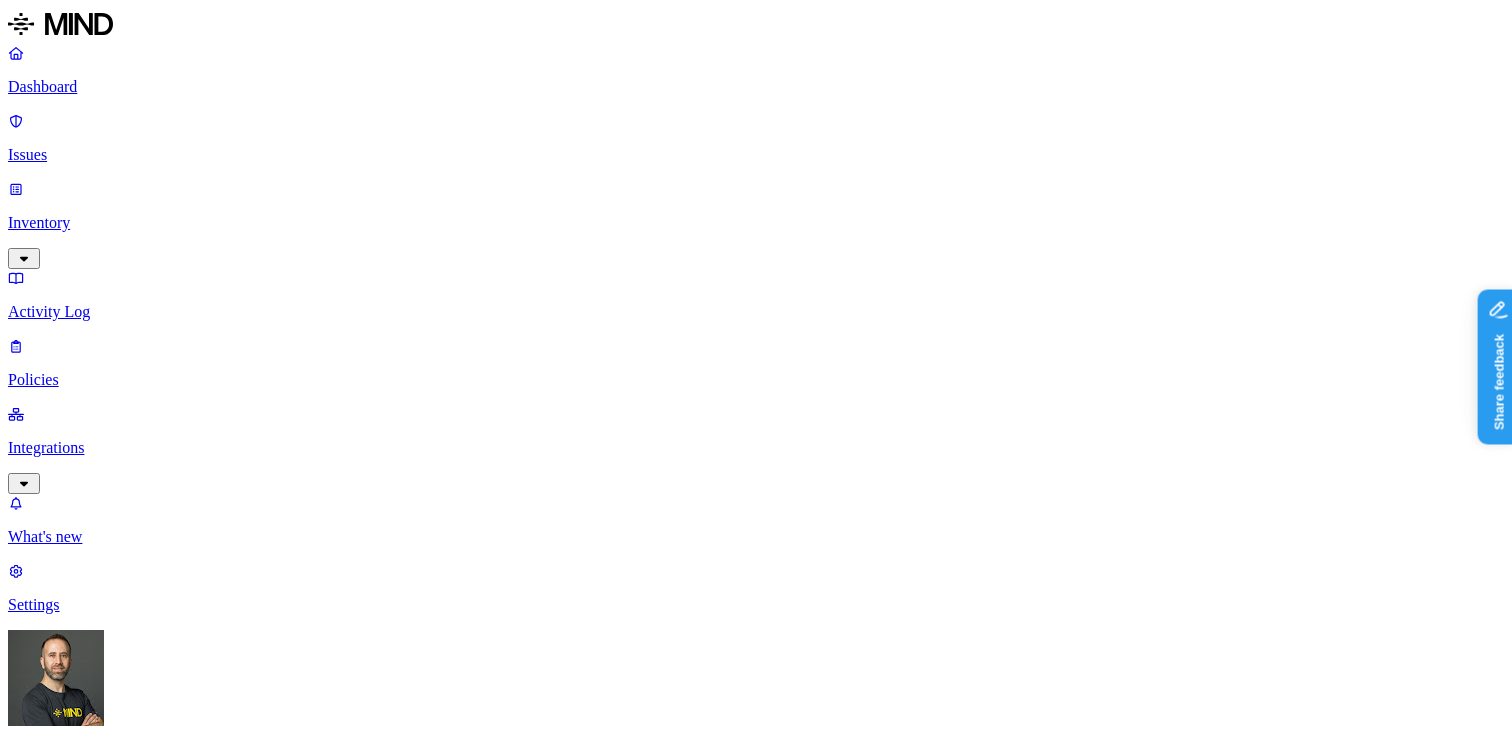 click on "Policies" at bounding box center (756, 380) 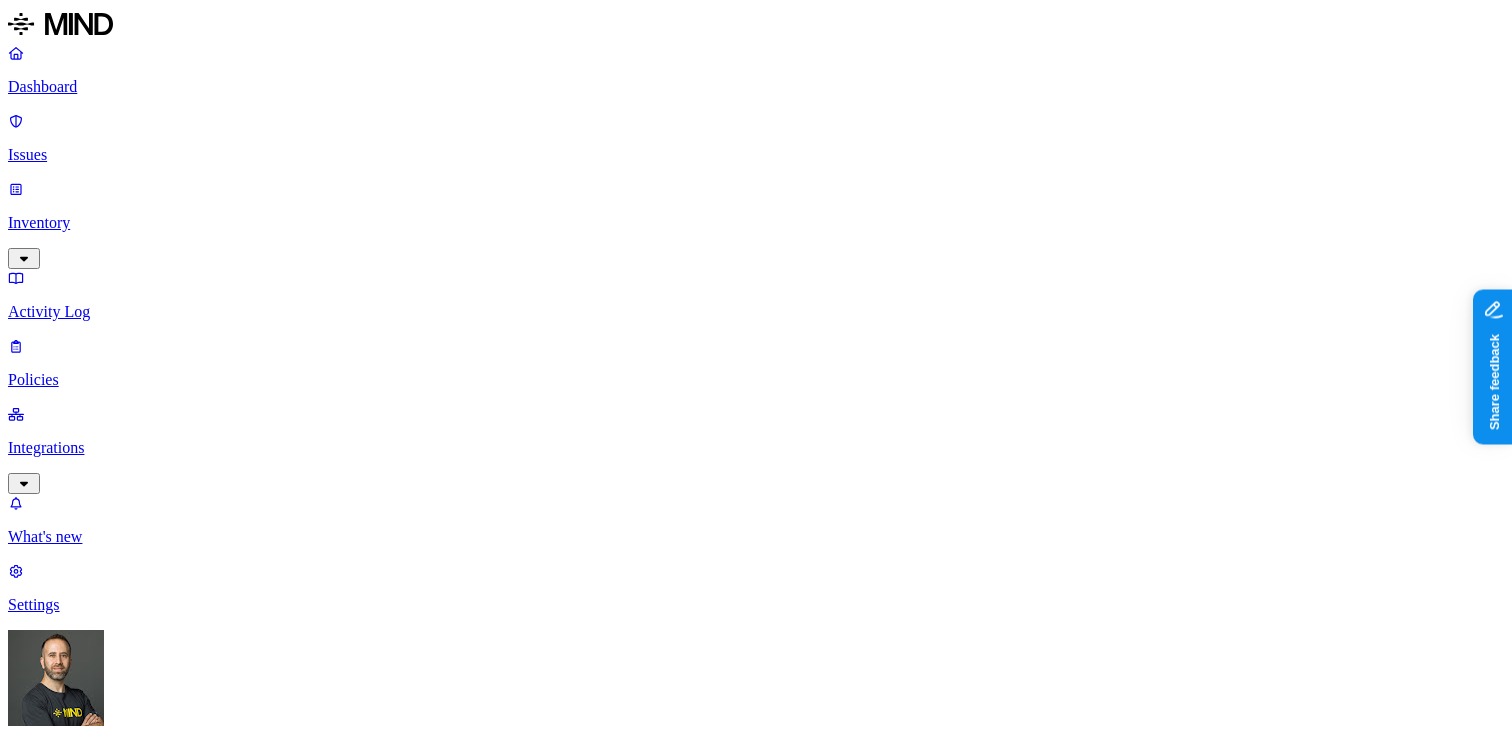 click on "Create Policy" at bounding box center (63, 912) 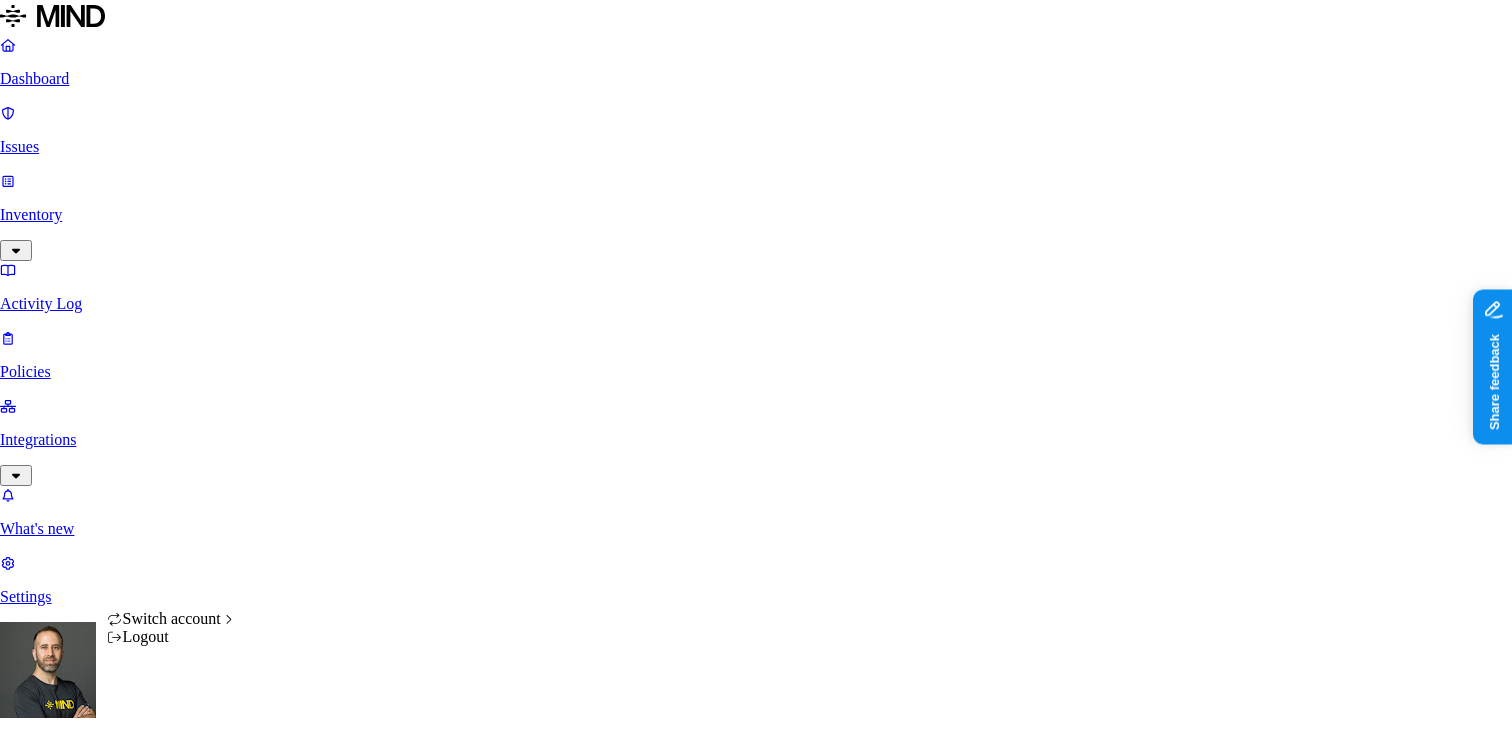 click on "Dashboard Issues Inventory Activity Log Policies Integrations What's new 1 Settings [PERSON] Dashboard 340 Discovery Detection Prevention Last update: 11:10 AM Scanned resources 5.25M Resources by integration 4.87M Spirent O365 Tenant 363K spccalfs01-Transfer 10.3K spccrwfs03-CrawHR 5.15K Spirent PII 376K Person Name 301K Email address 299K Phone number 153K Address 116K IBAN 3.72K SSN 2.41K PCI 818 Credit card 818 Secrets 3.41K Encryption Key 2.36K Password 812 AWS credentials 146 GCP credentials 91 Github credentials 12 OpenAI API Key 7 Other 1.23M Source code 1.12M TestCenter materials 107K CUI 1 Top resources with sensitive data Resource Sensitive records Owner Last access All contacts - 11 July 2017.xlsx SSN 2 Email address 61964 Person Name 623 Address 2629 Phone number 9840 [LAST], [FIRST] ucsf0850.24d.Z Email address 1 Person Name 1 Address 1 Phone number 61824 [LAST], [FIRST] Spirent_Org_02272020.xlsx Email address 24297 Person Name 140 Address 1 Phone number 27934 [LAST], [FIRST] 7" at bounding box center [756, 1650] 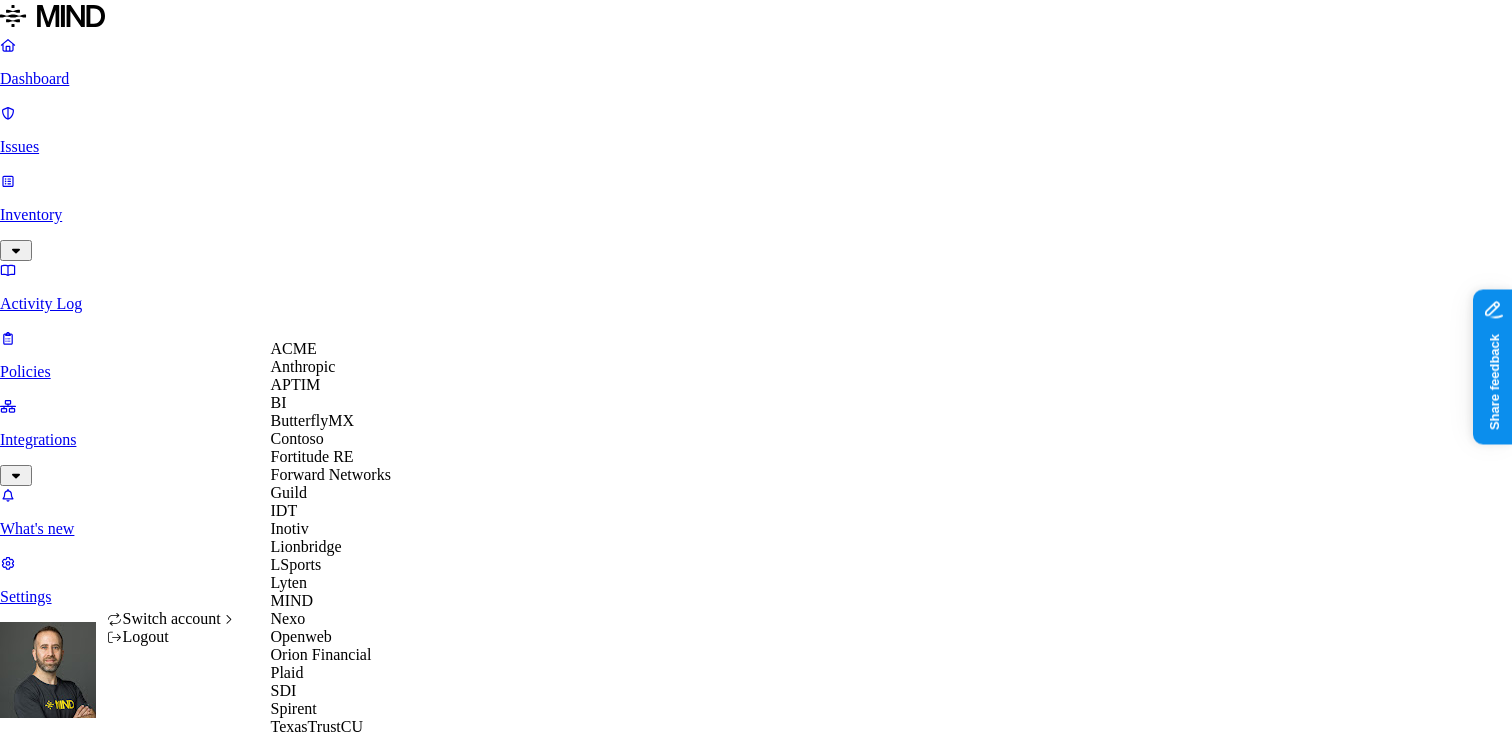 click on "ACME" at bounding box center [339, 349] 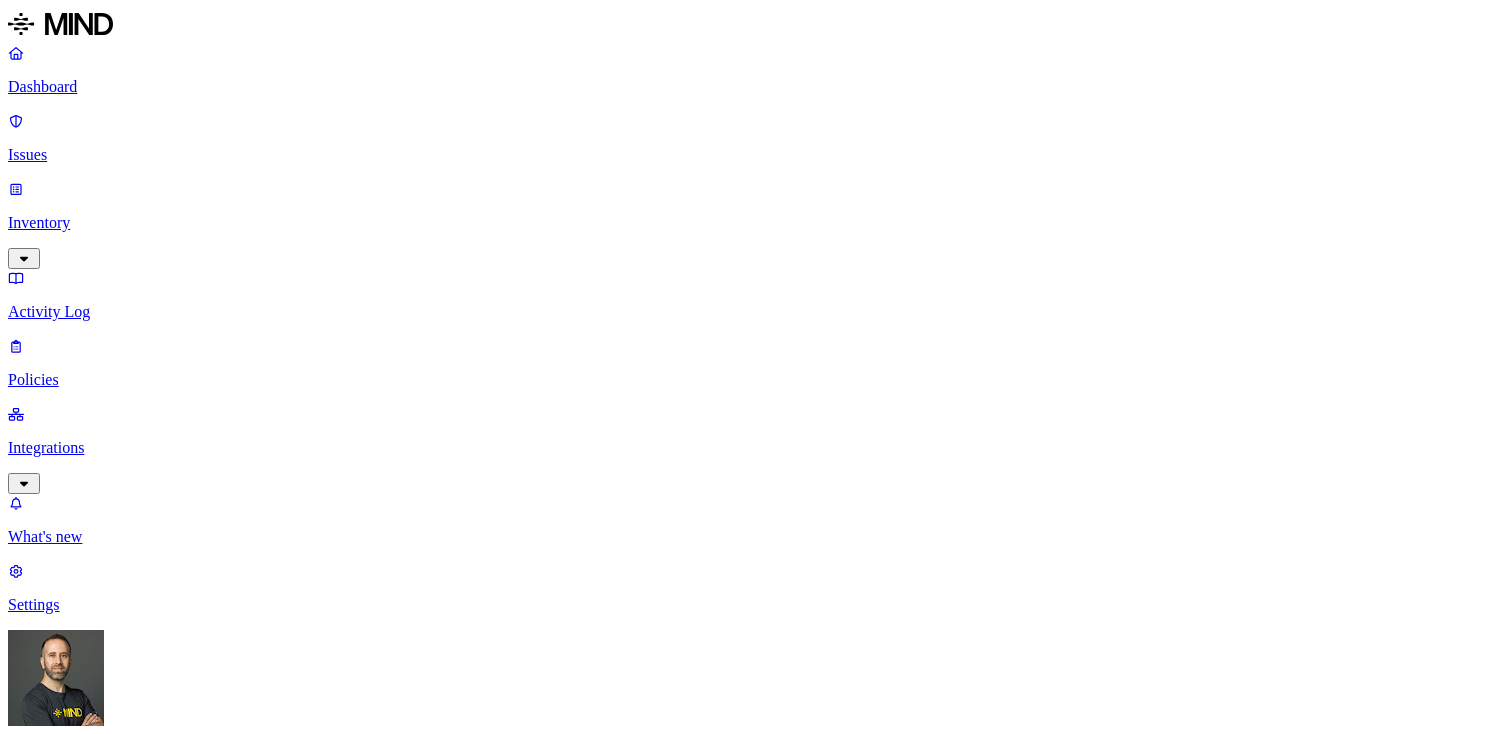 scroll, scrollTop: 0, scrollLeft: 0, axis: both 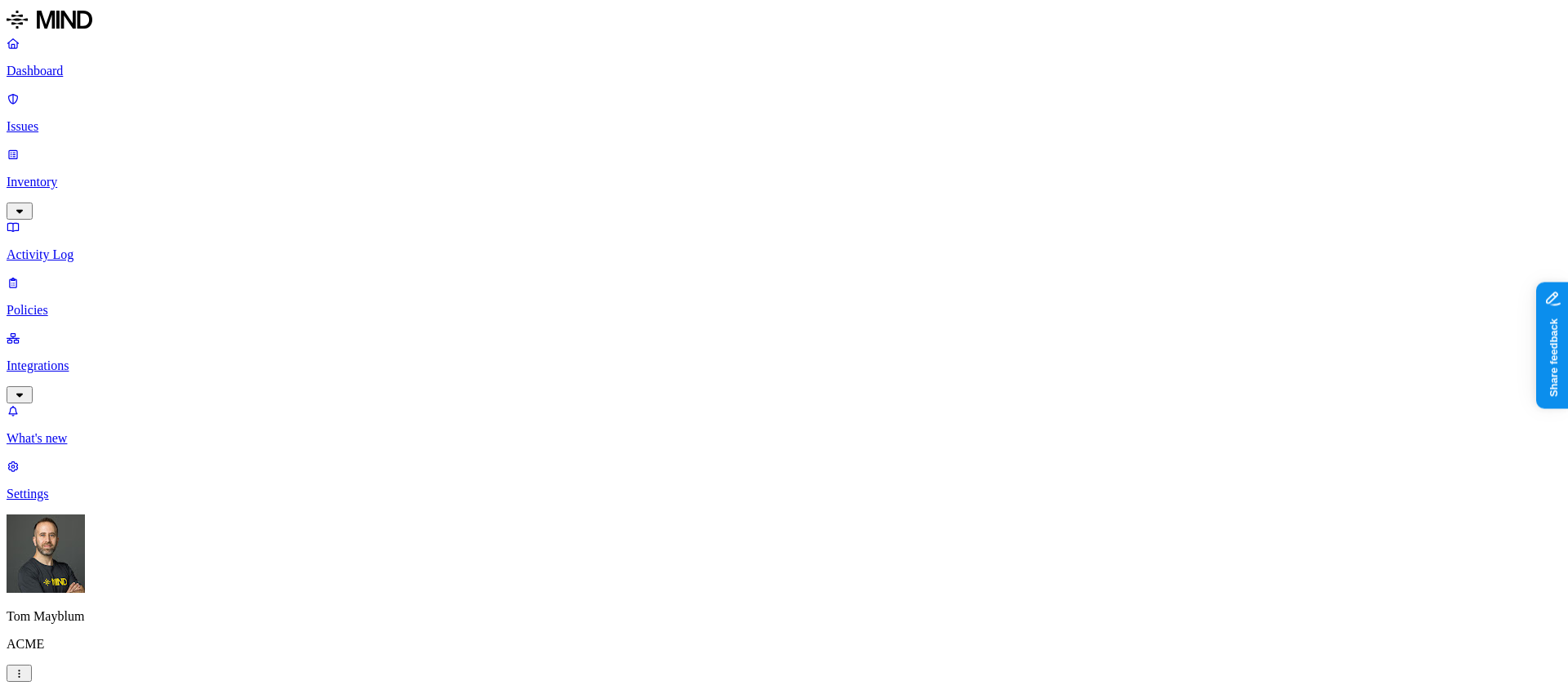 click on "Dashboard Issues Inventory Activity Log Policies Integrations What's new 1 Settings [FIRST] [LAST] ACME Dashboard 8 Discovery Detection Prevention Last update: 11:01 AM Scanned resources 2.69K Resources by integration 1.96K ACME Office365 530 ACME Google Drive 82 MIND ACME 47 ACME Confluence 37 ACME Box 8 ACME onprem file share PII 310 IBAN 271 [SSN] 38 [PERSON_NAME] 28 [EMAIL] 16 Individual Taxpayer Identification 2 [ADDRESS] 2 PCI 115 [CREDIT_CARD] 117 Secrets 175 AWS credentials 168 Github credentials 3 Password 2 Encryption Key 1 Other 1.56K Mind Test File 1.54K Source code 10 CUI 3 Collaboration agreement 2 Statement of work 2 Bill of materials 2 Top resources with sensitive data Resource Sensitive records Owner Last access Test Share link.docx [CREDIT_CARD] 1 [SSN] 1 AWS credentials 106 IBAN 1 [PERSON_NAME] [MONTH] [DAY], [YEAR], 10:47 PM test selective audit.docx AWS credentials 107 IBAN 1 [PERSON_NAME]" at bounding box center (784, 1741) 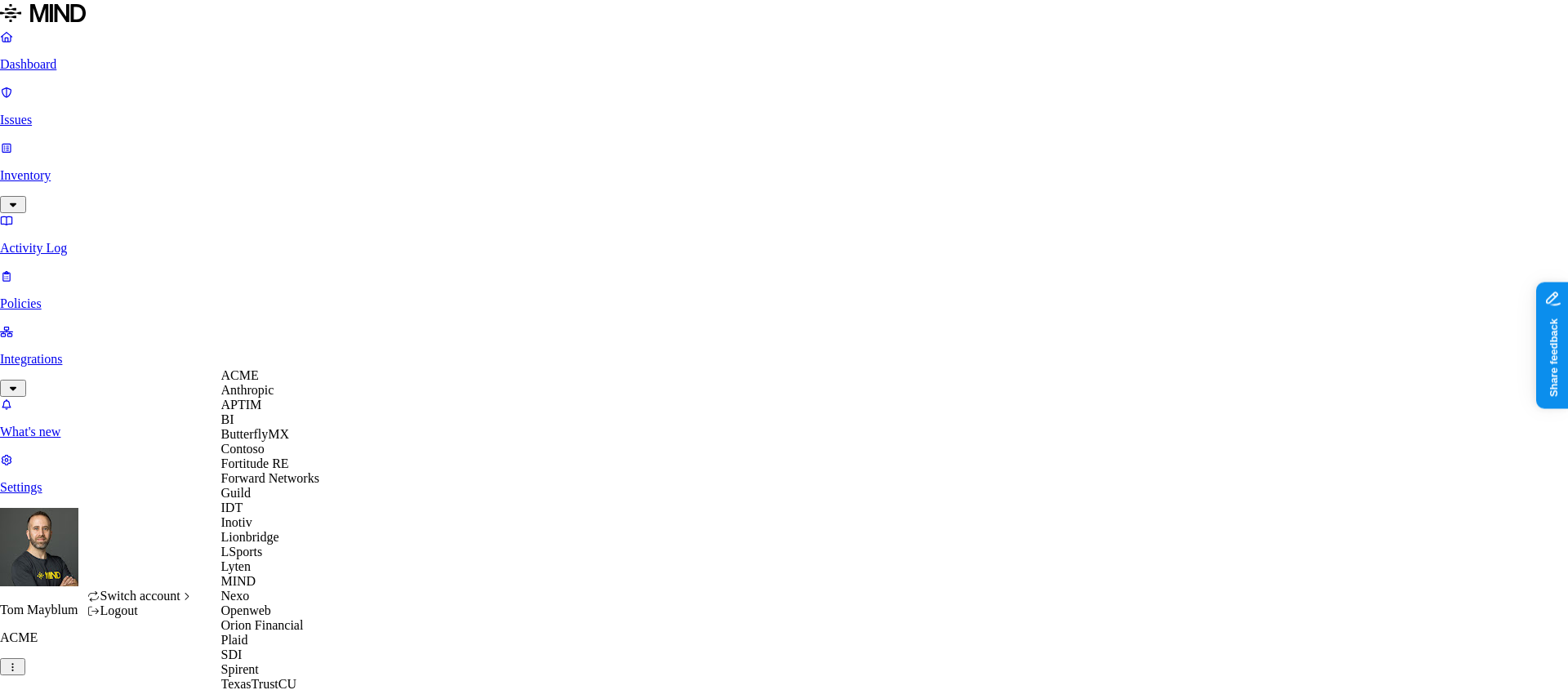 scroll, scrollTop: 0, scrollLeft: 0, axis: both 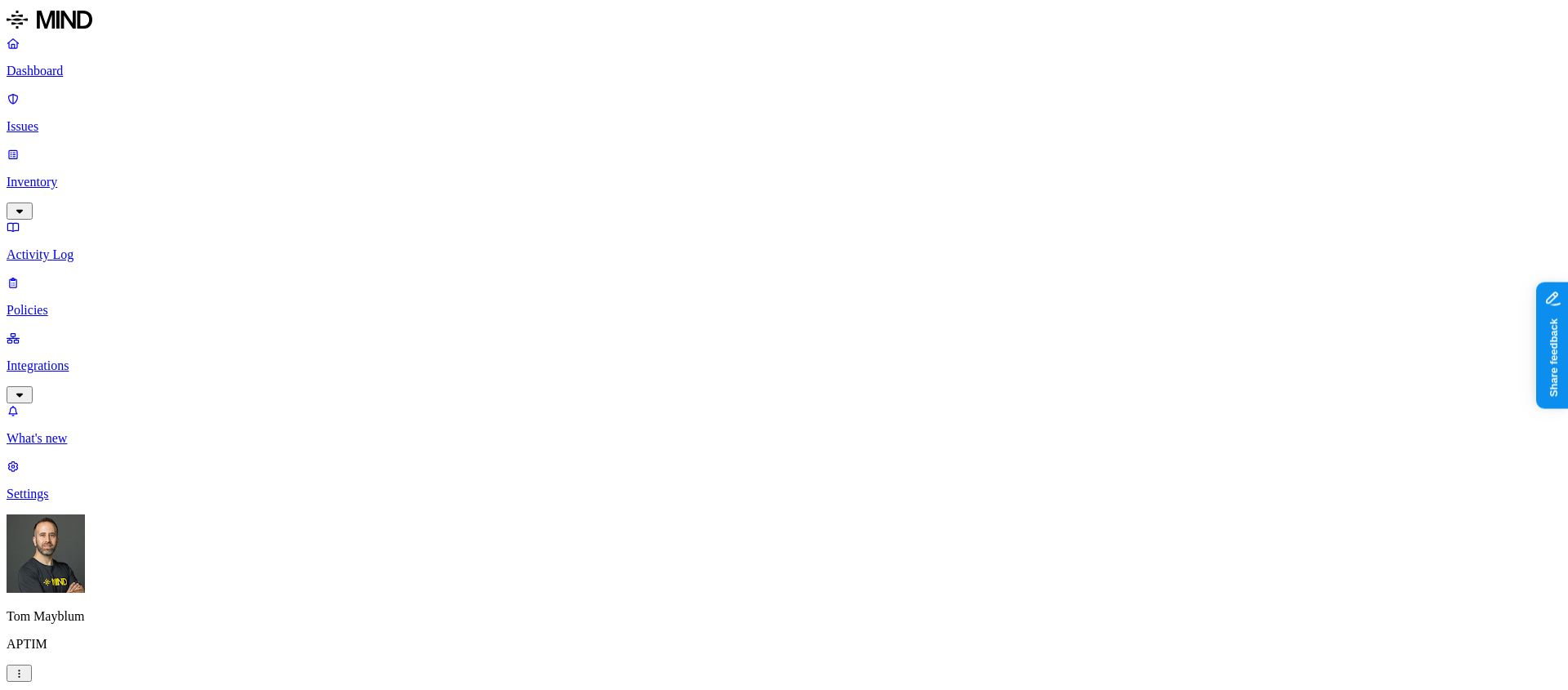 click on "Dashboard Issues Inventory Activity Log Policies Integrations What's new 1 Settings Tom Mayblum APTIM Dashboard 0 Discovery Detection Prevention Last update: 11:13 AM Scanned resources 3.85M Resources by integration 3.52M APTIM O365 Integration 333K Denver FS Connector PII 767K Person Name 631K Email address 464K Phone number 416K Address 350K SSN 7.55K Date of birth 3.51K PCI 651 Credit card 649 Secrets 3.28K Password 3.12K AWS credentials 73 Encryption Key 73 OpenAI API Key 17 GCP credentials 3 Azure credentials 1 Other 66.3K Source code 65.5K CUI 850 Top resources with sensitive data Resource Sensitive records Owner Last access Store Support Contacts - FACILITIES FOLKS.xlsx Email address 5000 Person Name 492 Address 5000 Phone number 5000 Greco, Amanda L. Jul 9, 2025, 08:37 PM Accounts Contacts and Leads and Contacts.xlsx Email address 5000 Person Name 709 Address 5000 Phone number 2490 Pfeiffer, Scott Past SEE Customers.csv Email address 5000 Individual Taxpayer Identification 2 Person Name 1944" 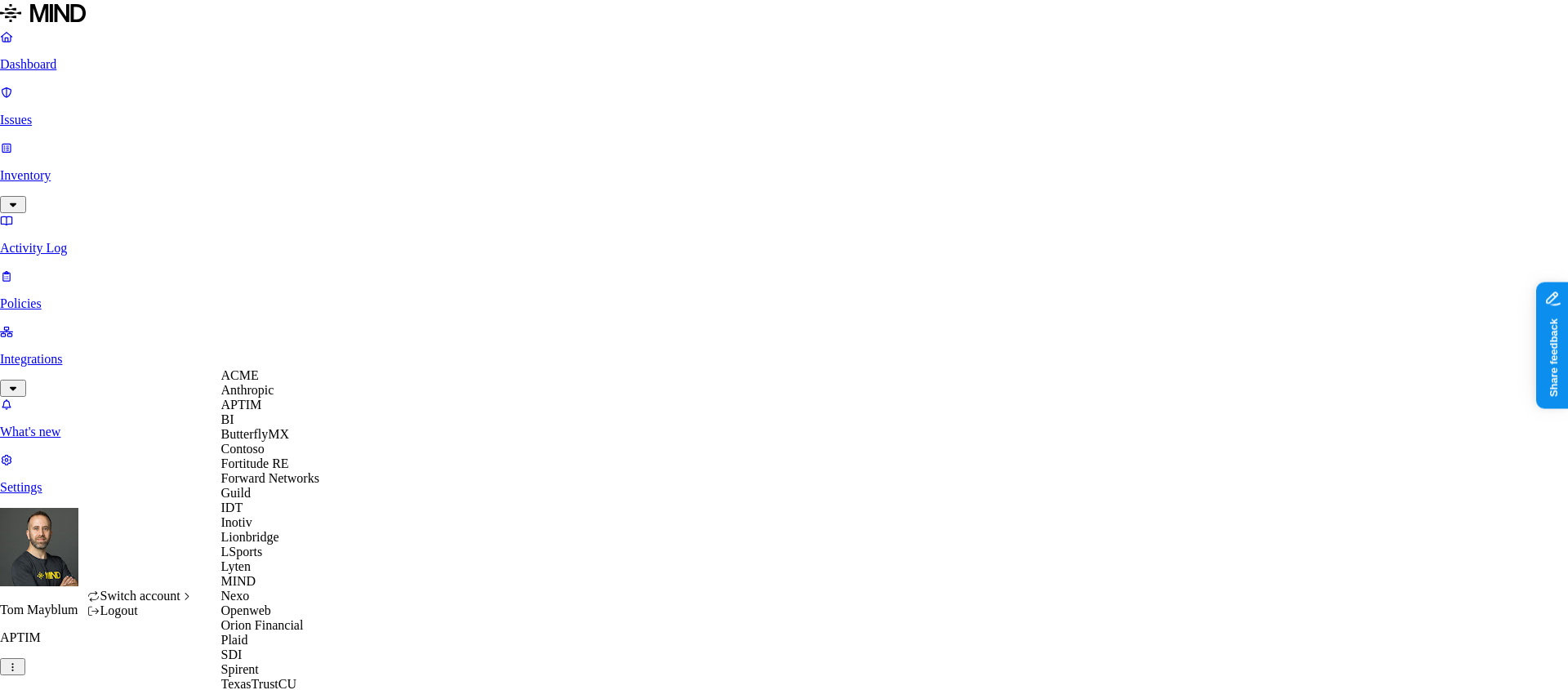 scroll, scrollTop: 91, scrollLeft: 0, axis: vertical 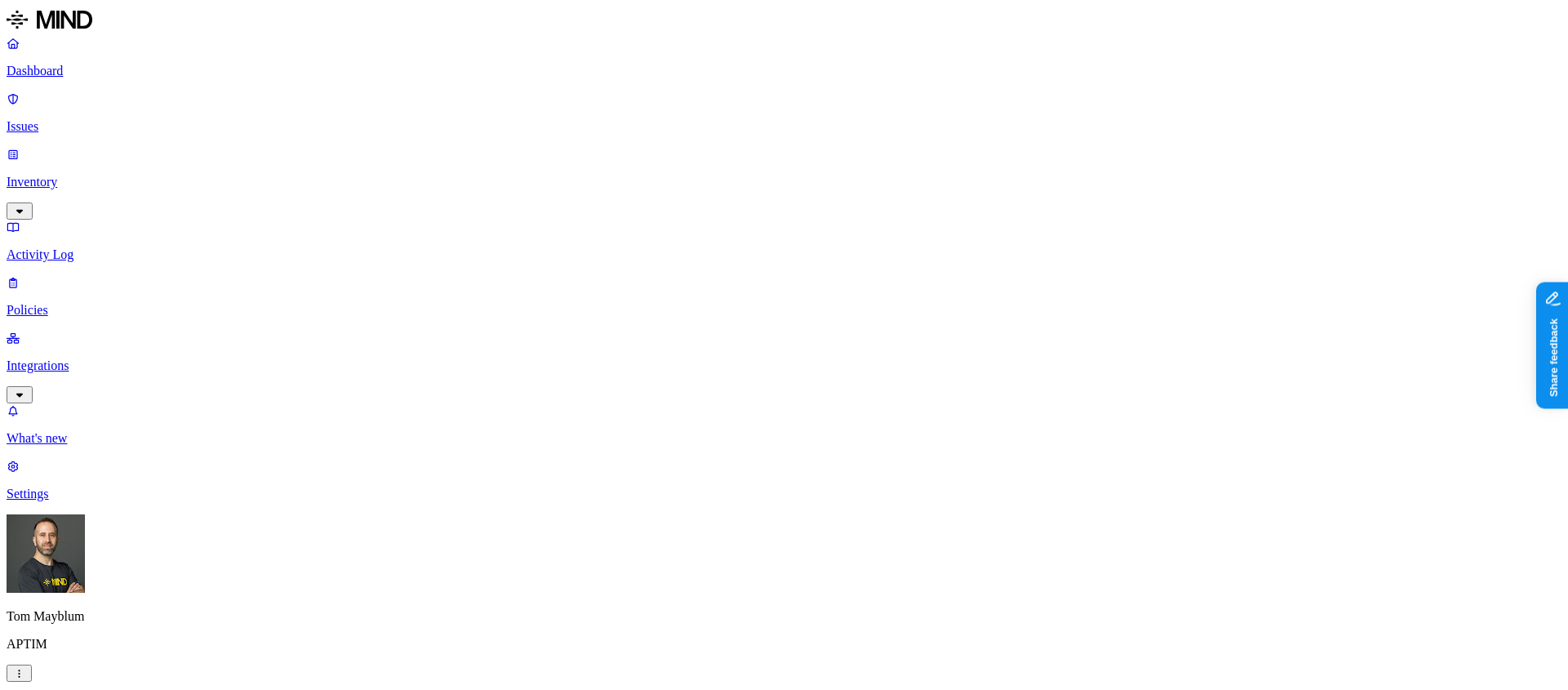 click on "Dashboard Issues Inventory Activity Log Policies Integrations What's new 1 Settings Tom Mayblum APTIM Dashboard 0 Discovery Detection Prevention Last update: 11:13 AM Scanned resources 3.85M Resources by integration 3.52M APTIM O365 Integration 333K Denver FS Connector PII 767K Person Name 631K Email address 464K Phone number 416K Address 350K SSN 7.55K Date of birth 3.51K PCI 651 Credit card 649 Secrets 3.28K Password 3.12K AWS credentials 73 Encryption Key 73 OpenAI API Key 17 GCP credentials 3 Azure credentials 1 Other 66.3K Source code 65.5K CUI 850 Top resources with sensitive data Resource Sensitive records Owner Last access Store Support Contacts - FACILITIES FOLKS.xlsx Email address 5000 Person Name 492 Address 5000 Phone number 5000 Greco, Amanda L. Jul 9, 2025, 08:37 PM Accounts Contacts and Leads and Contacts.xlsx Email address 5000 Person Name 709 Address 5000 Phone number 2490 Pfeiffer, Scott Past SEE Customers.csv Email address 5000 Individual Taxpayer Identification 2 Person Name 1944" 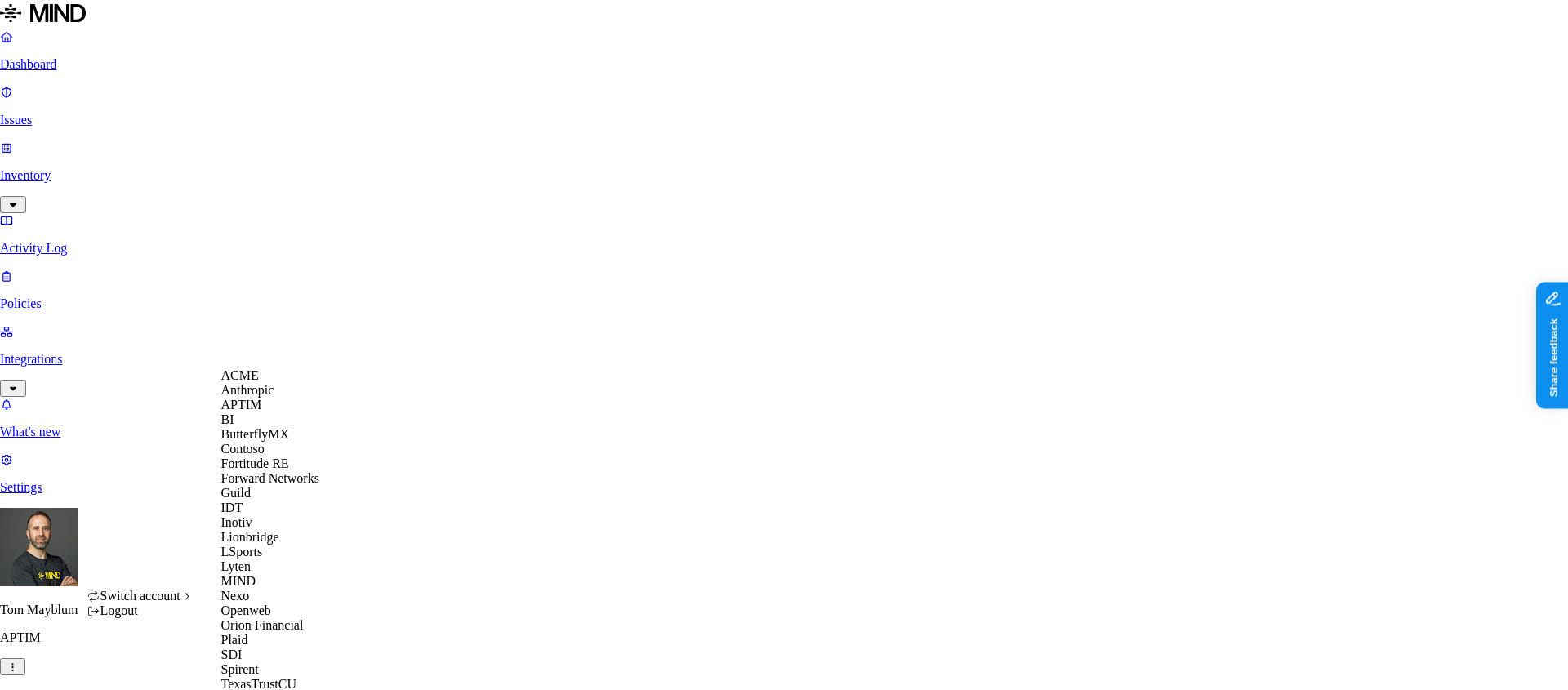 scroll, scrollTop: 207, scrollLeft: 0, axis: vertical 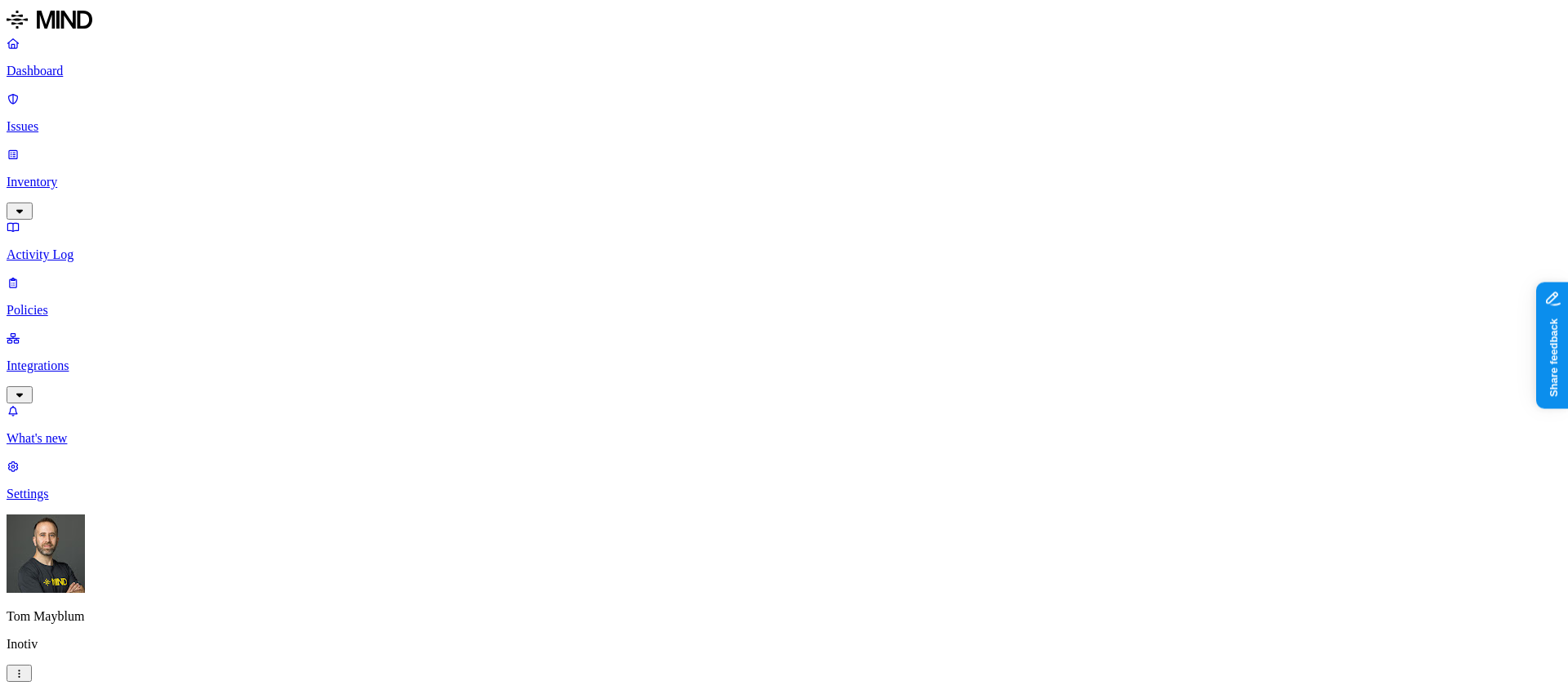 click on "Inventory" at bounding box center [784, 182] 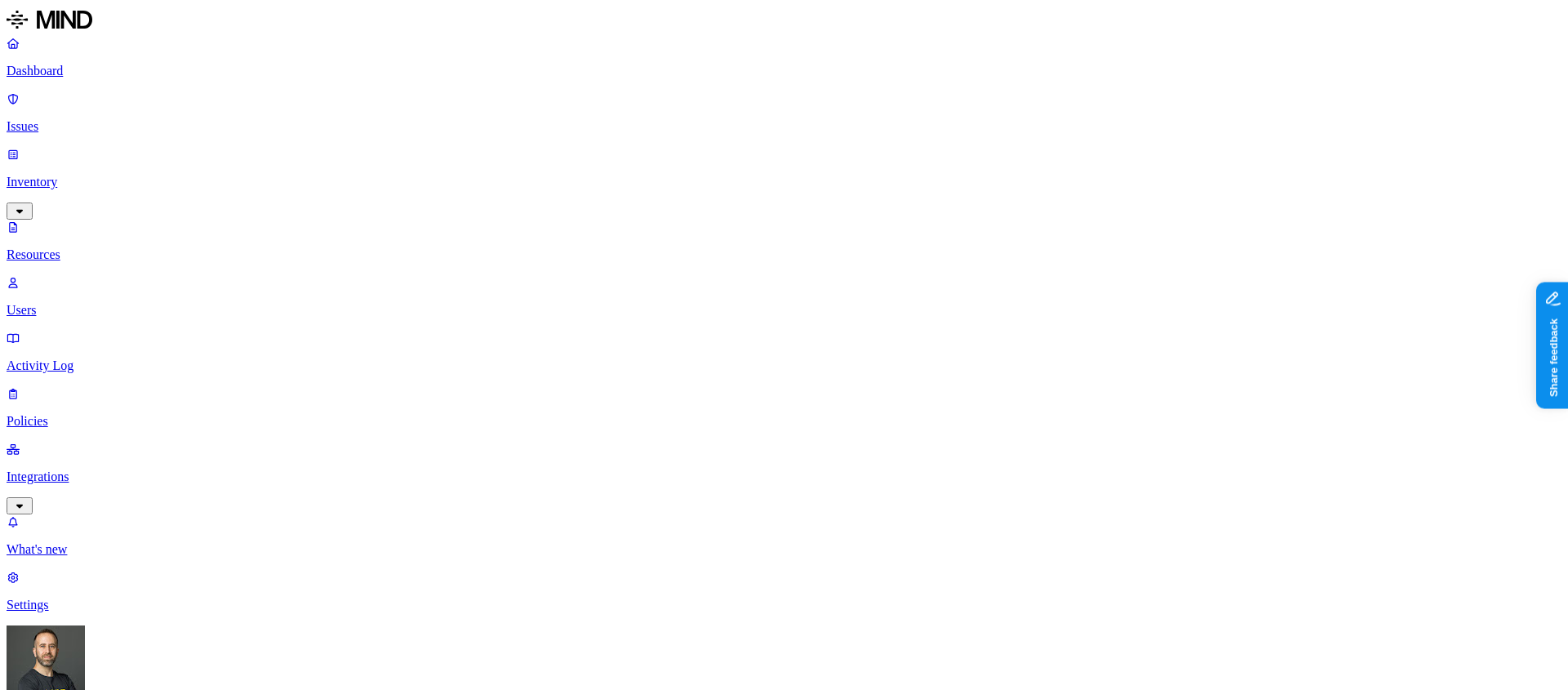 click on "Dashboard" at bounding box center [784, 57] 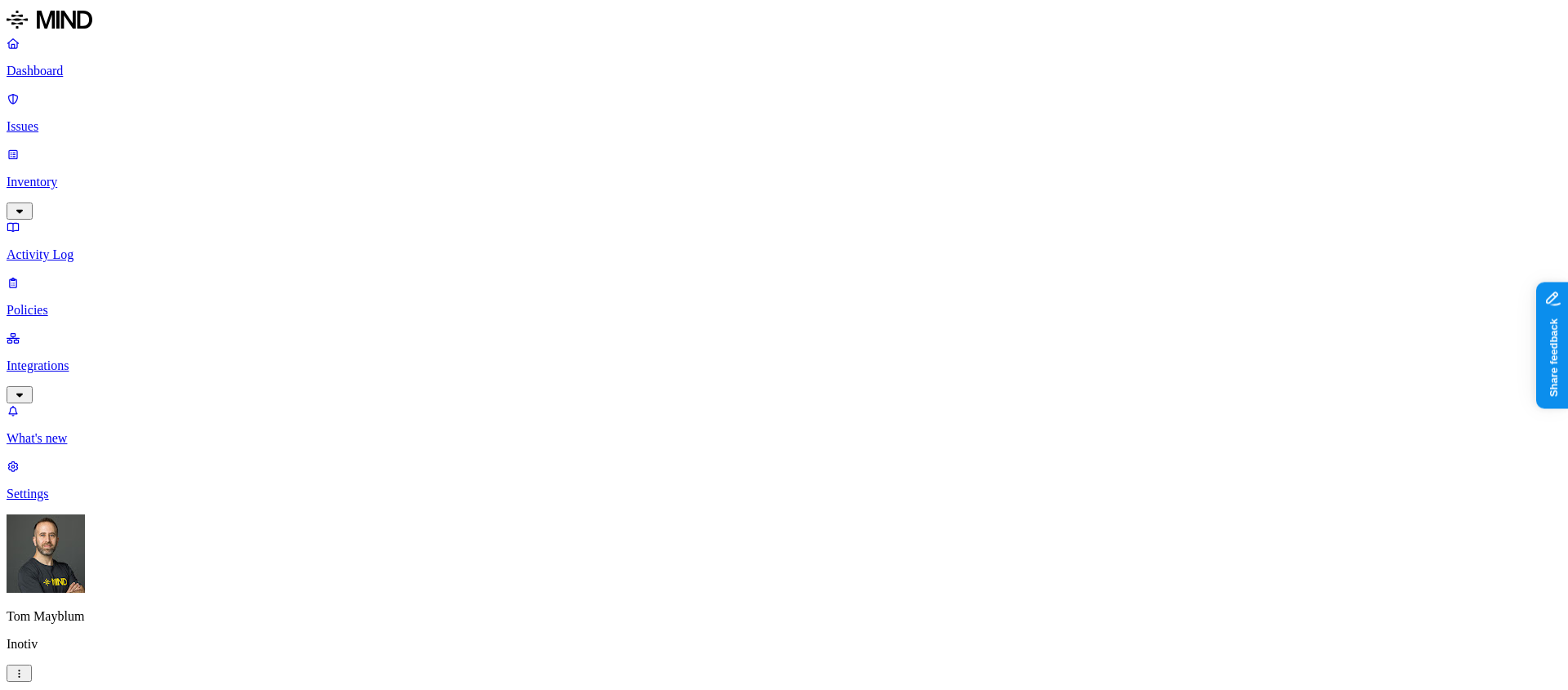 click on "Dashboard Issues Inventory Activity Log Policies Integrations What's new 1 Settings Tom Mayblum Inotiv Dashboard 9 Discovery Detection Prevention Last update: 11:01 AM Scanned resources 2.59M Resources by integration 2.56M O365 18.2K US212-basi10014.bioanalytical.com 3.05K Inotiv Jira 62 Egnyte PII 750K Person Name 600K Email address 474K Address 431K Phone number 395K IBAN 39.8K SSN 5.56K PCI 2.53K Credit card 2.53K Secrets 343 Password 296 Encryption Key 41 Azure credentials 4 OpenAI API Key 2 Other 47.1K Source code 47.1K Top resources with sensitive data Resource Sensitive records Owner Last access Customer Contacts.xlsx SSN 2 Email address 5000 Person Name 90 Address 3579 Phone number 5000 Kimberly Mac Kay Lake-B2BDataGroup-0326149_AB.xlsx Email address 5000 Person Name 682 Address 2800 Phone number 5000 Andrew Brown Contacts 9.20.2013.xlsx SSN 9 Email address 5000 Individual Taxpayer Identification 2 Person Name 601 Address 2062 Phone number 5000 wlaird Person Employee Details Report.xlsx SSN" at bounding box center [784, 1429] 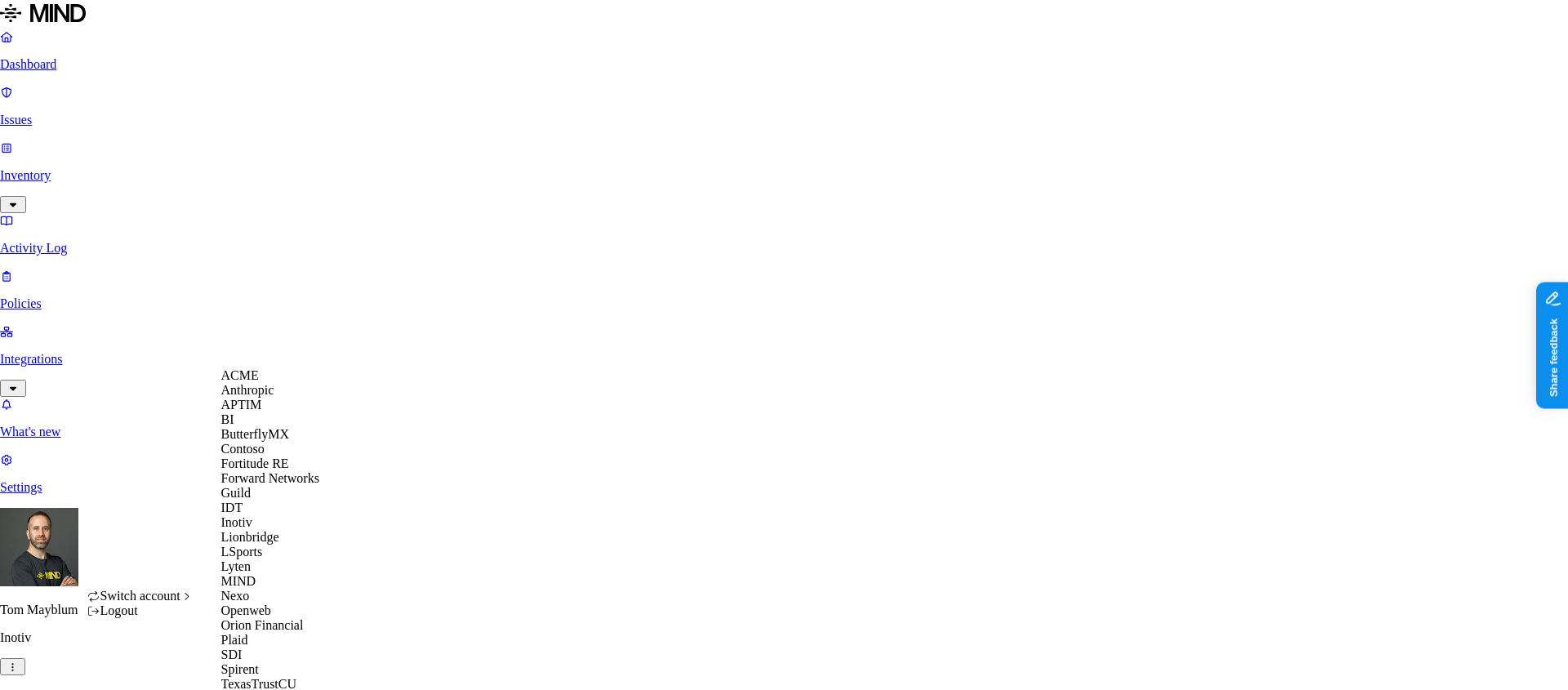 click on "Dashboard Issues Inventory Activity Log Policies Integrations What's new 1 Settings Tom Mayblum Inotiv Dashboard 9 Discovery Detection Prevention Last update: 11:01 AM Scanned resources 2.59M Resources by integration 2.56M O365 18.2K US212-basi10014.bioanalytical.com 3.05K Inotiv Jira 62 Egnyte PII 750K Person Name 600K Email address 474K Address 431K Phone number 395K IBAN 39.8K SSN 5.56K PCI 2.53K Credit card 2.53K Secrets 343 Password 296 Encryption Key 41 Azure credentials 4 OpenAI API Key 2 Other 47.1K Source code 47.1K Top resources with sensitive data Resource Sensitive records Owner Last access Customer Contacts.xlsx SSN 2 Email address 5000 Person Name 90 Address 3579 Phone number 5000 Kimberly Mac Kay Lake-B2BDataGroup-0326149_AB.xlsx Email address 5000 Person Name 682 Address 2800 Phone number 5000 Andrew Brown Contacts 9.20.2013.xlsx SSN 9 Email address 5000 Individual Taxpayer Identification 2 Person Name 601 Address 2062 Phone number 5000 wlaird Person Employee Details Report.xlsx SSN" at bounding box center (784, 1426) 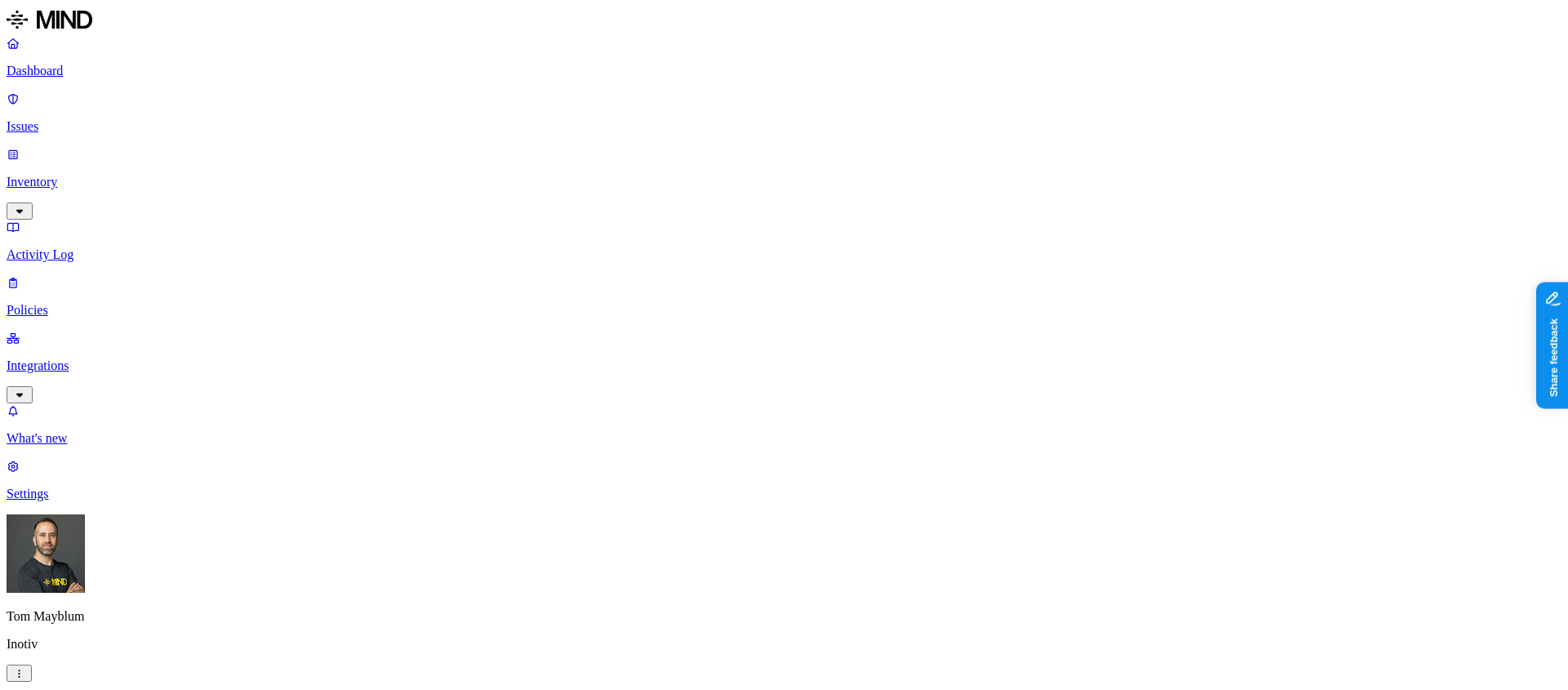 click on "Policies" at bounding box center (784, 310) 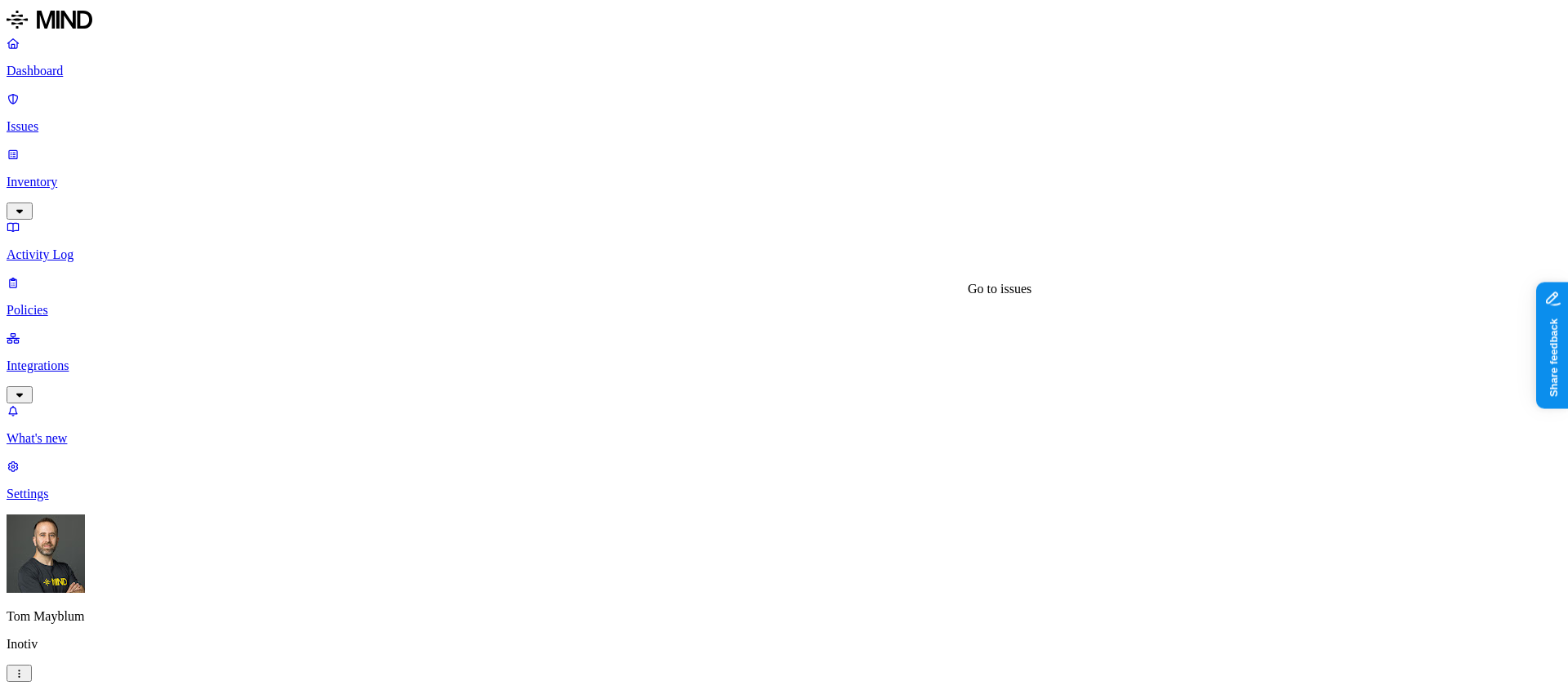 click on "5596" at bounding box center (719, 1142) 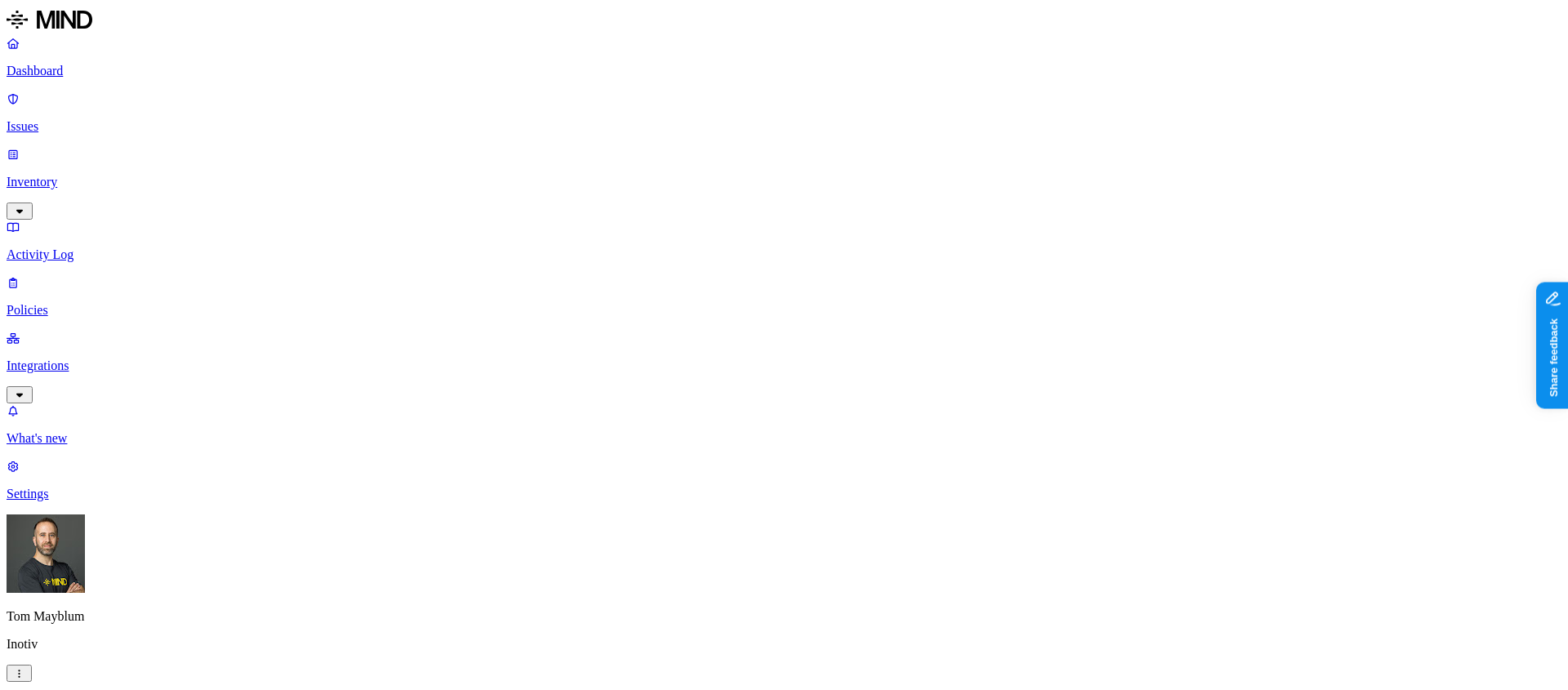 click 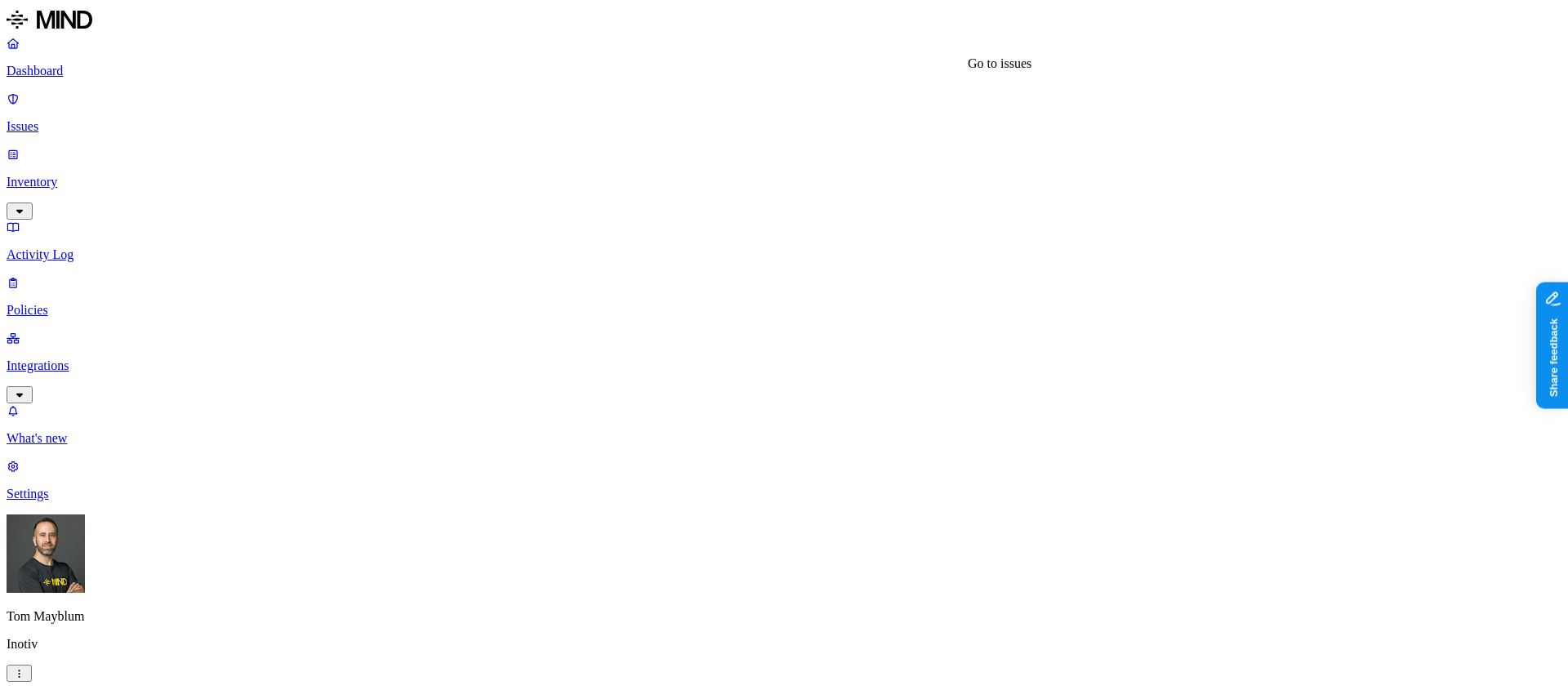 scroll, scrollTop: 353, scrollLeft: 0, axis: vertical 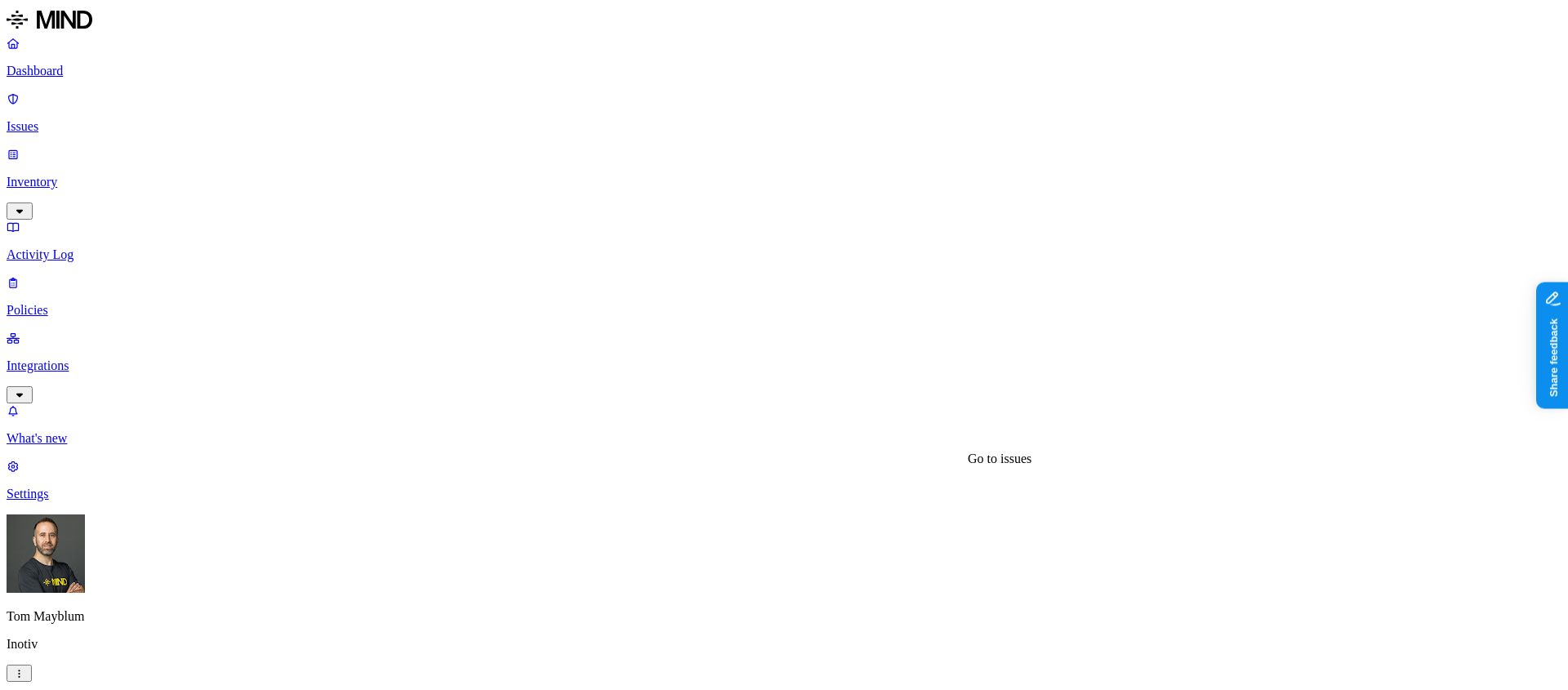click on "4874" at bounding box center [719, 1847] 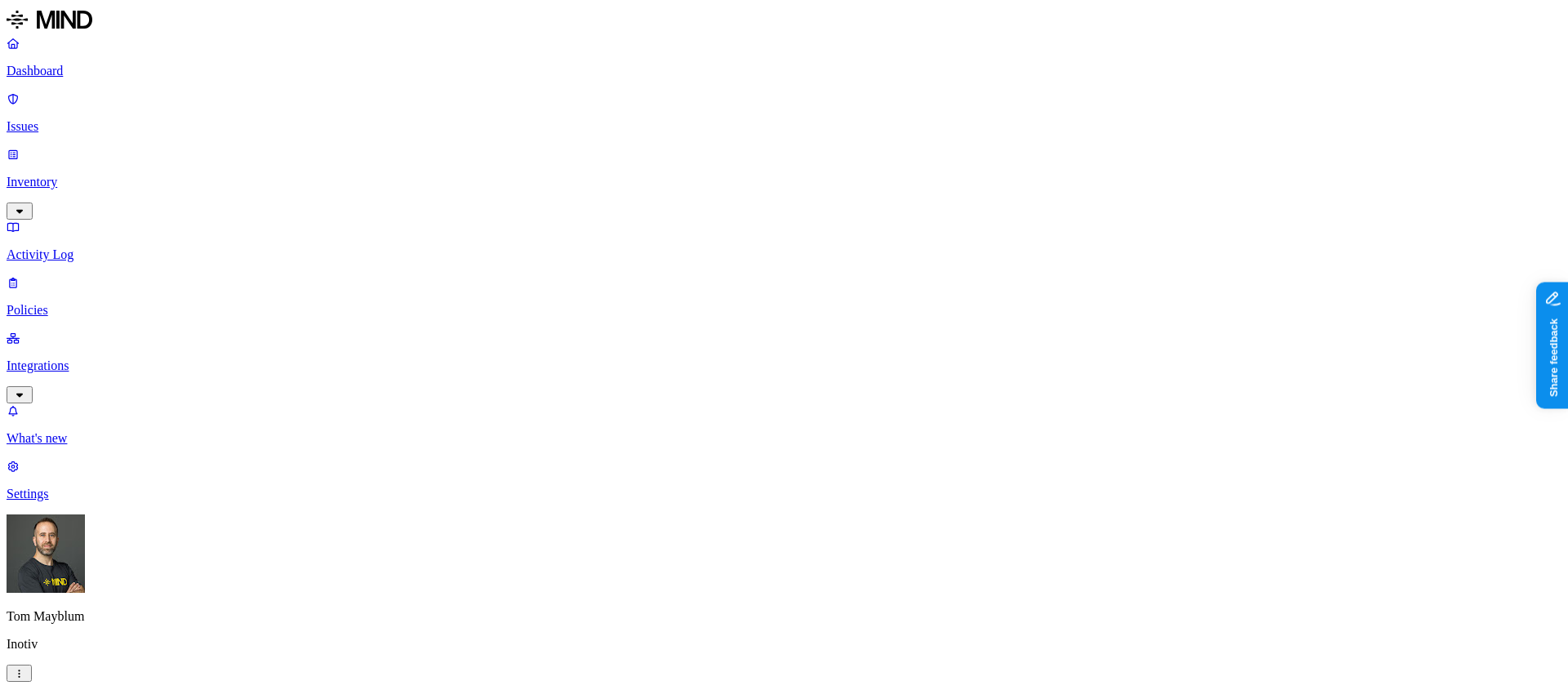 click on "Dashboard" at bounding box center (784, 71) 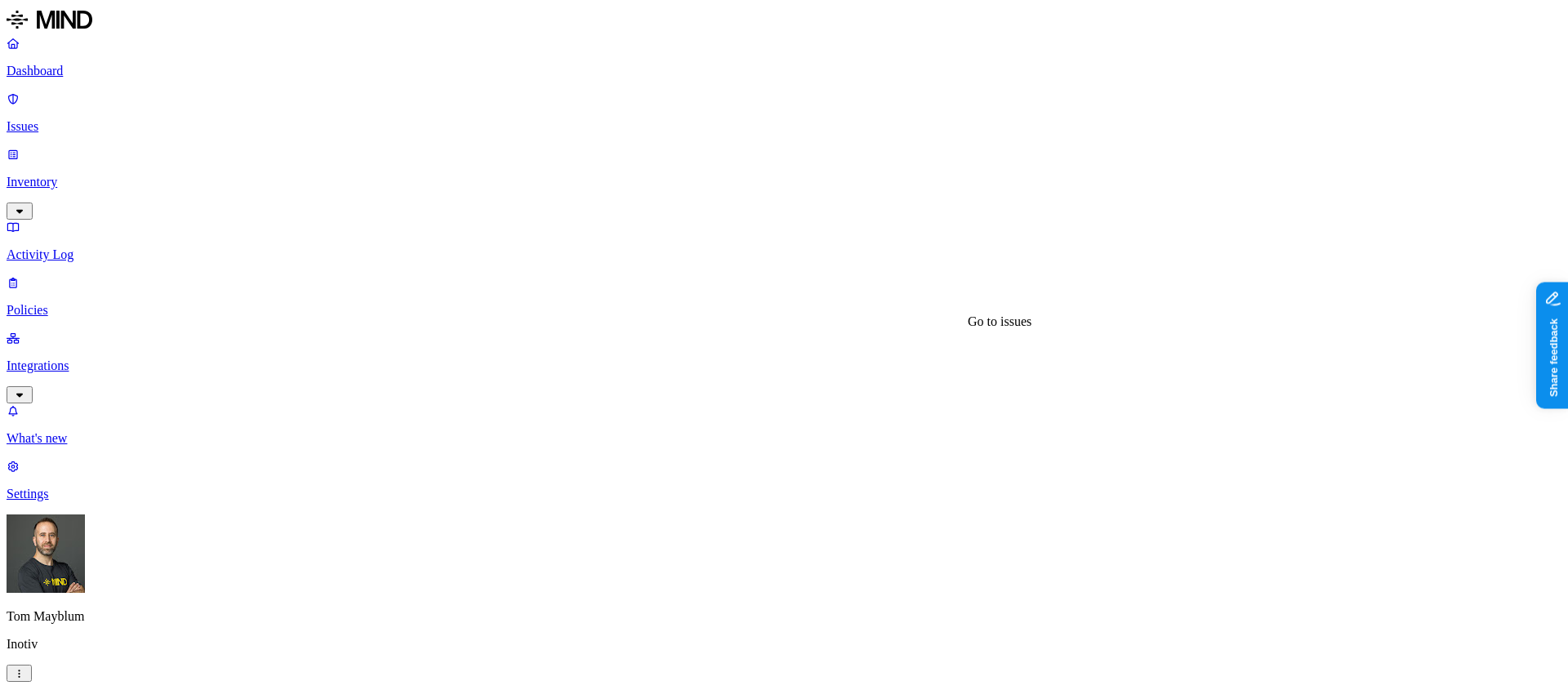 click on "308" at bounding box center [715, 1186] 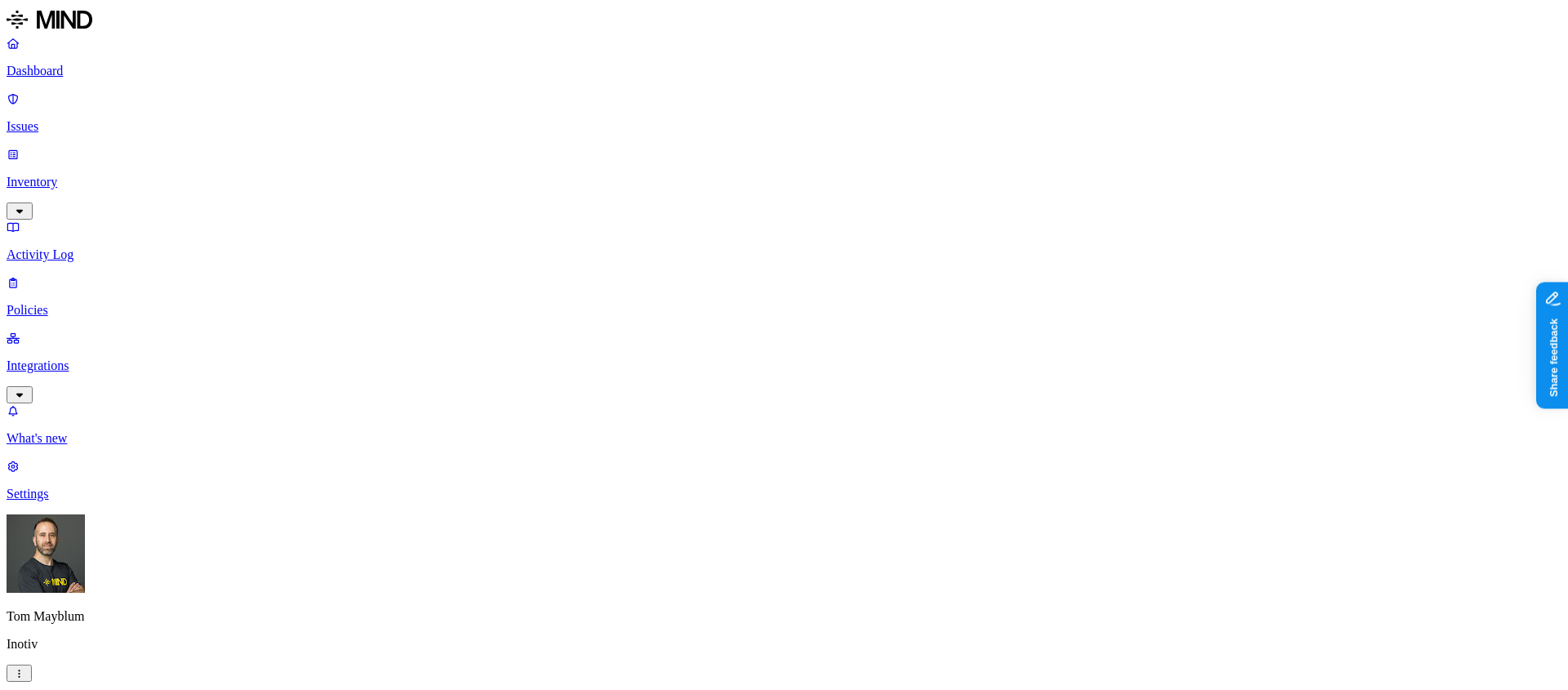 scroll, scrollTop: 564, scrollLeft: 0, axis: vertical 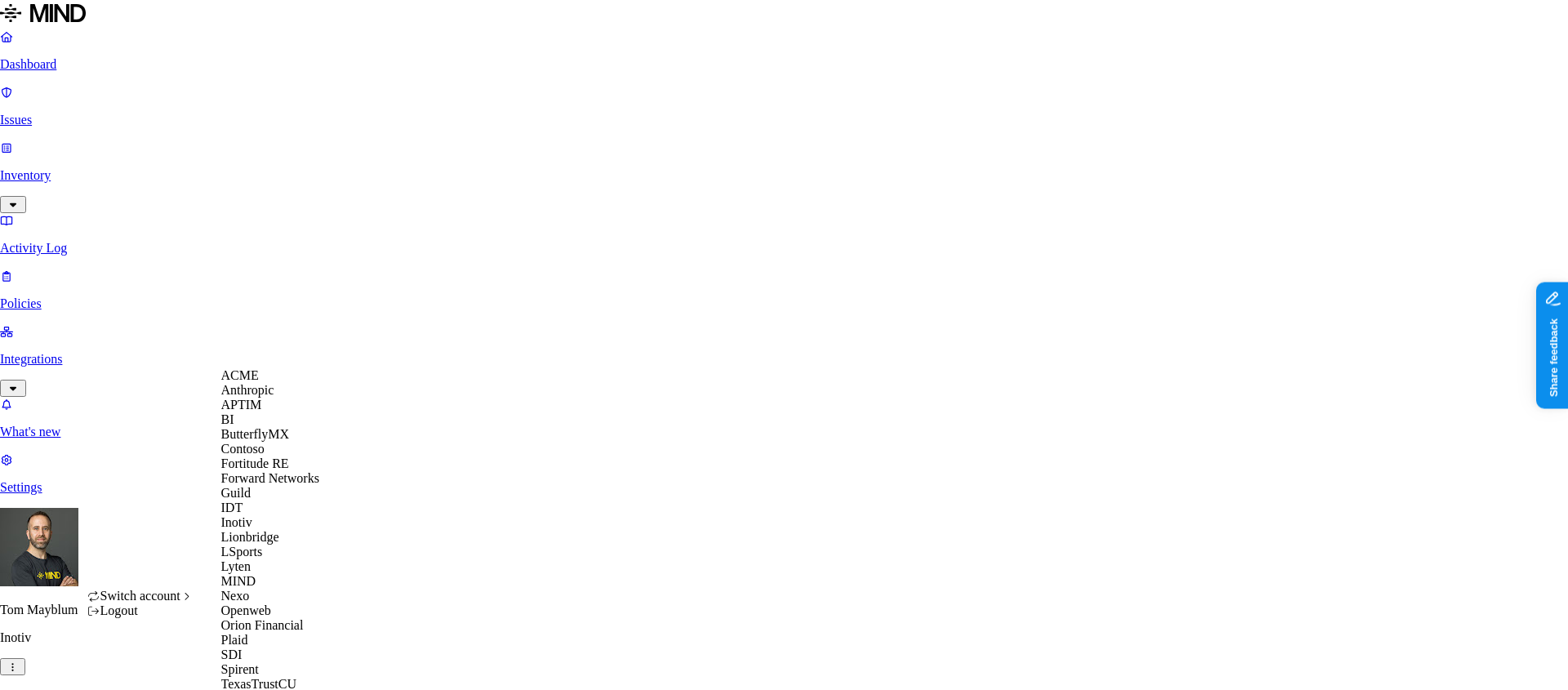 click on "ThoughtSpot" at bounding box center [256, 698] 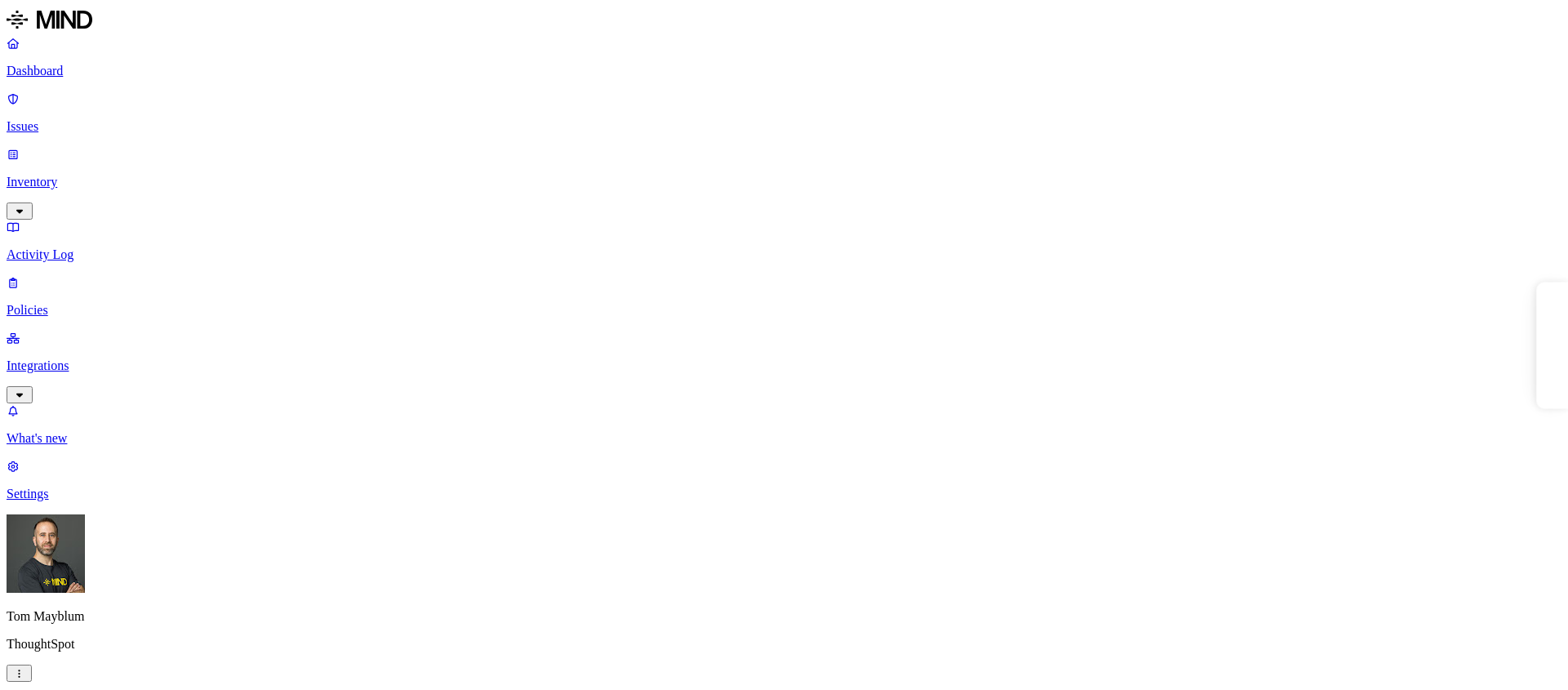 scroll, scrollTop: 0, scrollLeft: 0, axis: both 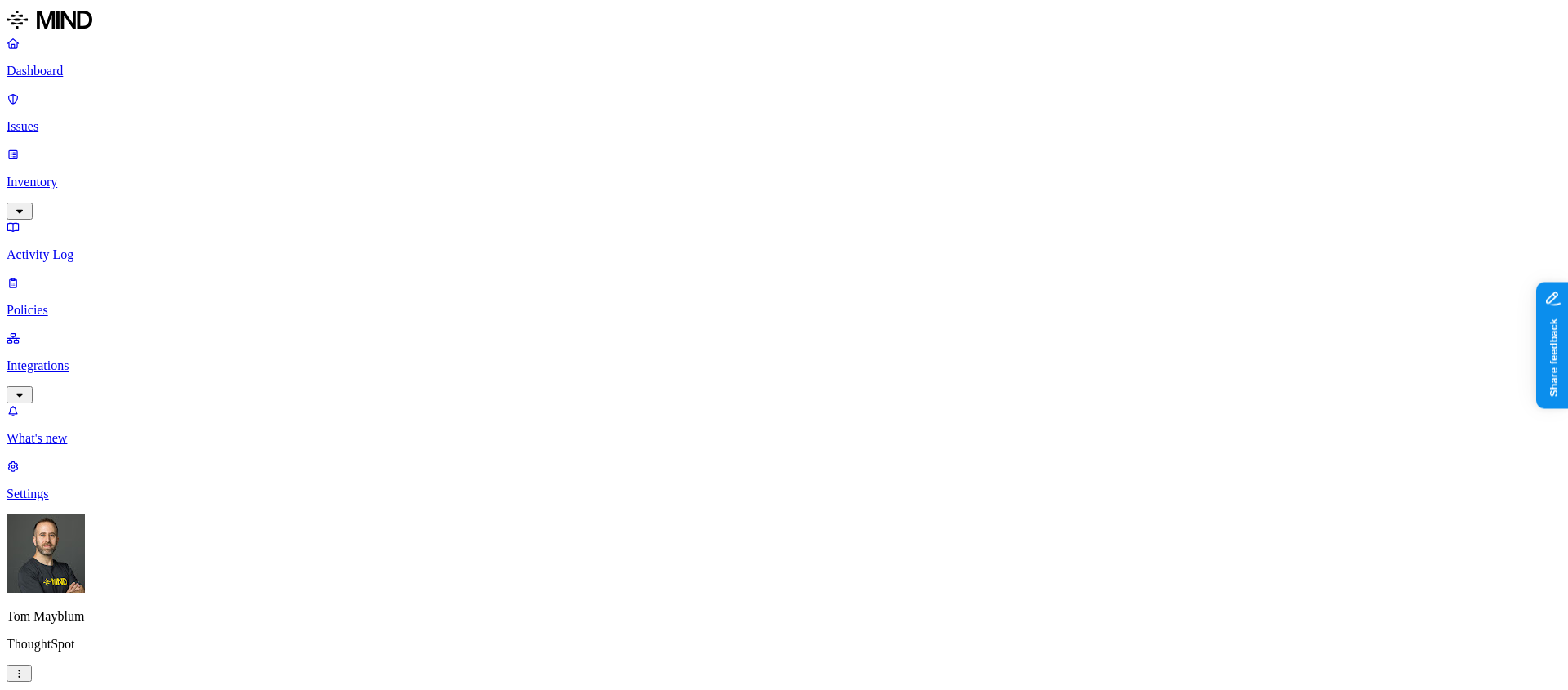 click on "Detection" at bounding box center (97, 1620) 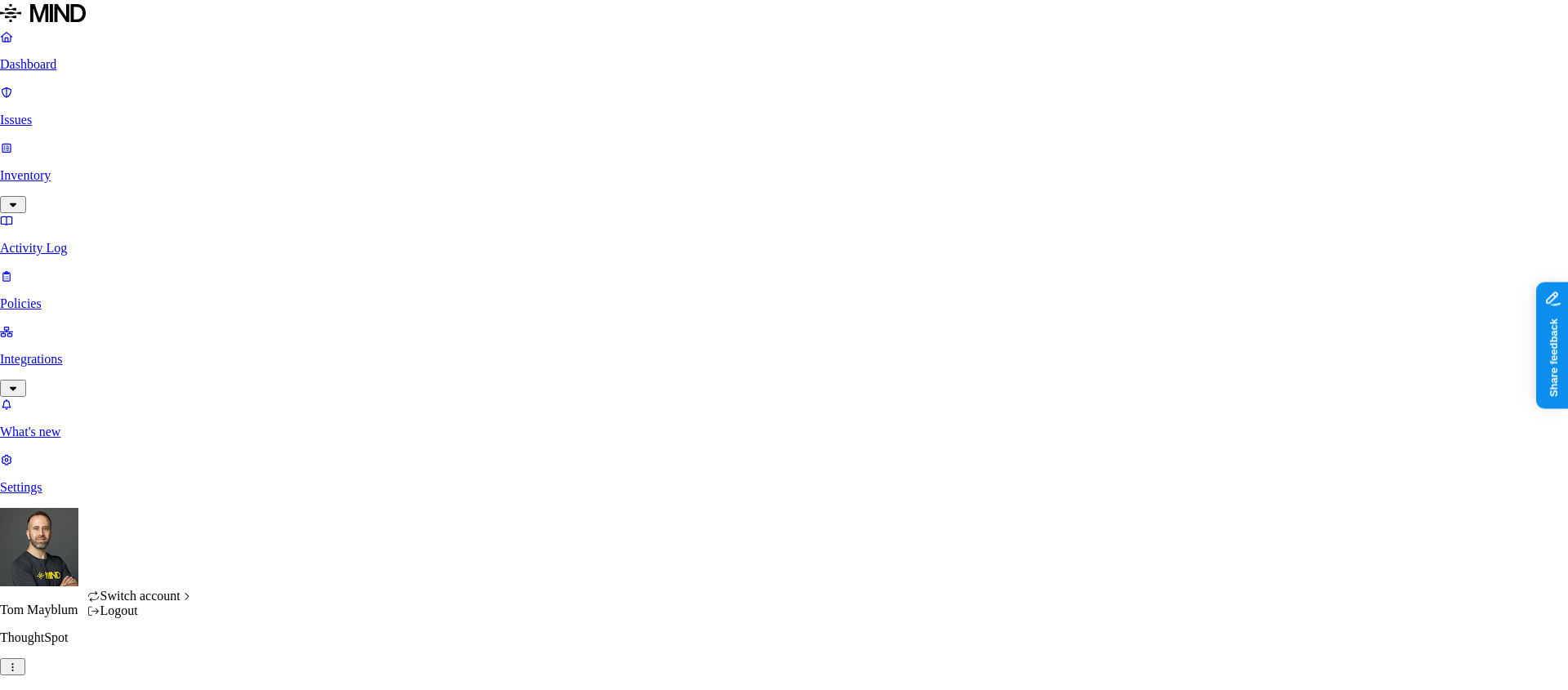 click on "Dashboard Issues Inventory Activity Log Policies Integrations What's new 1 Settings Tom Mayblum ThoughtSpot Issues: All issues Status :  Open ,  In Progress Discovered Severity Action taken Environment Risk category Assignee 97 Issues Policy Subject Environment Severity Risk category Discovered Assignee Status Action taken Secrets detected in resource Untitled document Cloud Medium Exposure Jul 14 harsh.vardhan@thoughtspot.com Open Monitored TS Custom policy_Unmanaged accounts Vaishnavi IG - July 2025.pdf Endpoint Medium Exfiltration Jul 14 deepa.meti@thoughtspot.com Open Overridden TS Custom policy_Unmanaged accounts Vaishnavi IG - July 2025.pdf Endpoint Medium Exfiltration Jul 14 vaishnavi.gudimani@thoughtspot.com Open Overridden TS Custom policy_Unmanaged accounts Vaishnavi IG - July 2025.pdf Endpoint Medium Exfiltration Jul 14 vaishnavi.gudimani@thoughtspot.com Open Overridden TS Custom policy_Unmanaged accounts Aditya_Resume_F.pdf Endpoint Medium Exfiltration Jul 14 Open Overridden Cloud Low 1" at bounding box center [784, 1320] 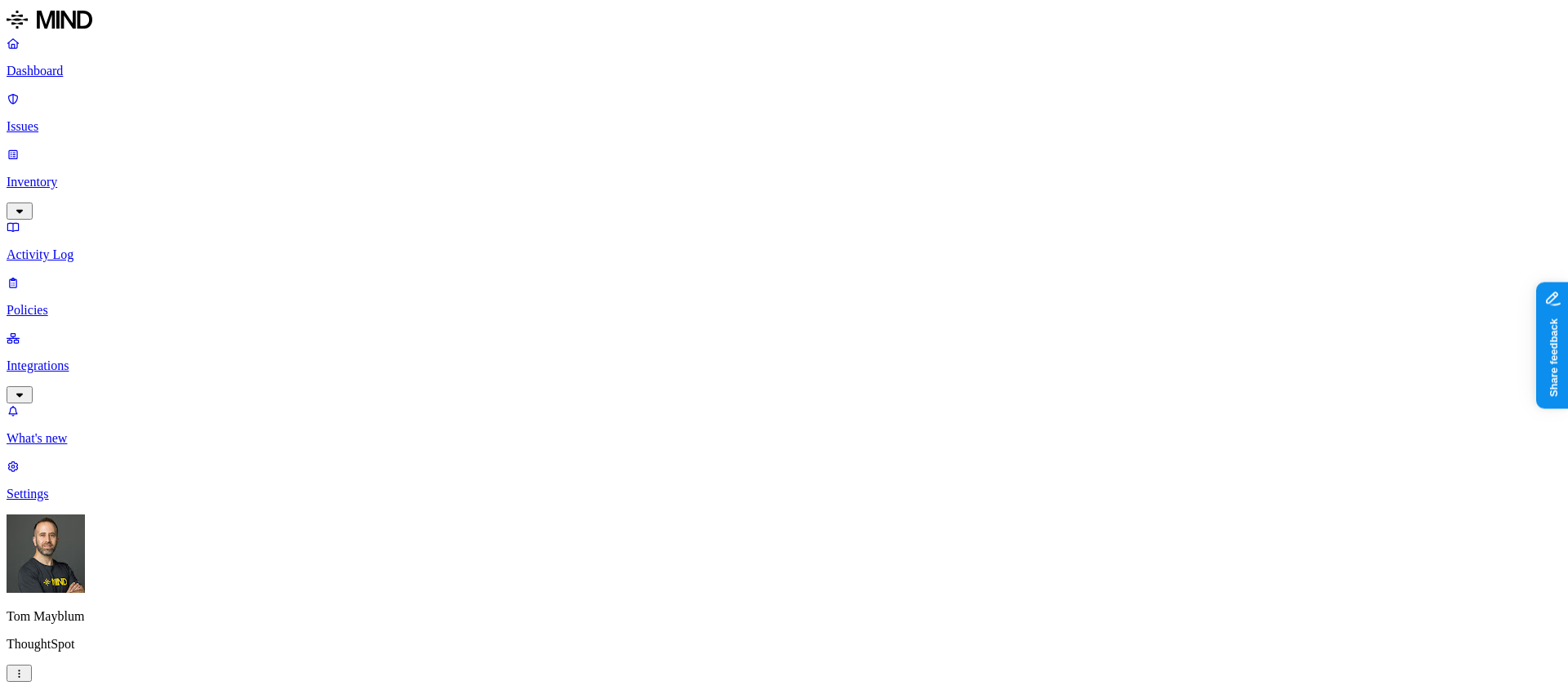 click on "Cloud" at bounding box center [468, 1013] 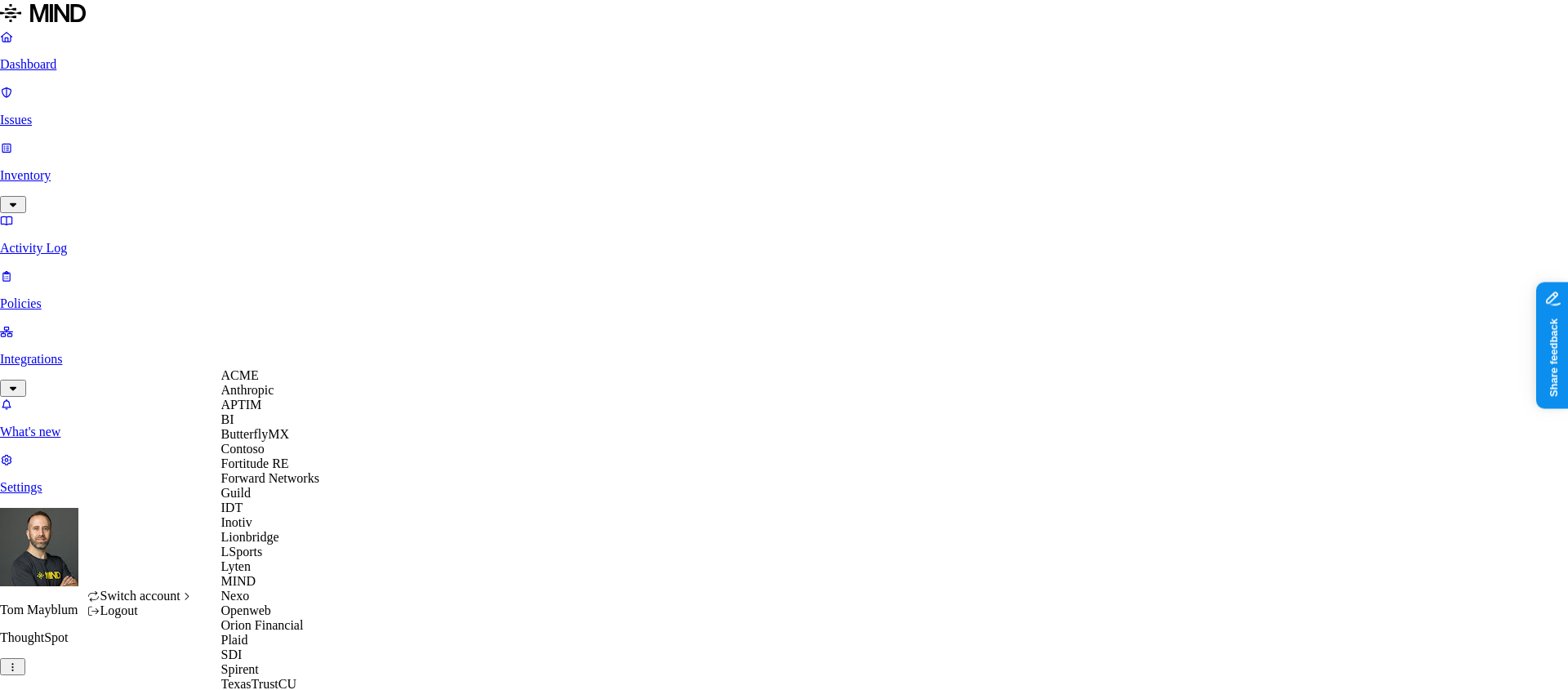 scroll, scrollTop: 487, scrollLeft: 0, axis: vertical 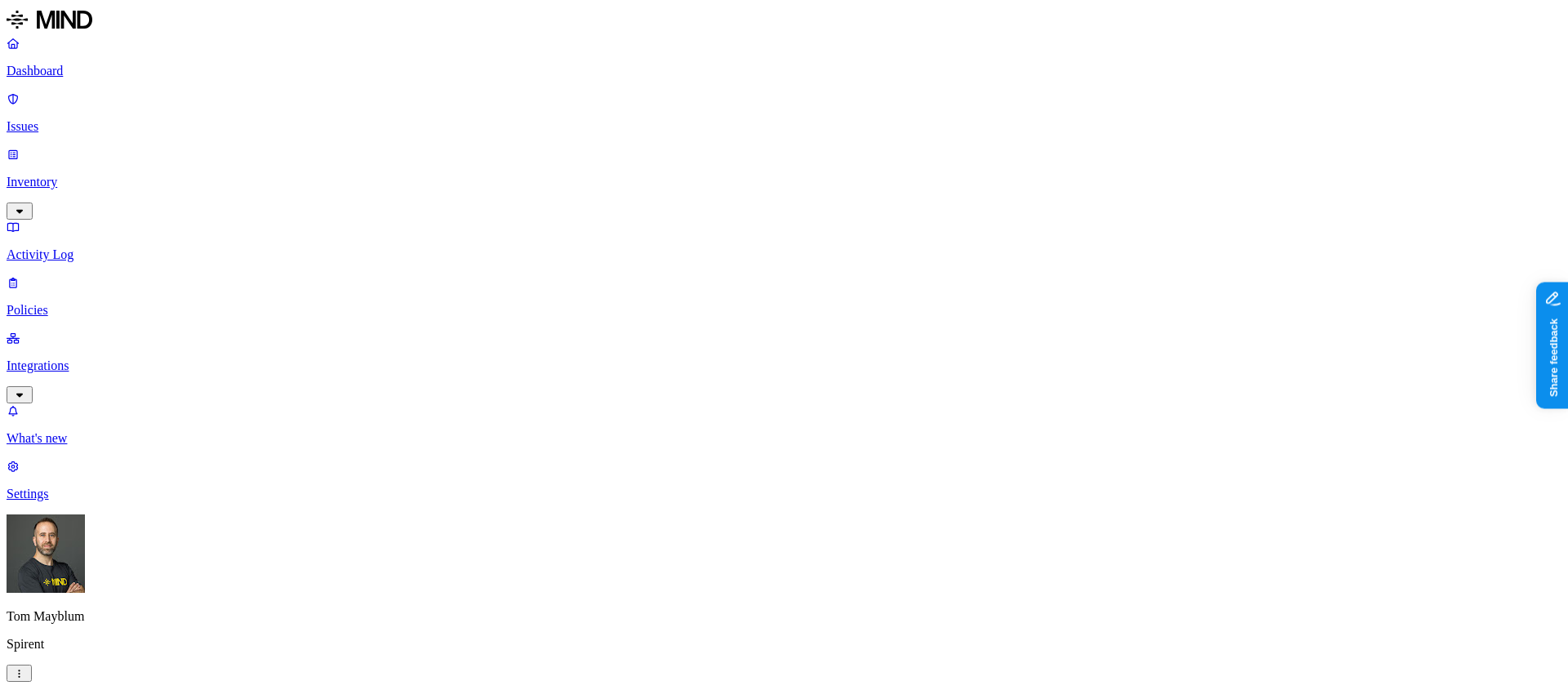 click on "Dashboard" at bounding box center [784, 71] 